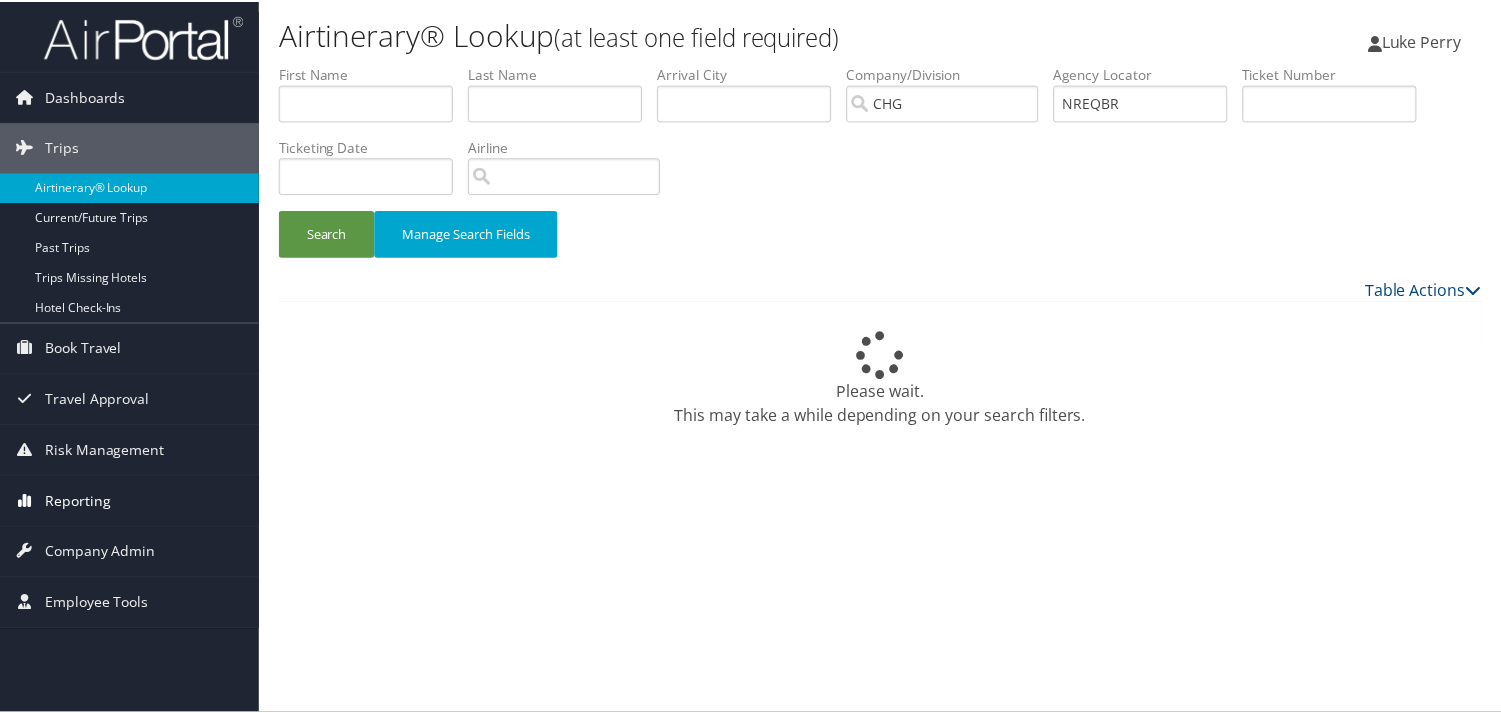 scroll, scrollTop: 0, scrollLeft: 0, axis: both 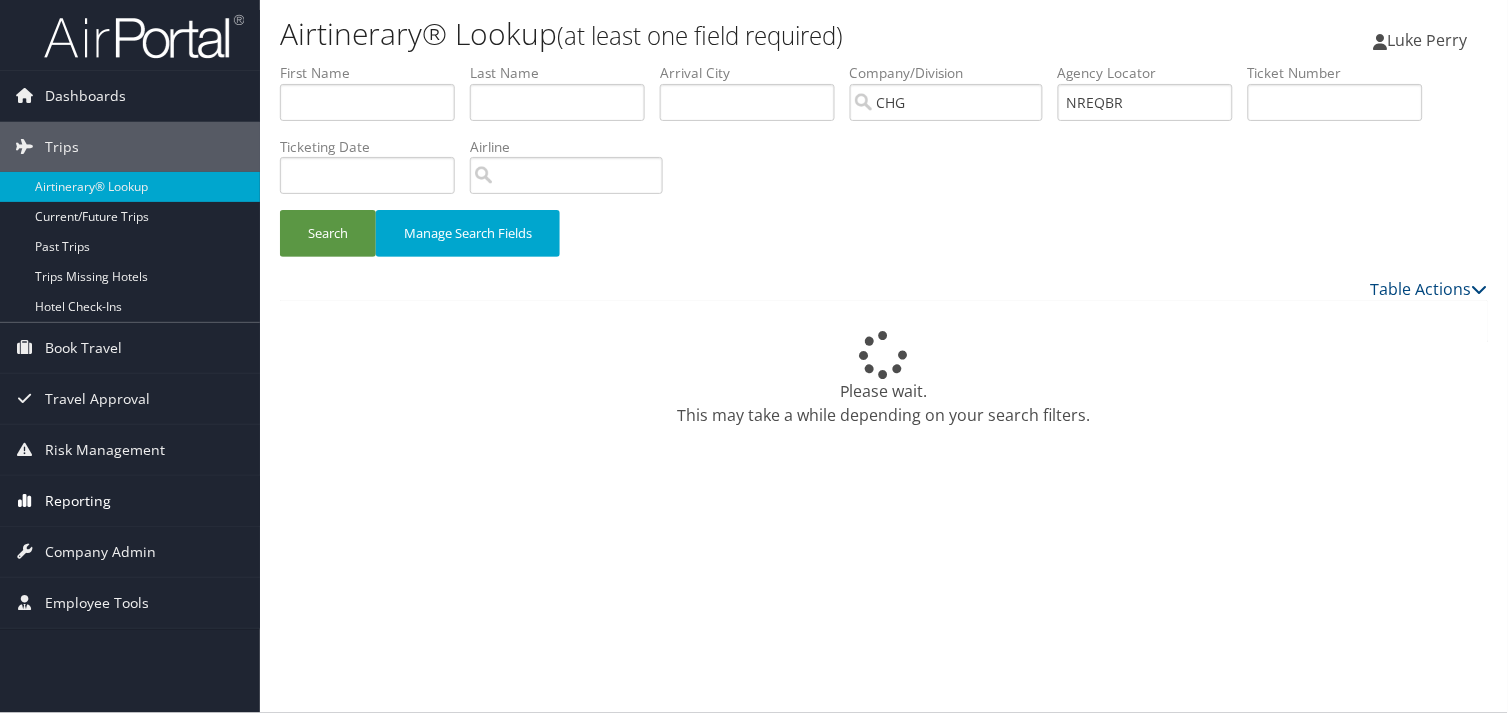 click on "Reporting" at bounding box center [130, 501] 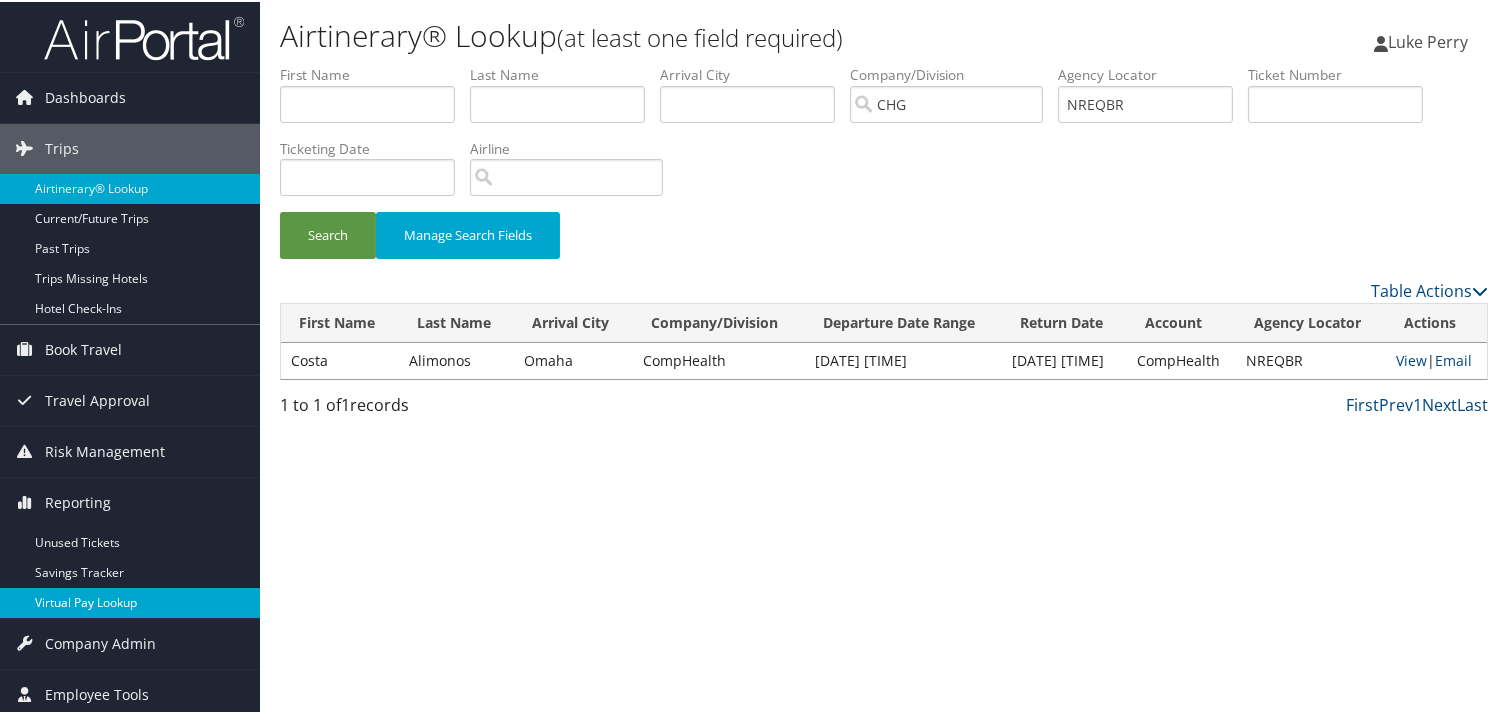 click on "Virtual Pay Lookup" at bounding box center (130, 601) 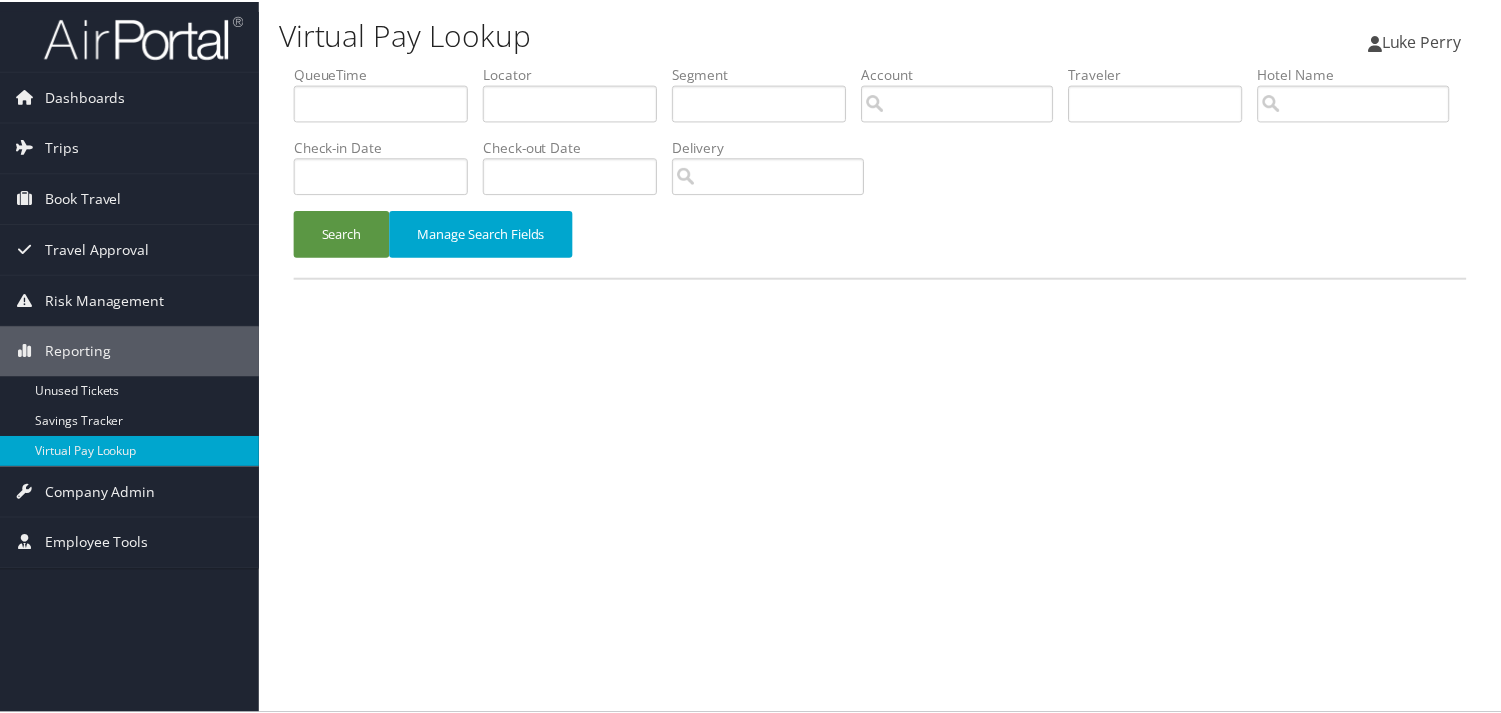scroll, scrollTop: 0, scrollLeft: 0, axis: both 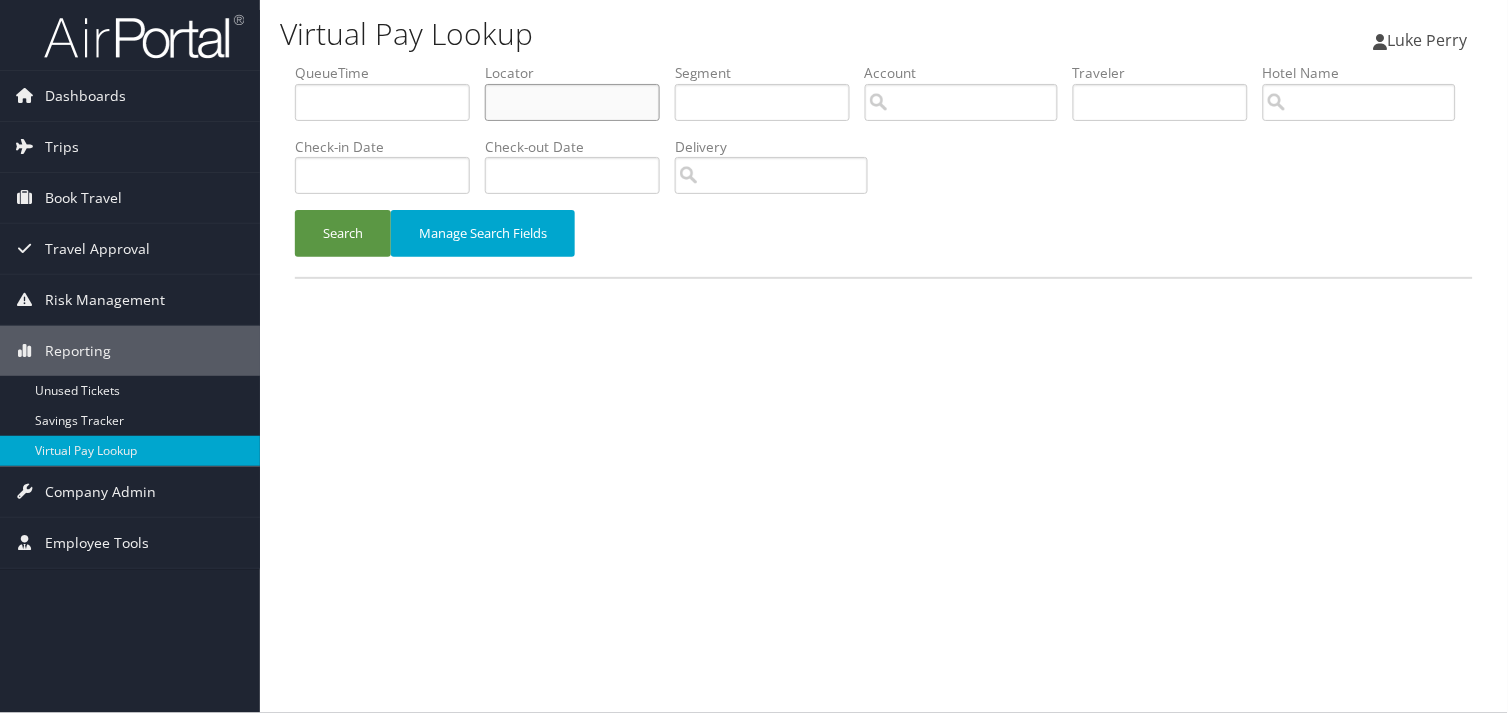 click at bounding box center [572, 102] 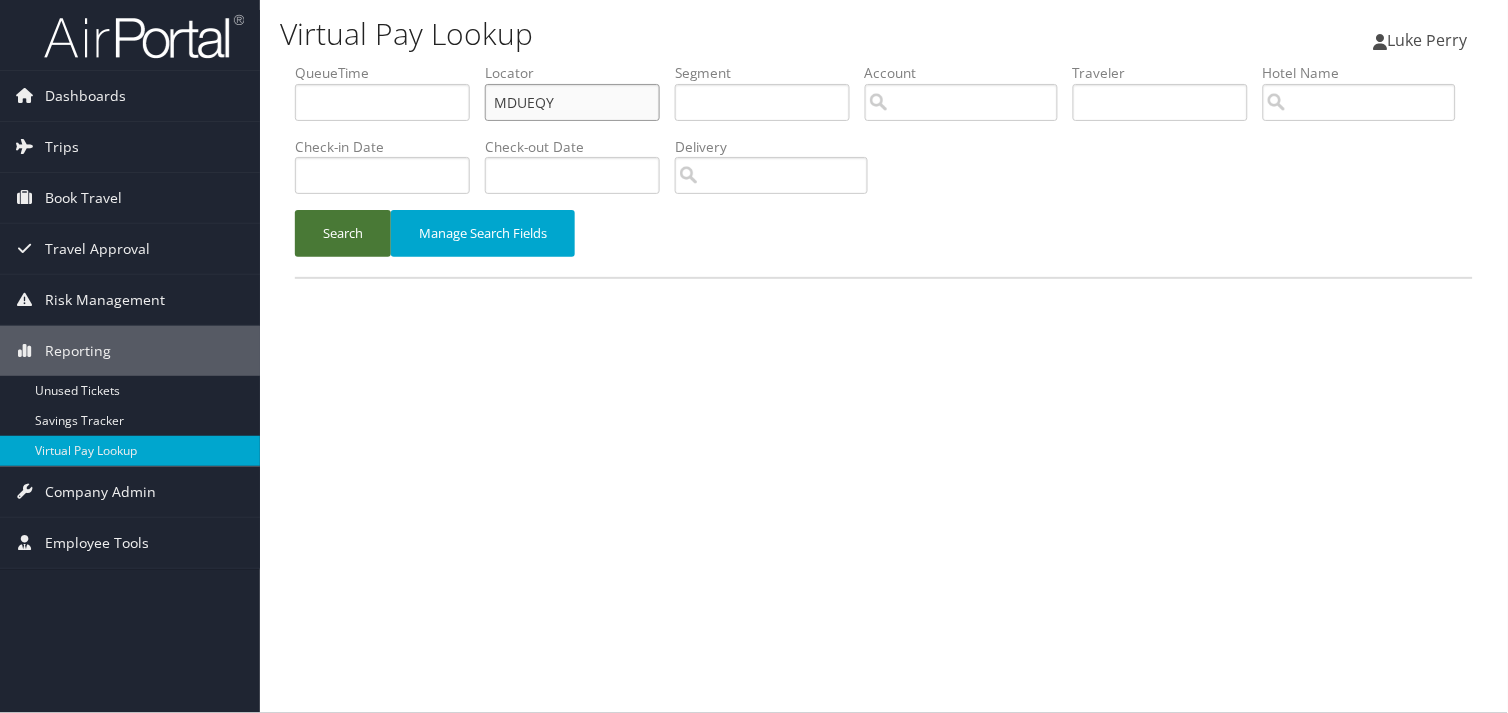 type on "MDUEQY" 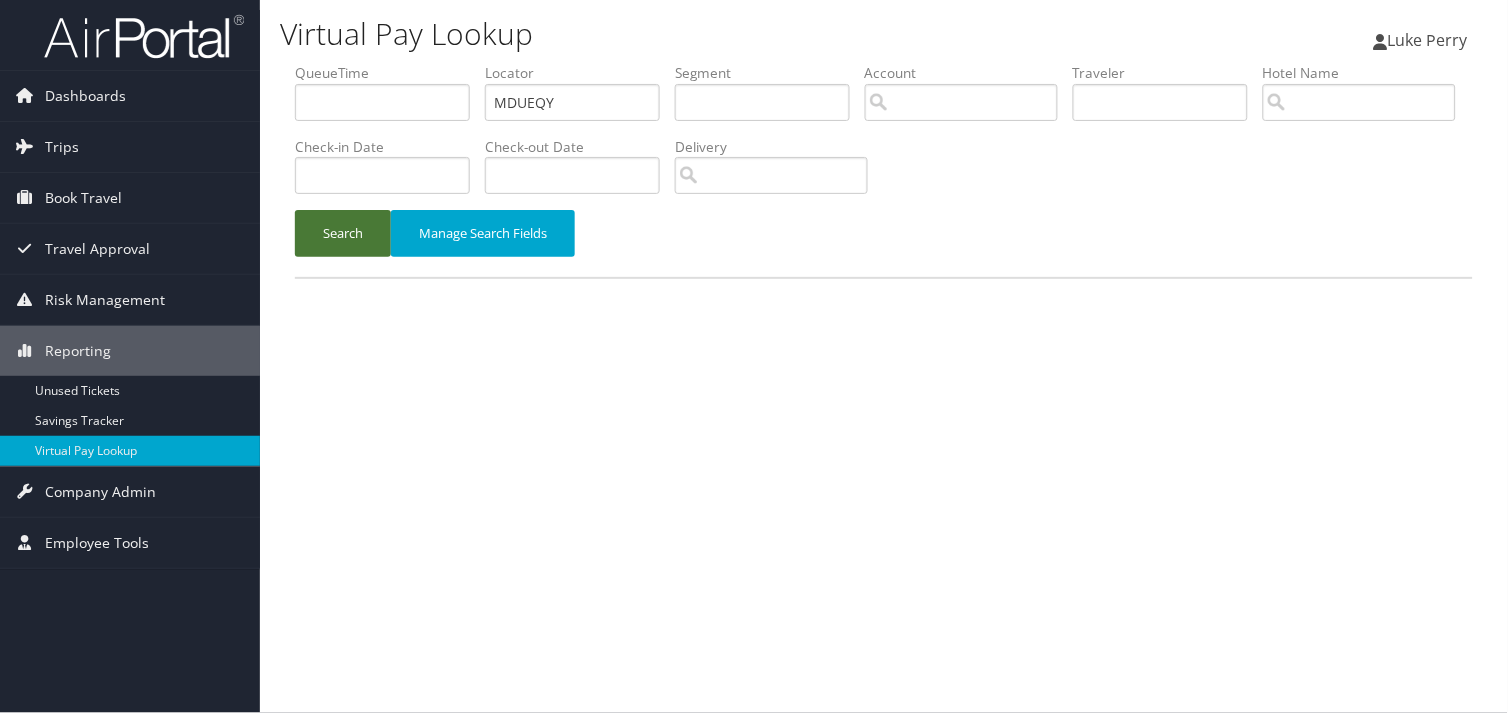 click on "Search" at bounding box center [343, 233] 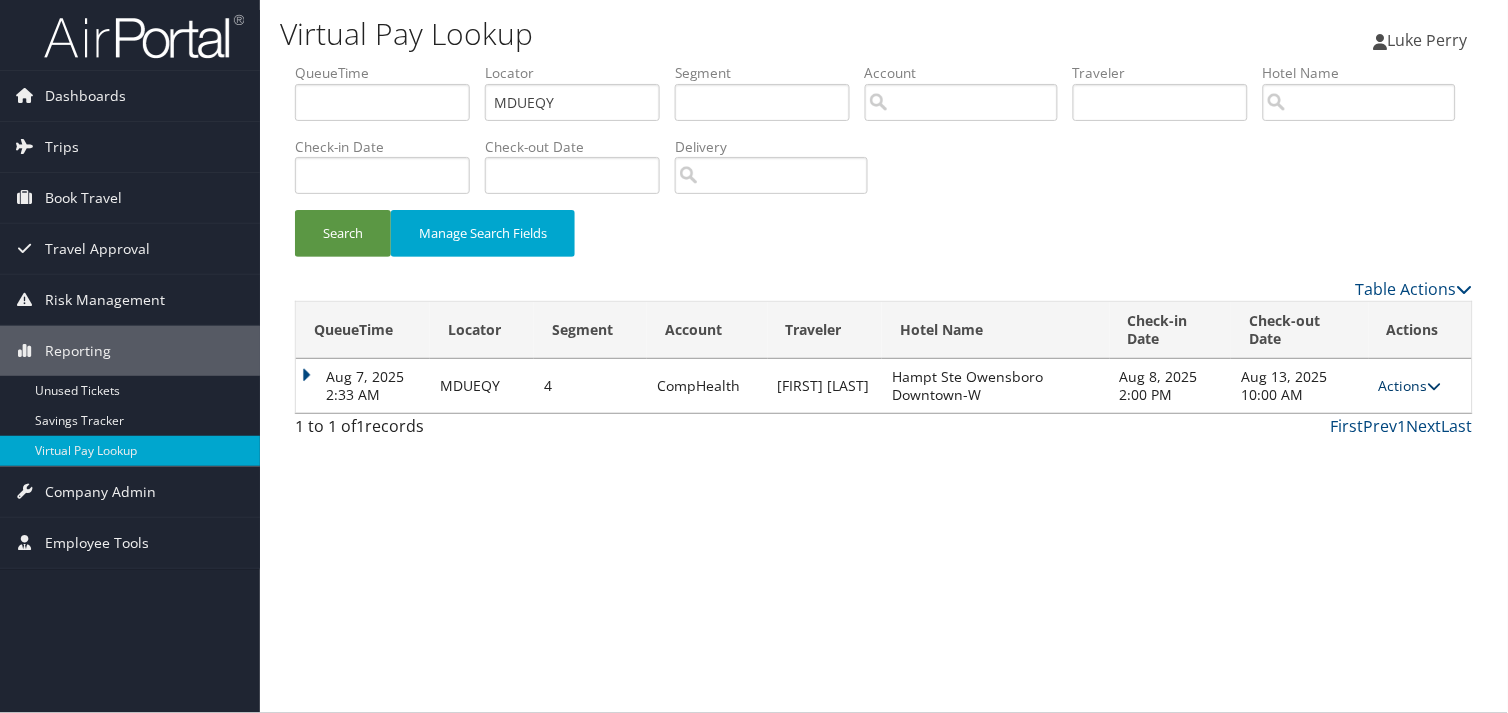 click on "Actions" at bounding box center [1410, 385] 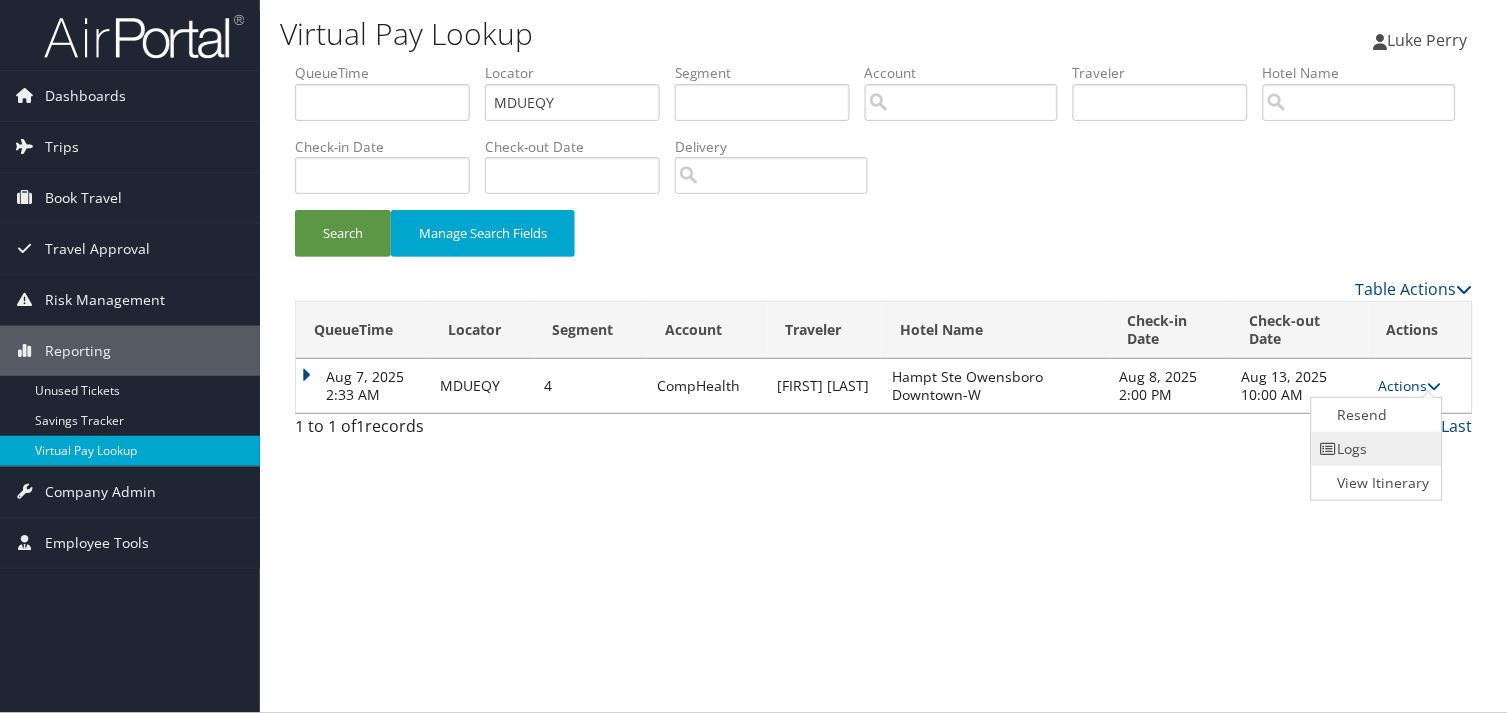 click on "Logs" at bounding box center [1375, 449] 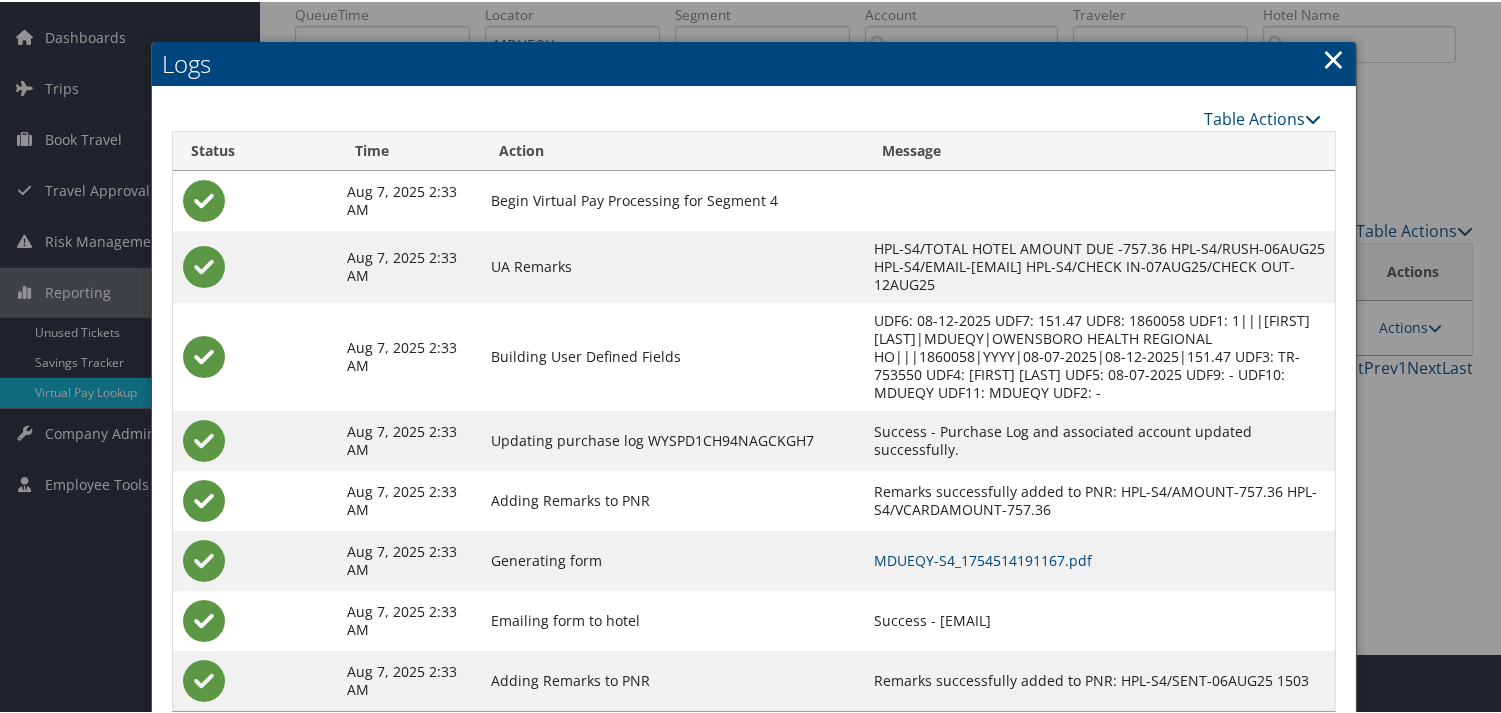 scroll, scrollTop: 93, scrollLeft: 0, axis: vertical 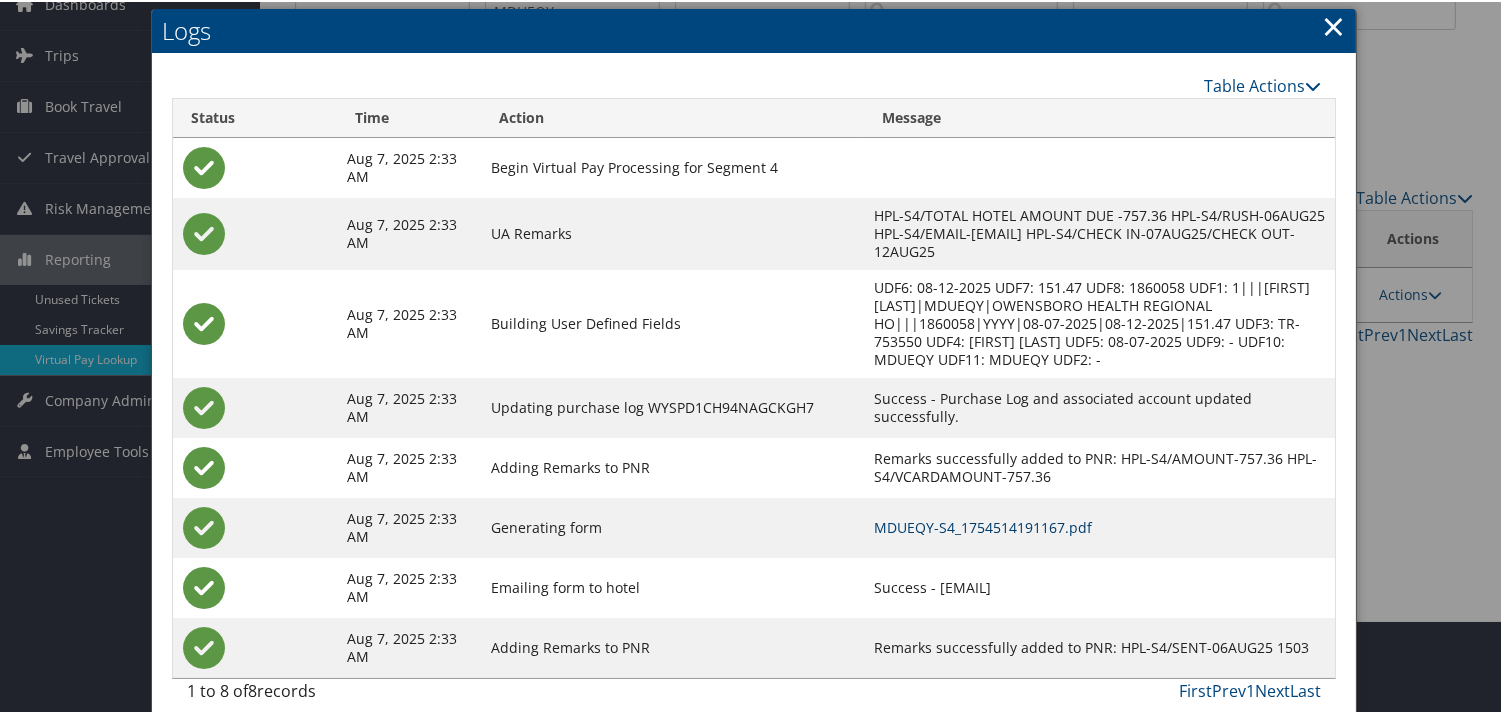 click on "MDUEQY-S4_1754514191167.pdf" at bounding box center [983, 525] 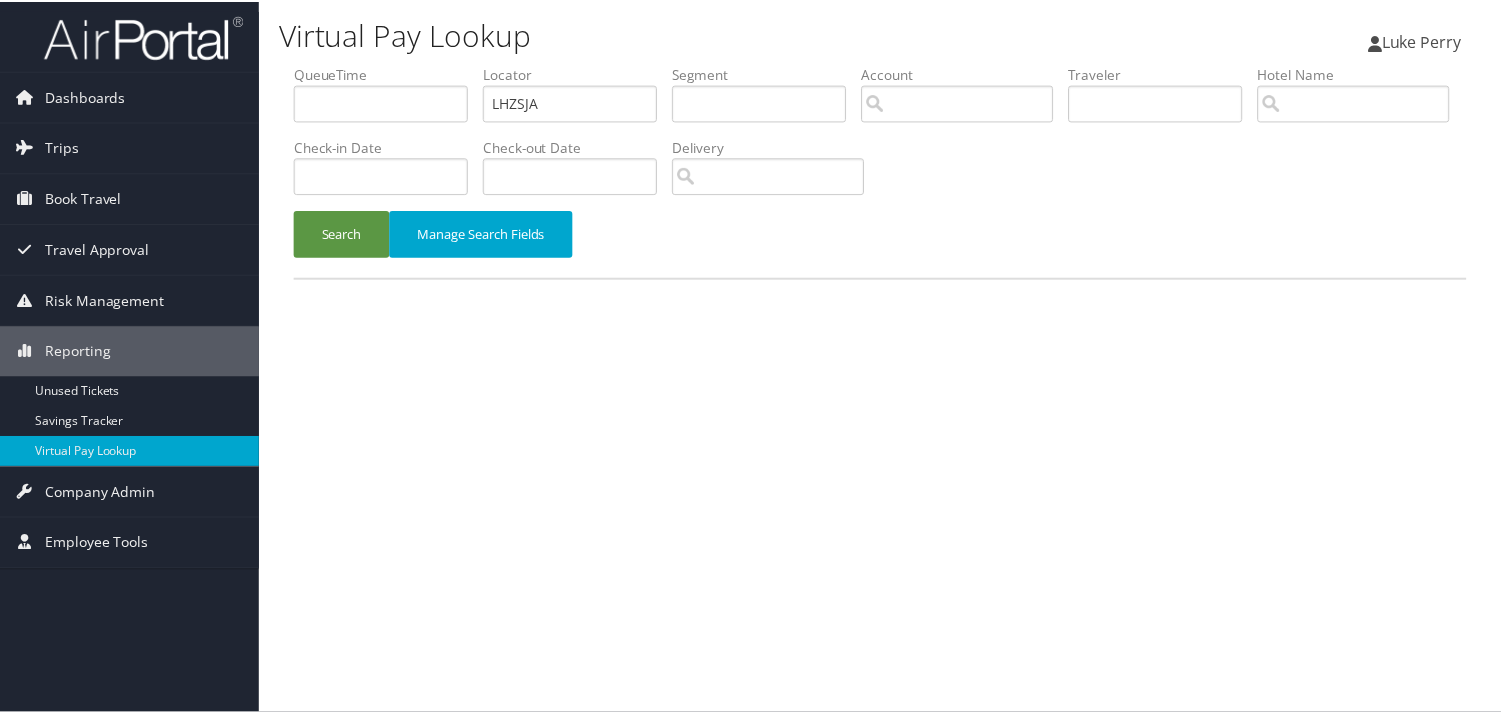 scroll, scrollTop: 0, scrollLeft: 0, axis: both 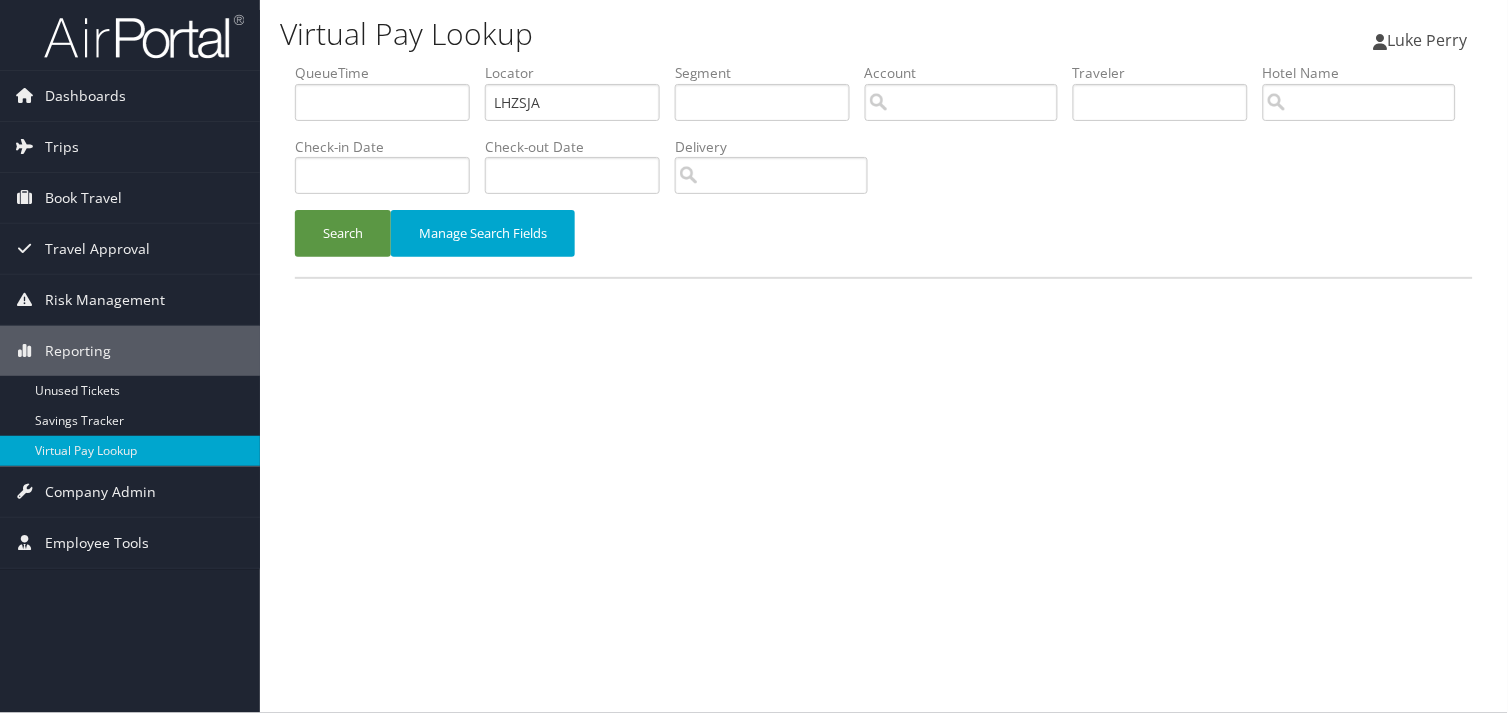 click on "QueueTime Locator LHZSJA Segment Account Traveler Hotel Name Check-in Date Check-out Date Delivery" at bounding box center [884, 63] 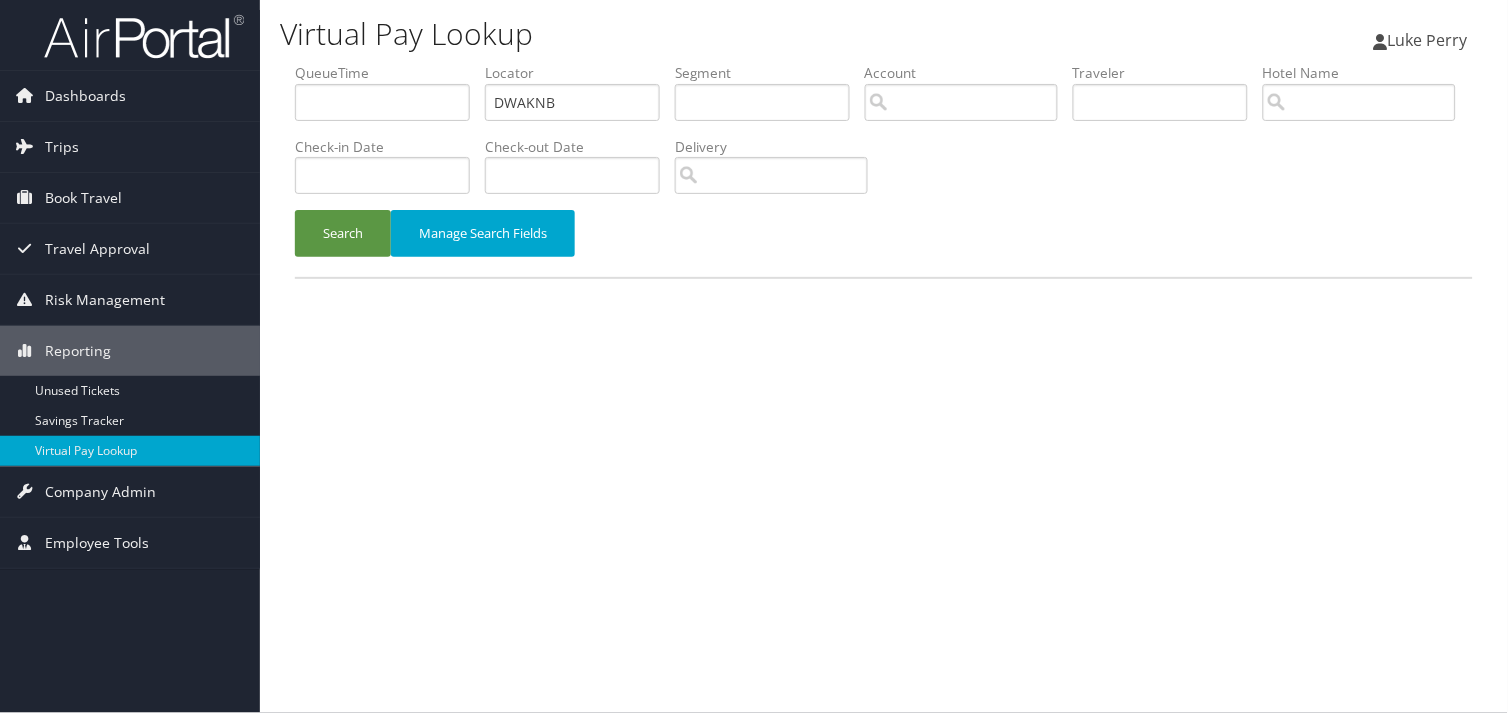 click on "DWAKNB" at bounding box center (572, 102) 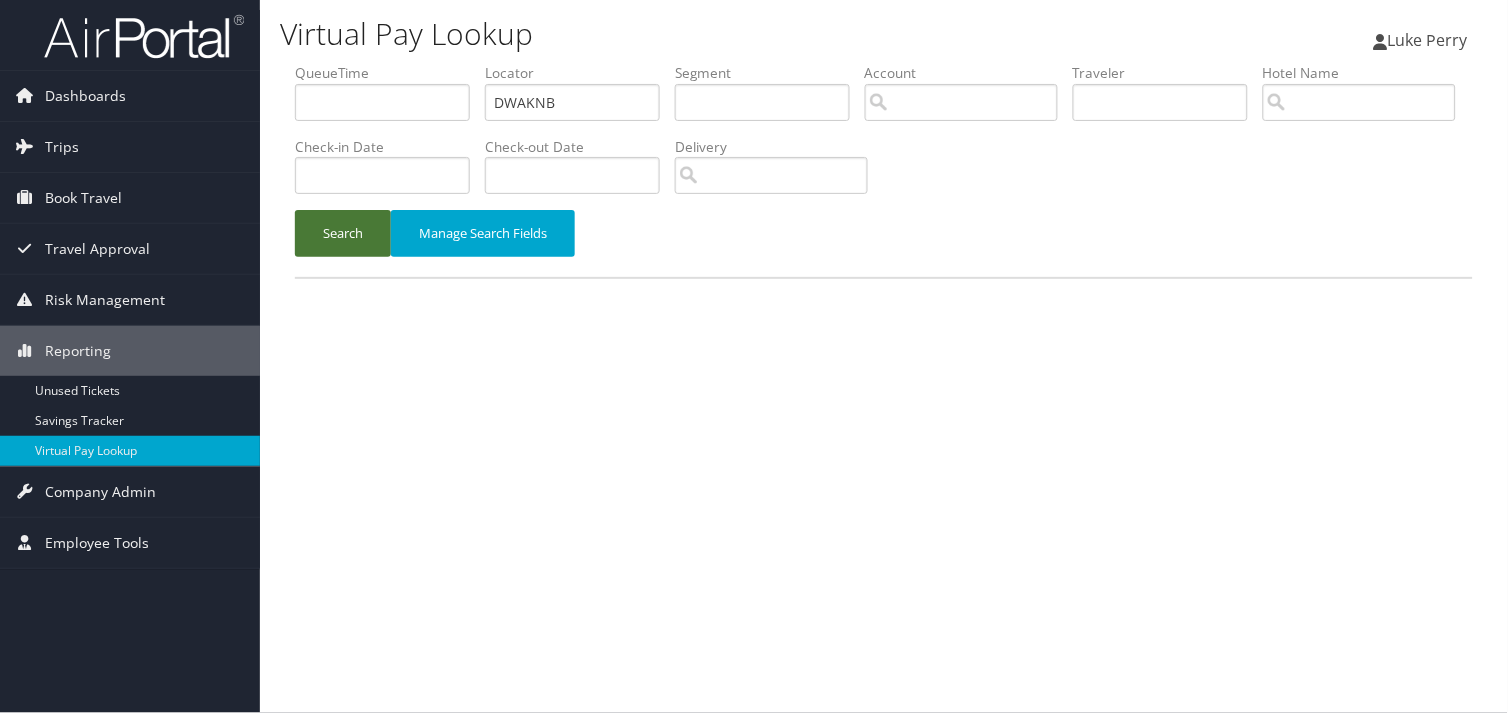 type on "DWAKNB" 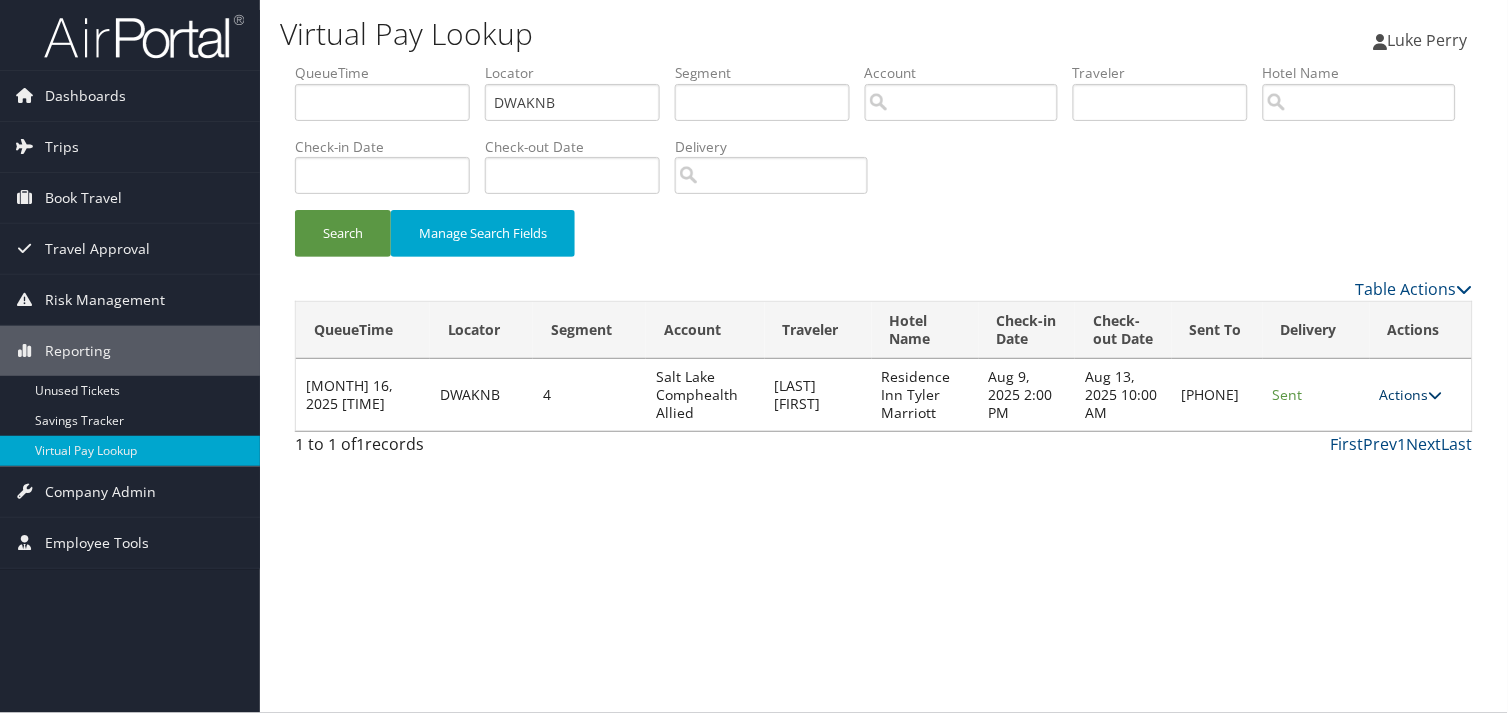 click on "Actions" at bounding box center (1411, 394) 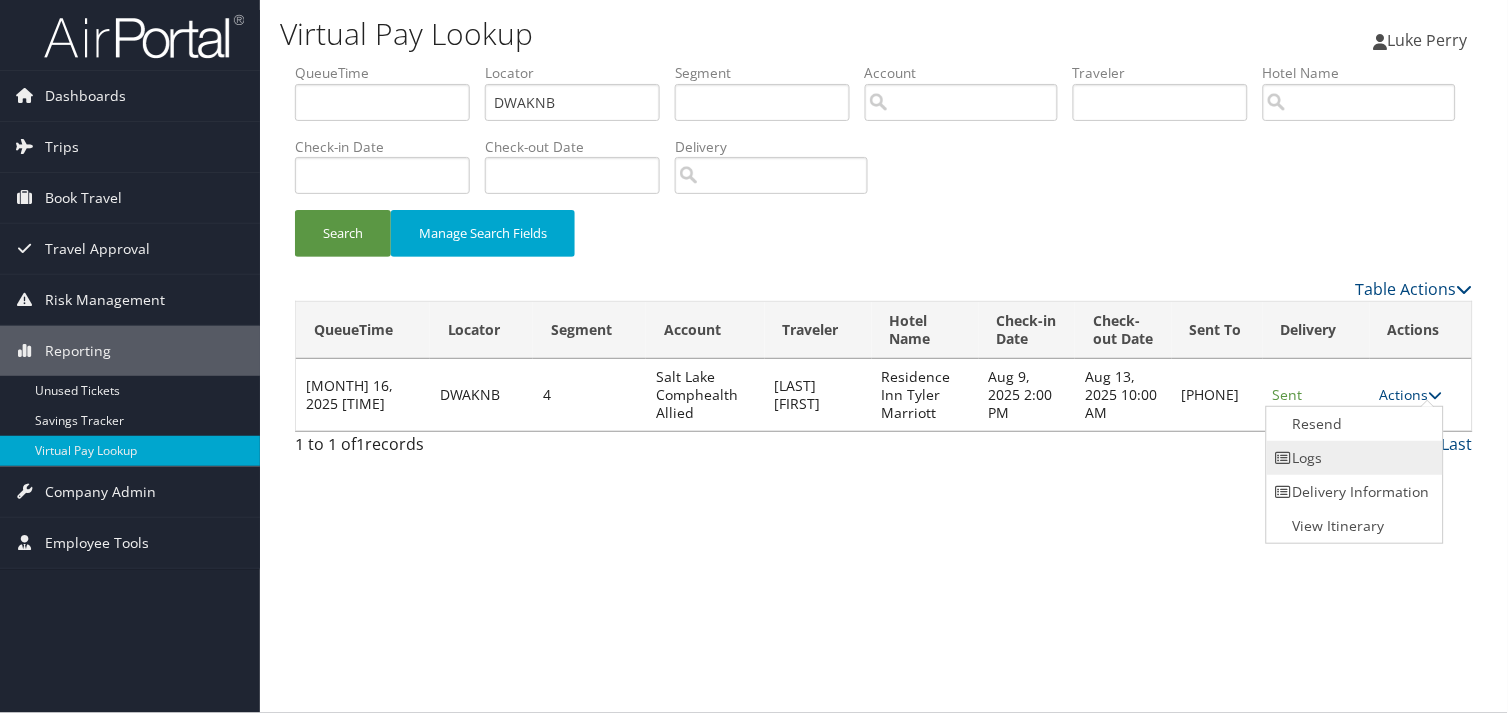 click on "Logs" at bounding box center (1352, 458) 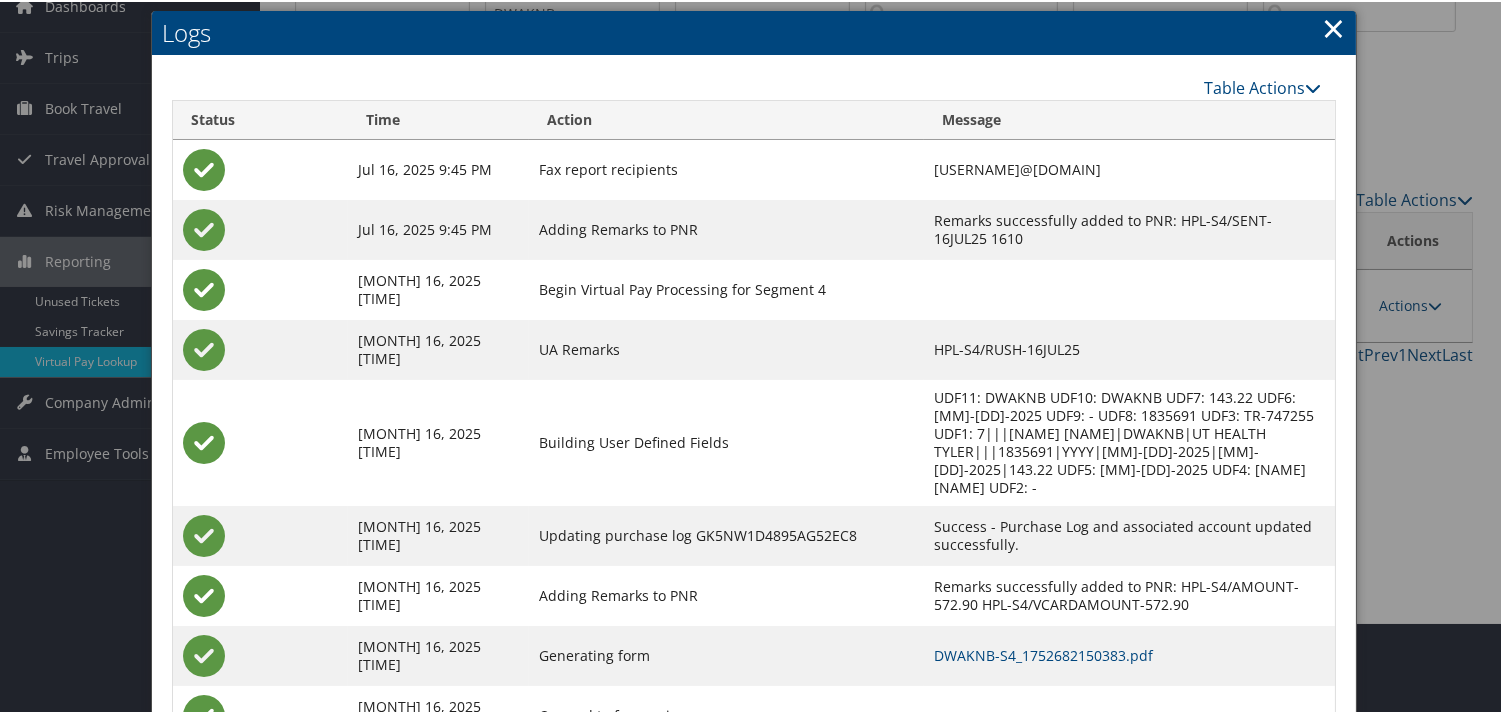 scroll, scrollTop: 160, scrollLeft: 0, axis: vertical 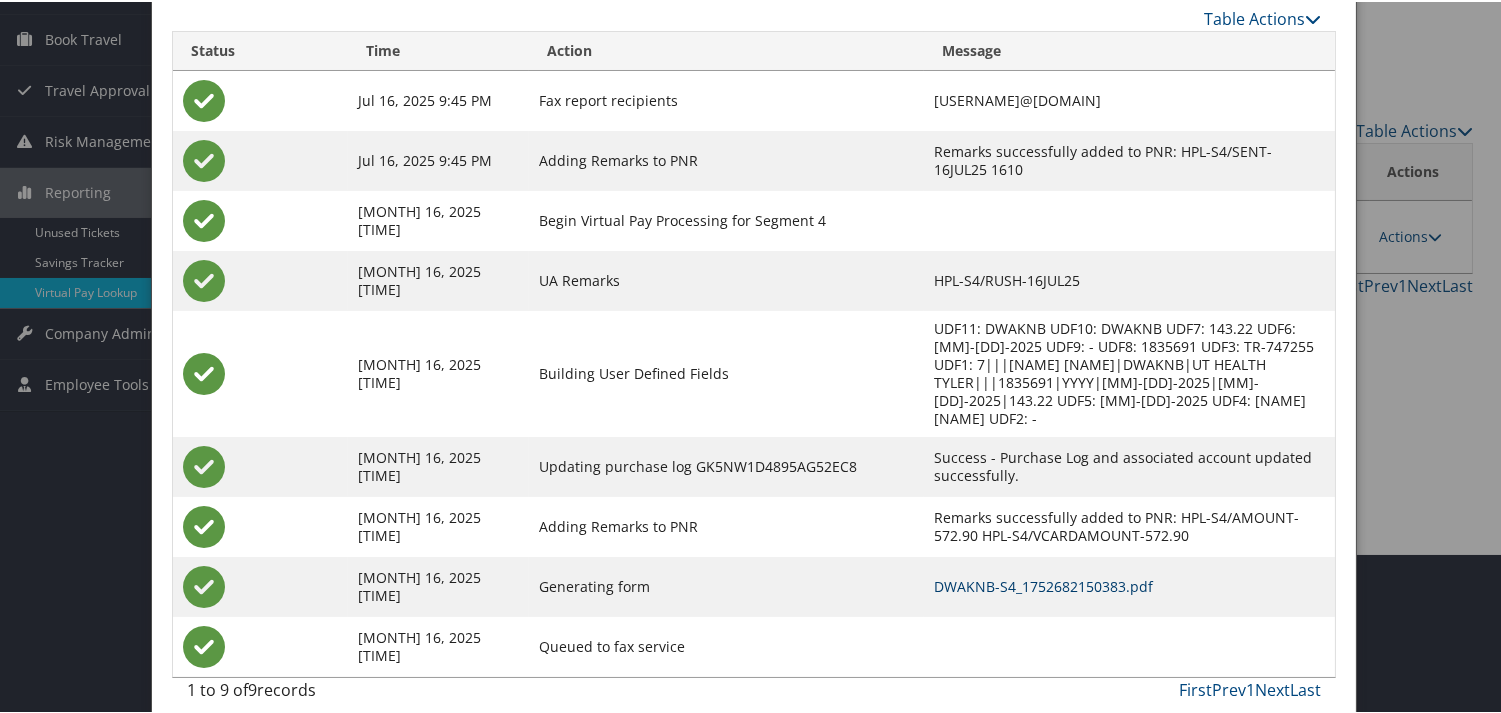 click on "DWAKNB-S4_1752682150383.pdf" at bounding box center (1043, 584) 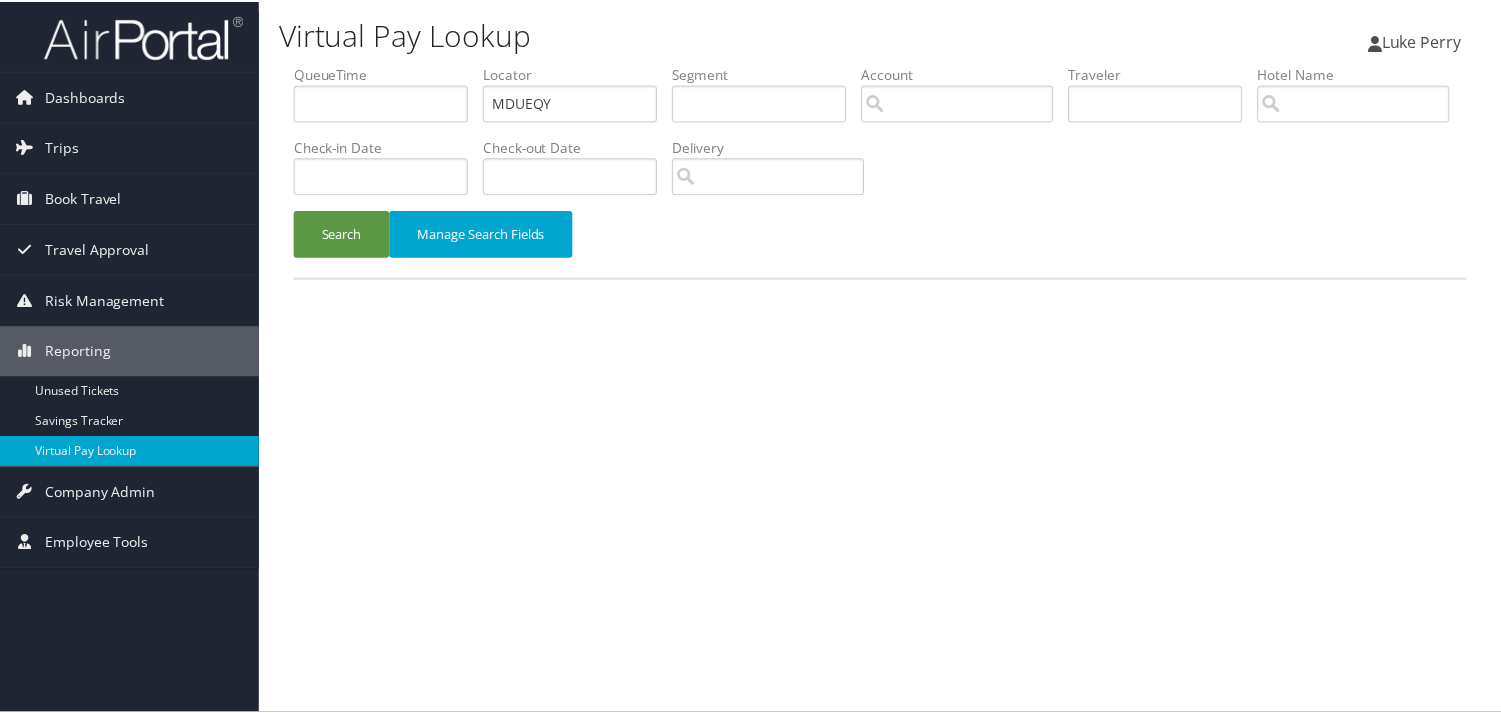 scroll, scrollTop: 0, scrollLeft: 0, axis: both 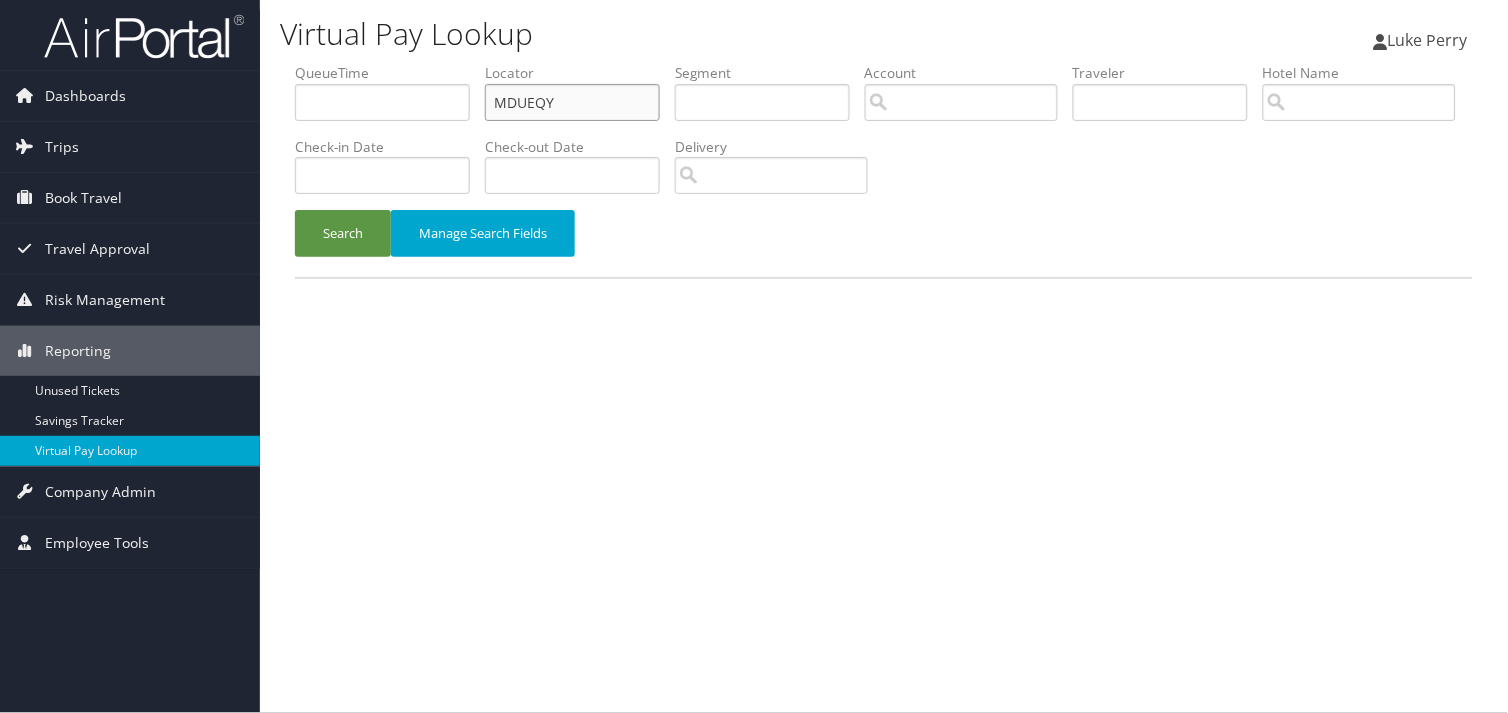 drag, startPoint x: 525, startPoint y: 105, endPoint x: 457, endPoint y: 108, distance: 68.06615 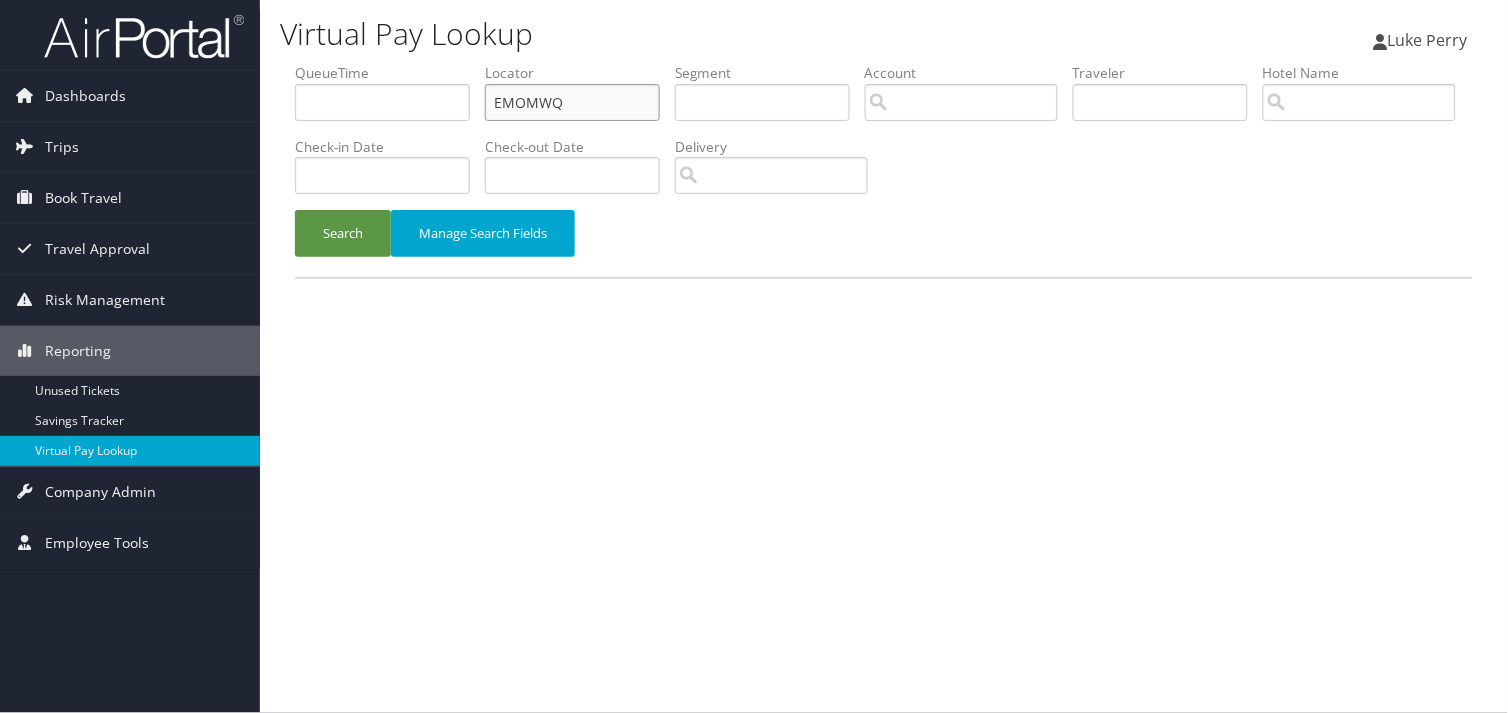 click on "EMOMWQ" at bounding box center [572, 102] 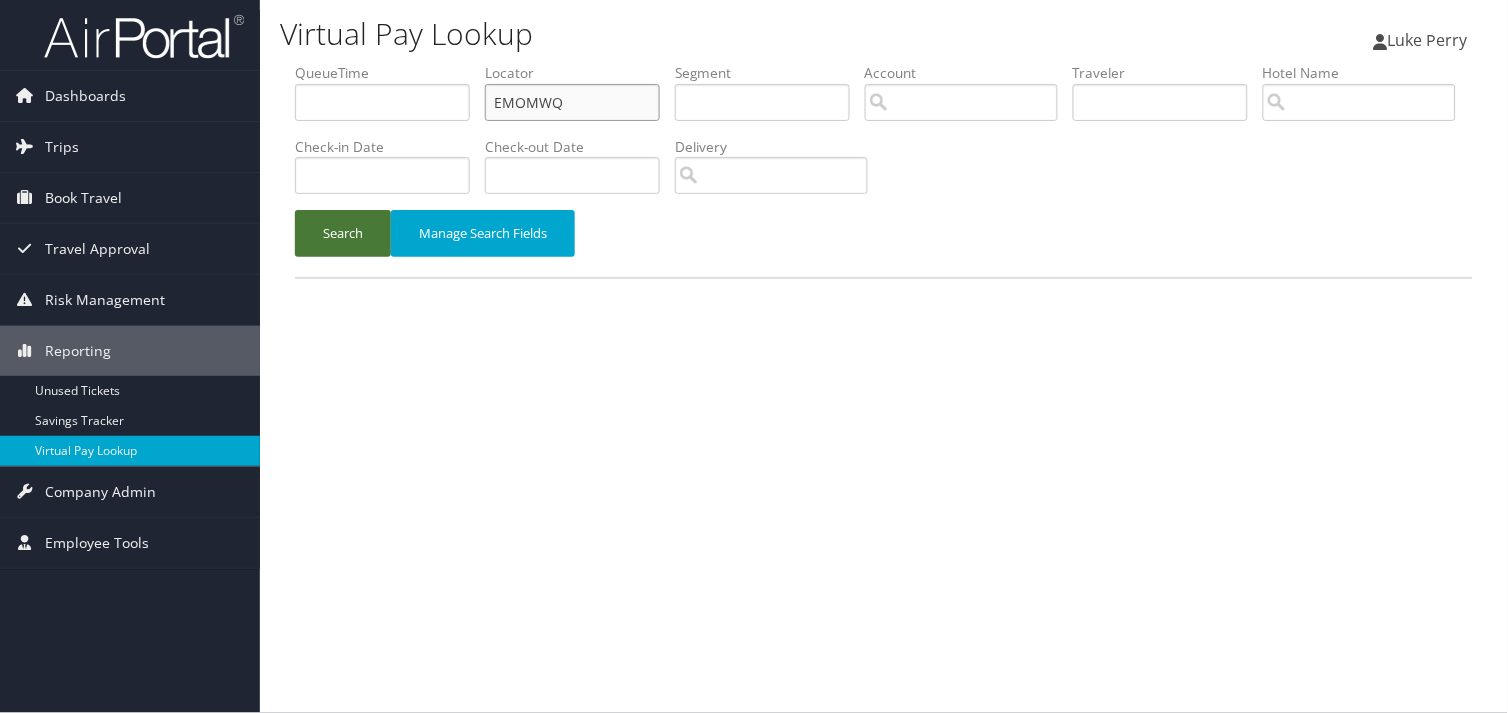 type on "EMOMWQ" 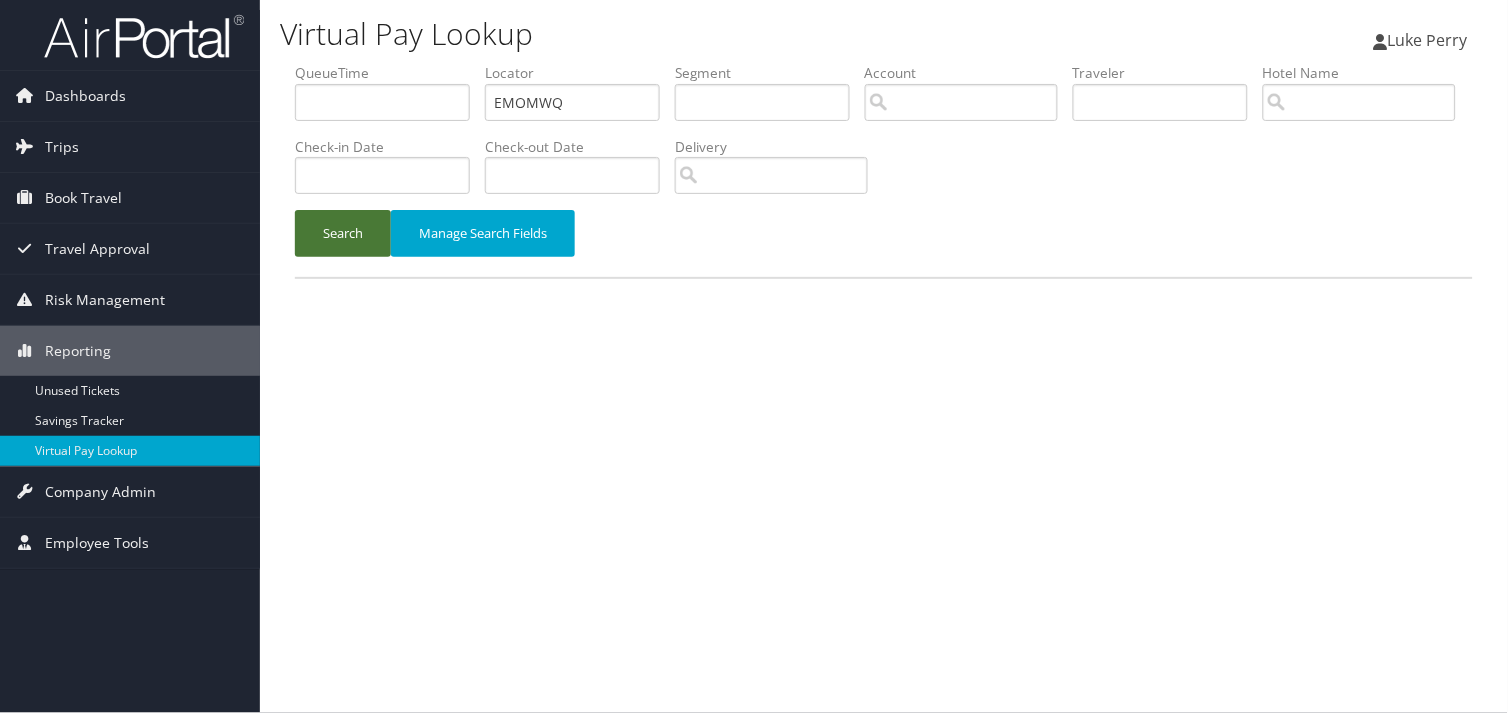 click on "Search" at bounding box center [343, 233] 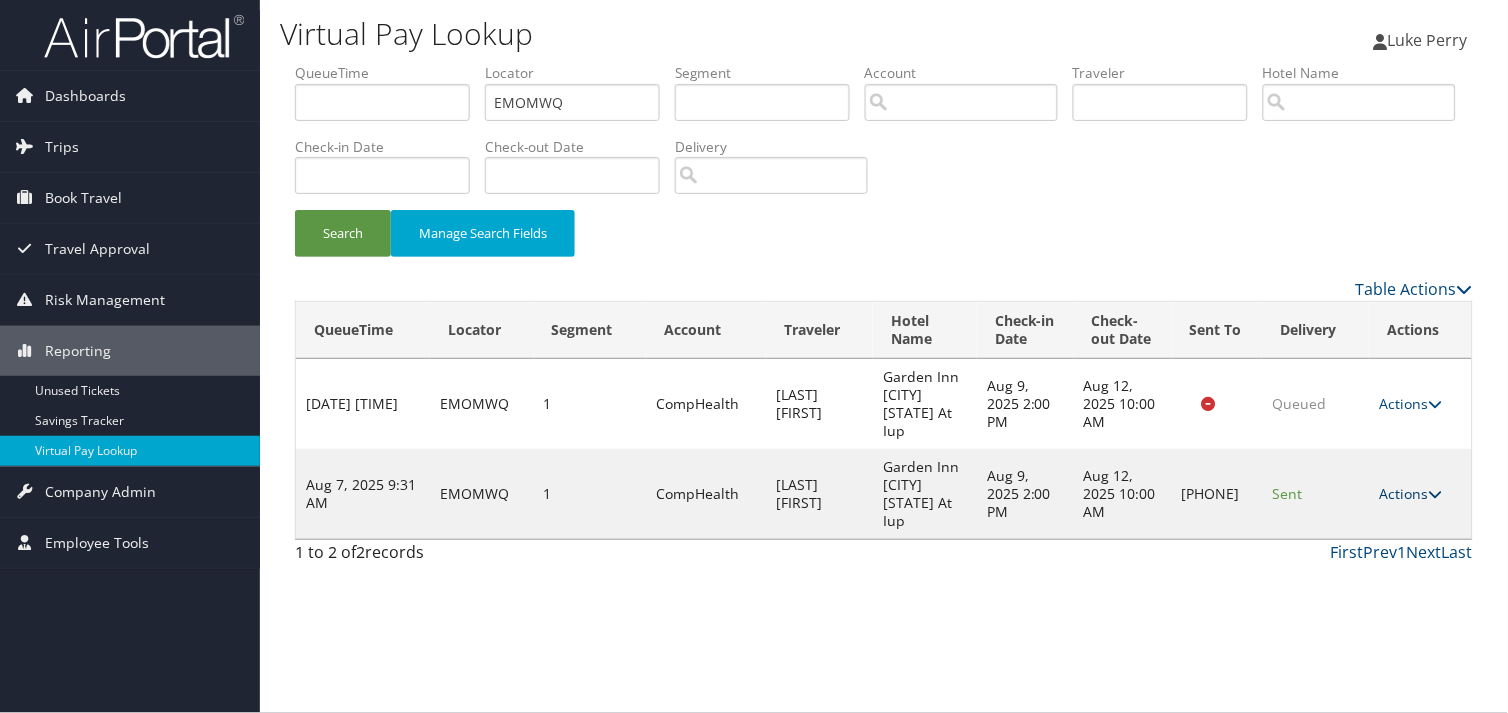 click on "Actions" at bounding box center (1410, 493) 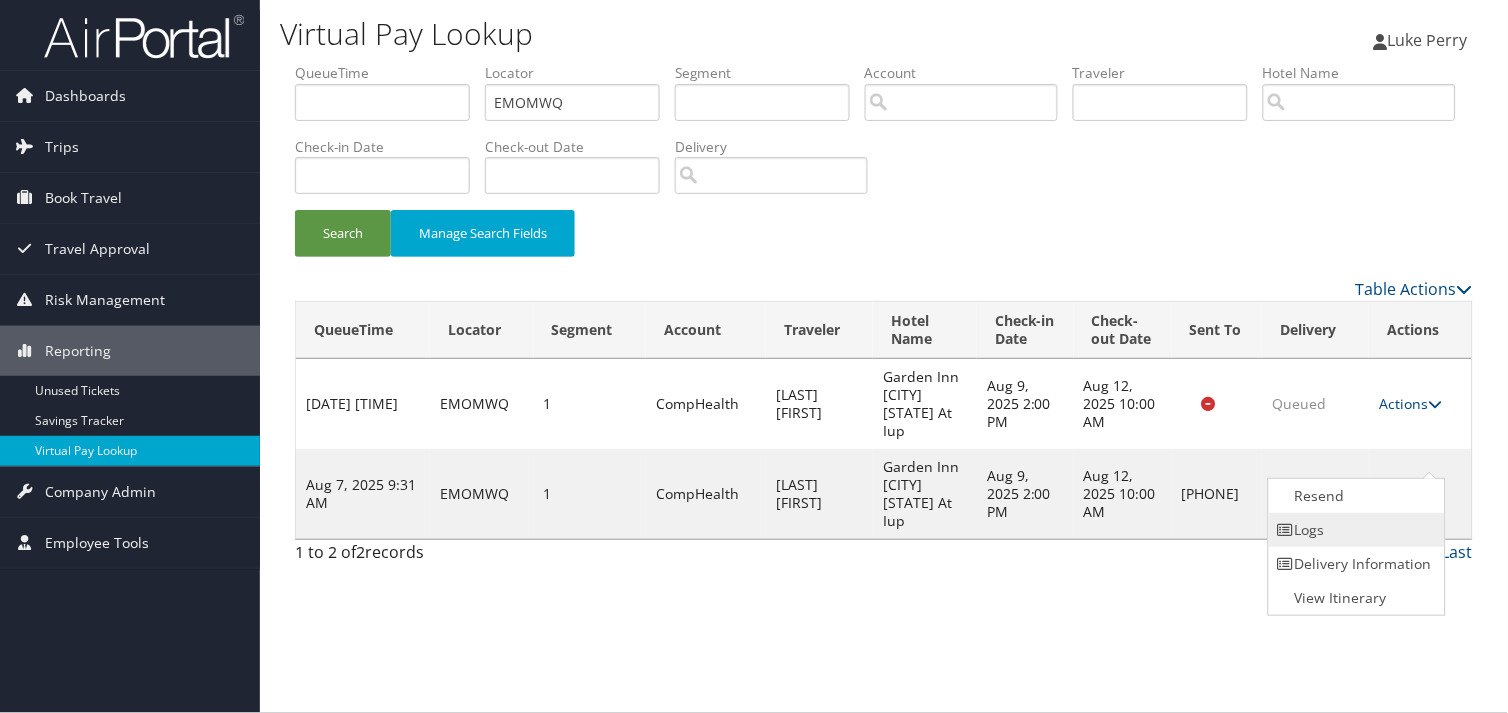 click on "Logs" at bounding box center [1354, 530] 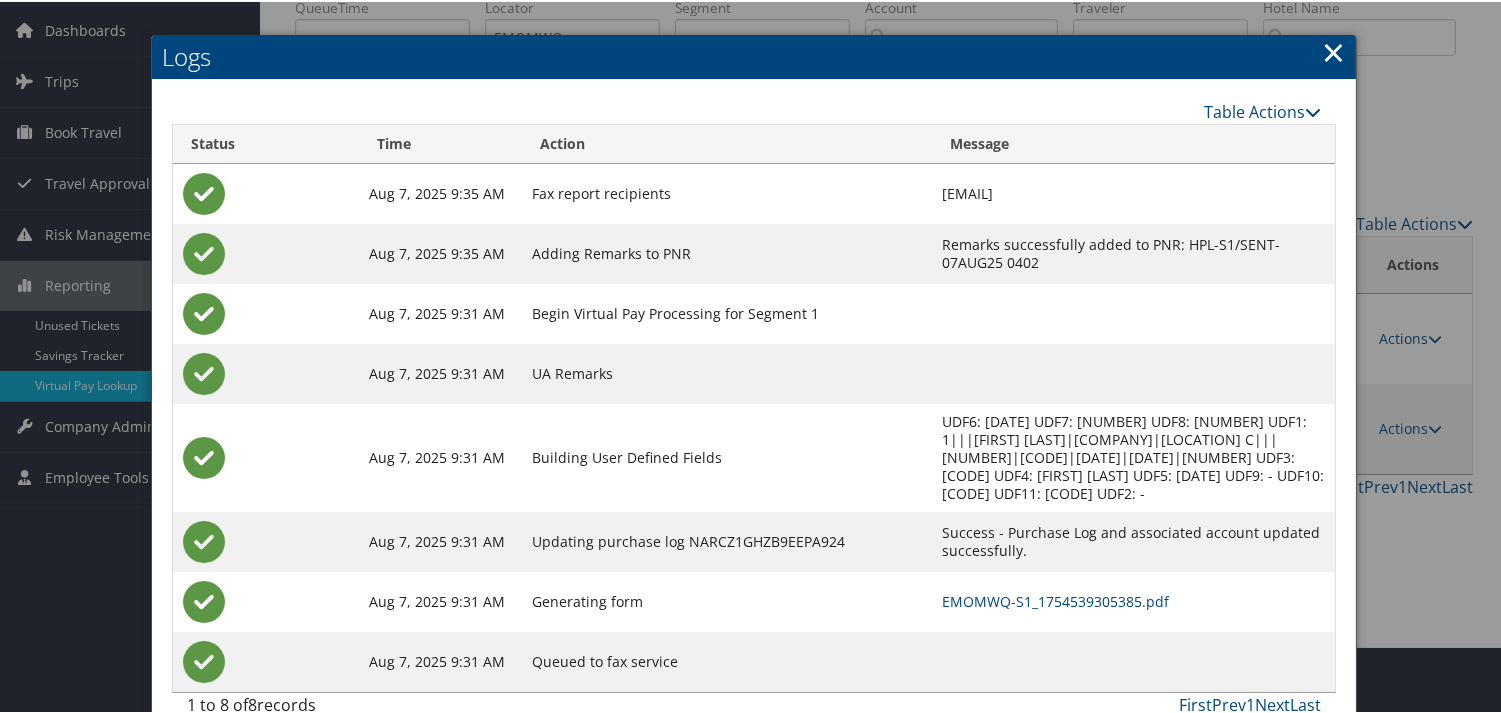 scroll, scrollTop: 100, scrollLeft: 0, axis: vertical 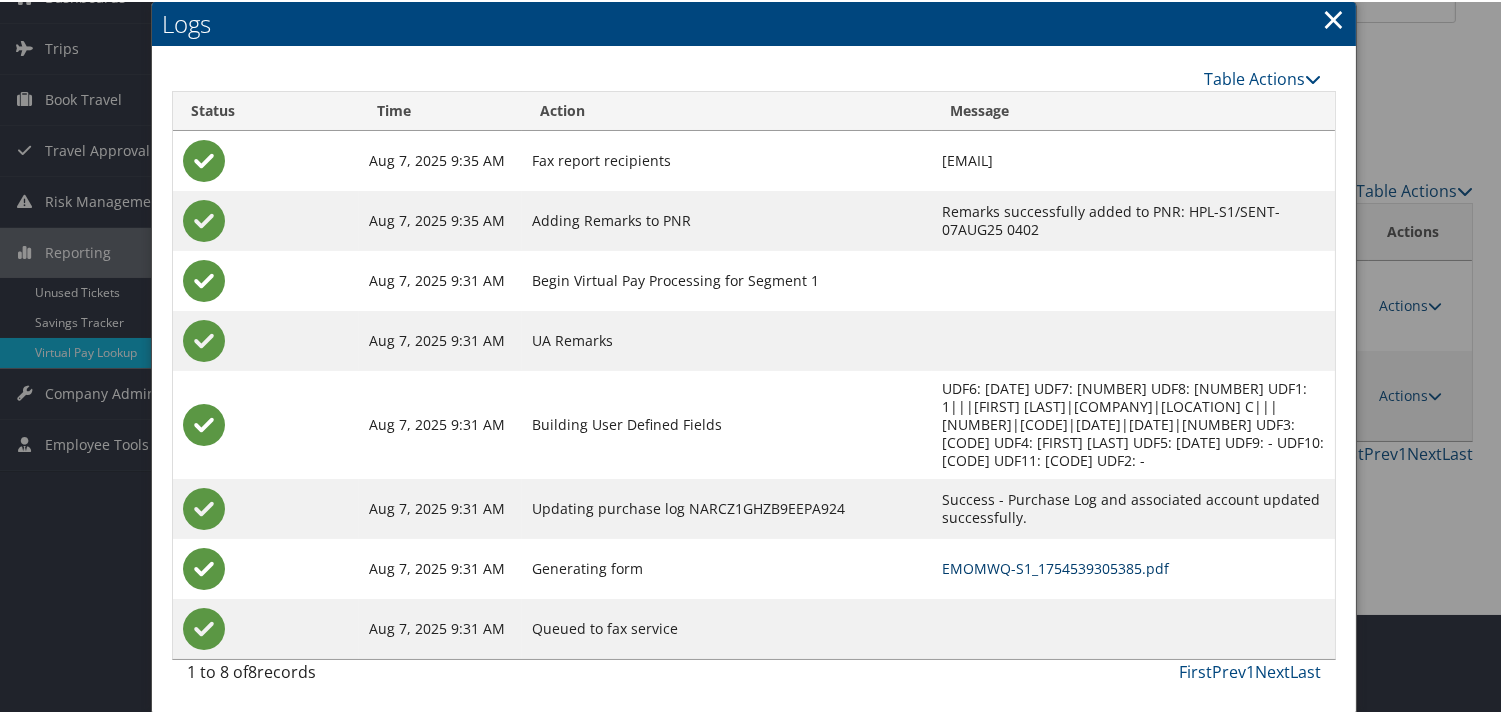 click on "EMOMWQ-S1_1754539305385.pdf" at bounding box center [1055, 566] 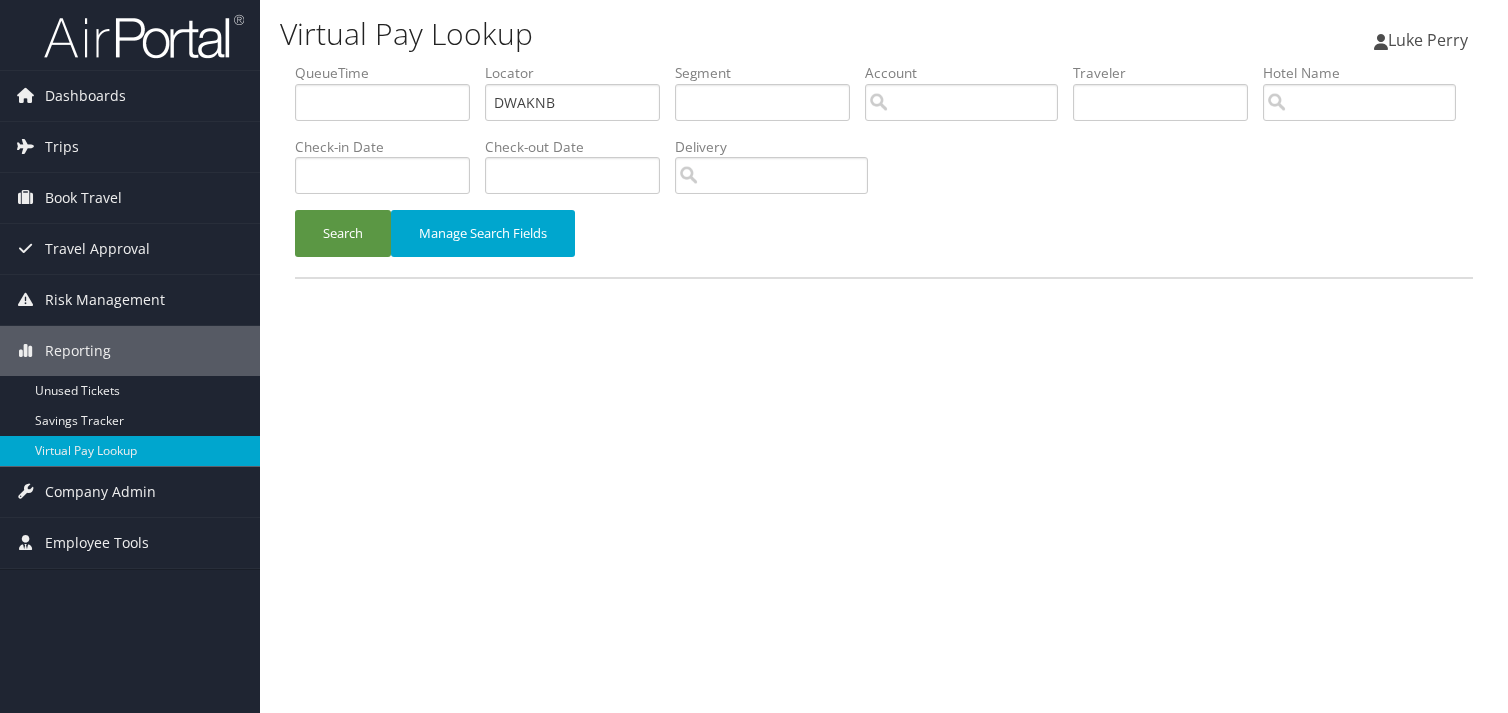 scroll, scrollTop: 0, scrollLeft: 0, axis: both 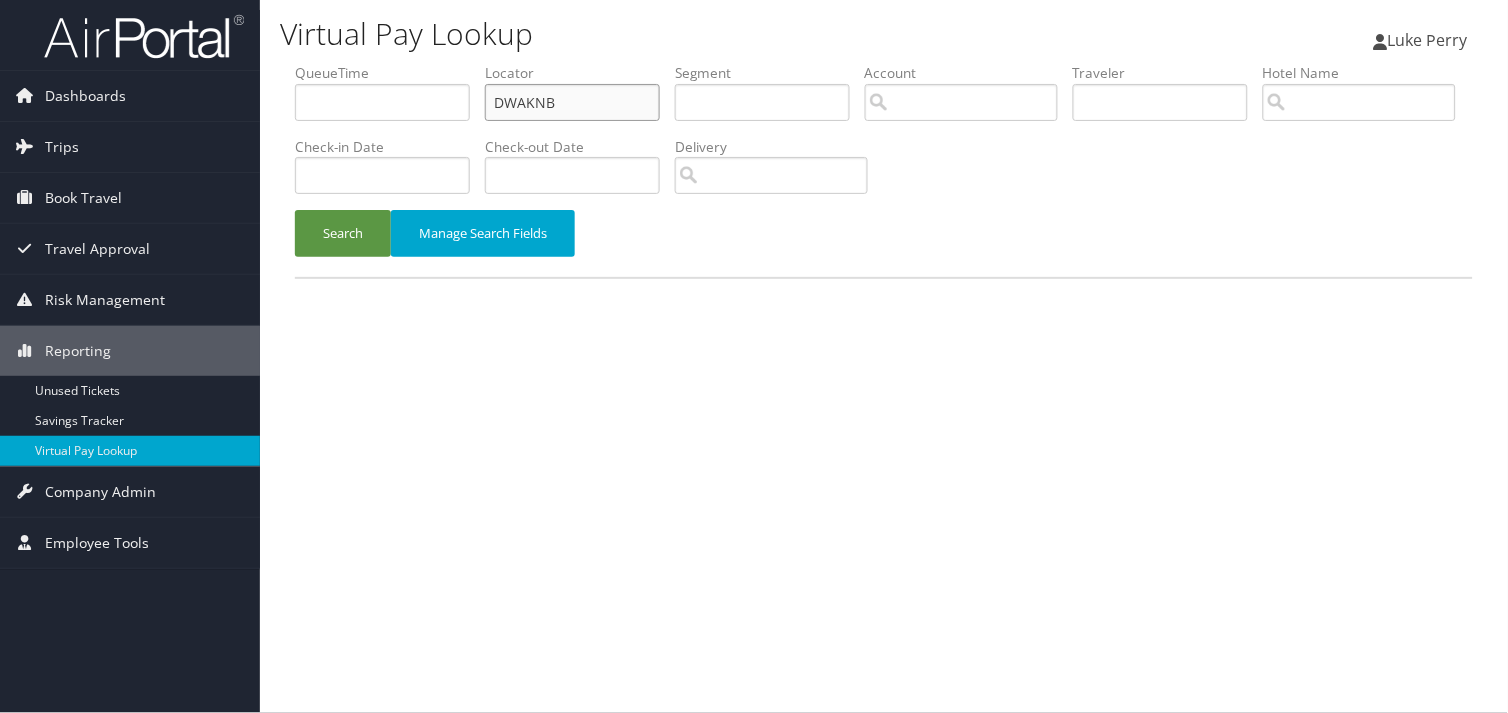 drag, startPoint x: 531, startPoint y: 104, endPoint x: 341, endPoint y: 115, distance: 190.31816 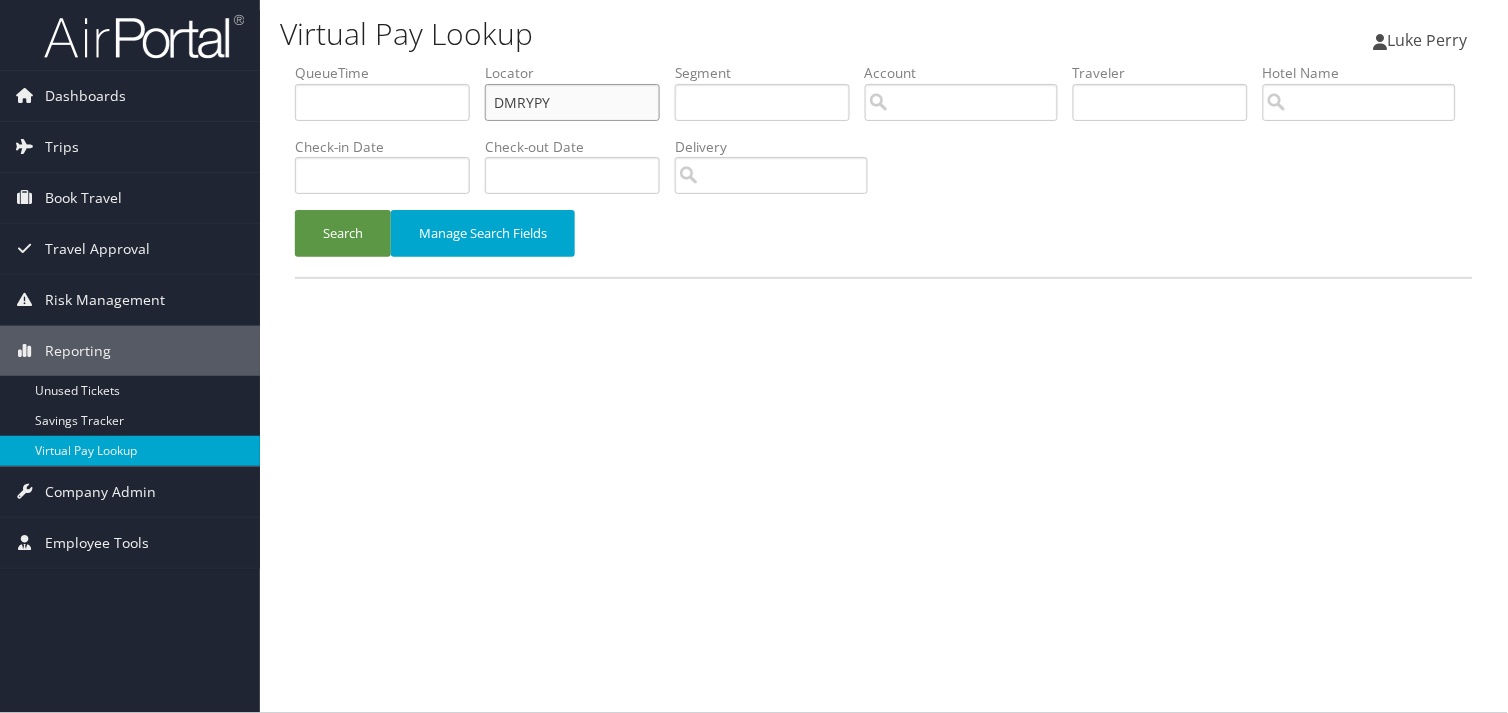 click on "DMRYPY" at bounding box center (572, 102) 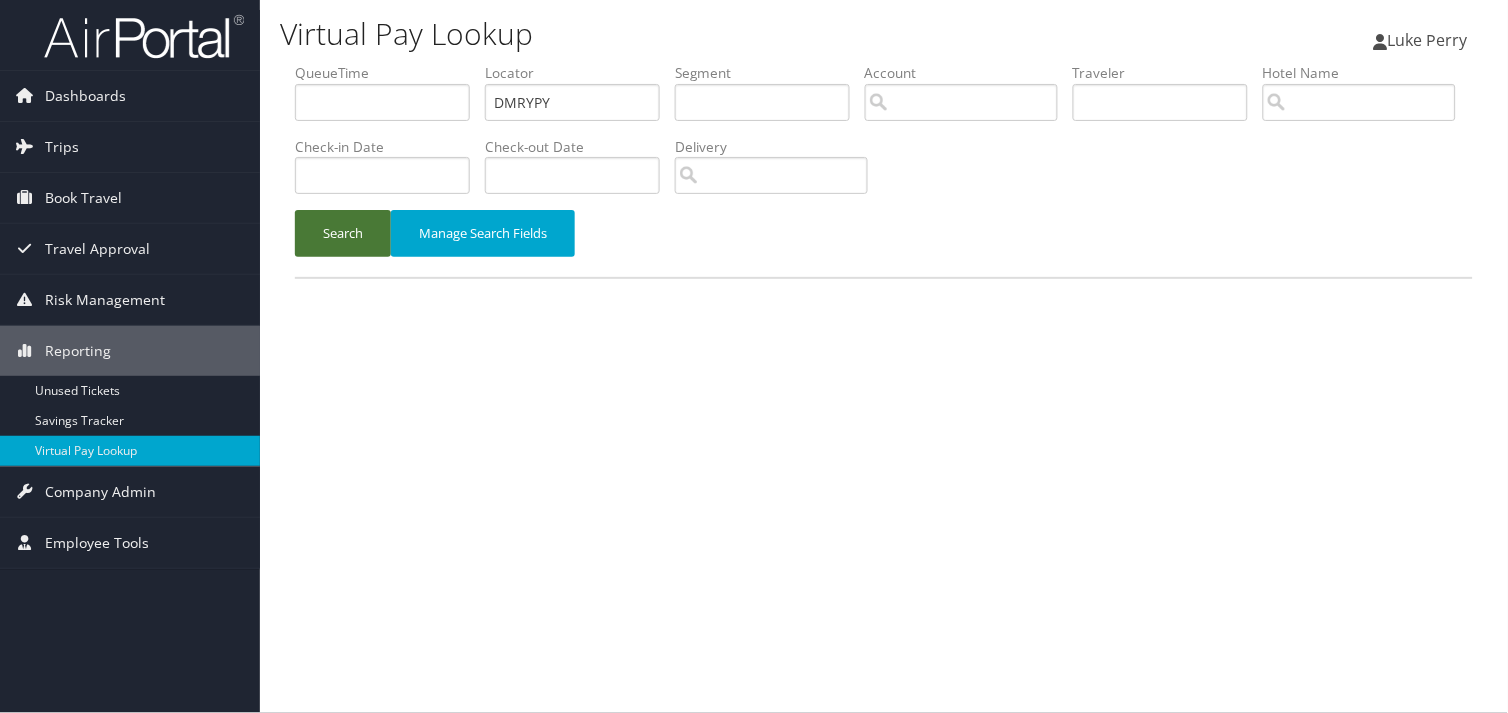 click on "Search" at bounding box center (343, 233) 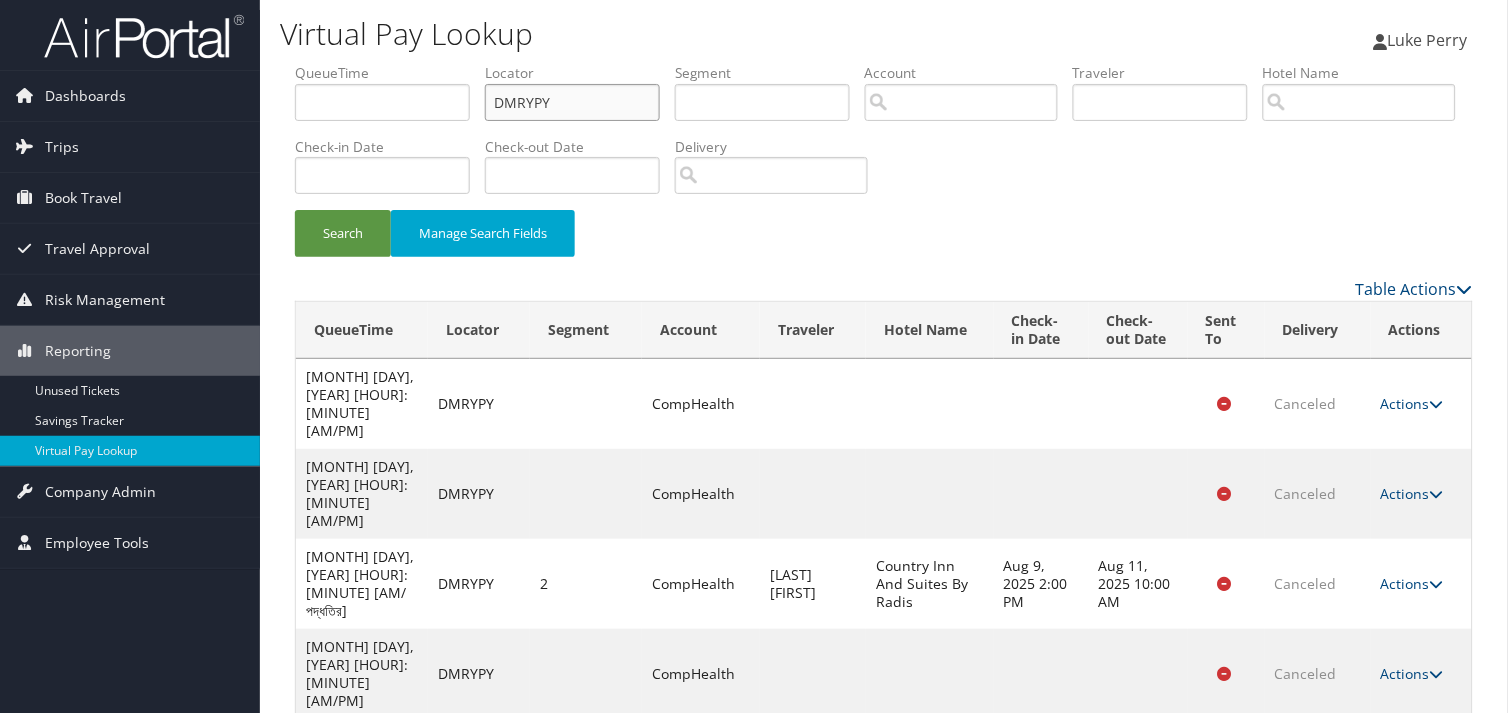 drag, startPoint x: 560, startPoint y: 104, endPoint x: 317, endPoint y: 121, distance: 243.59392 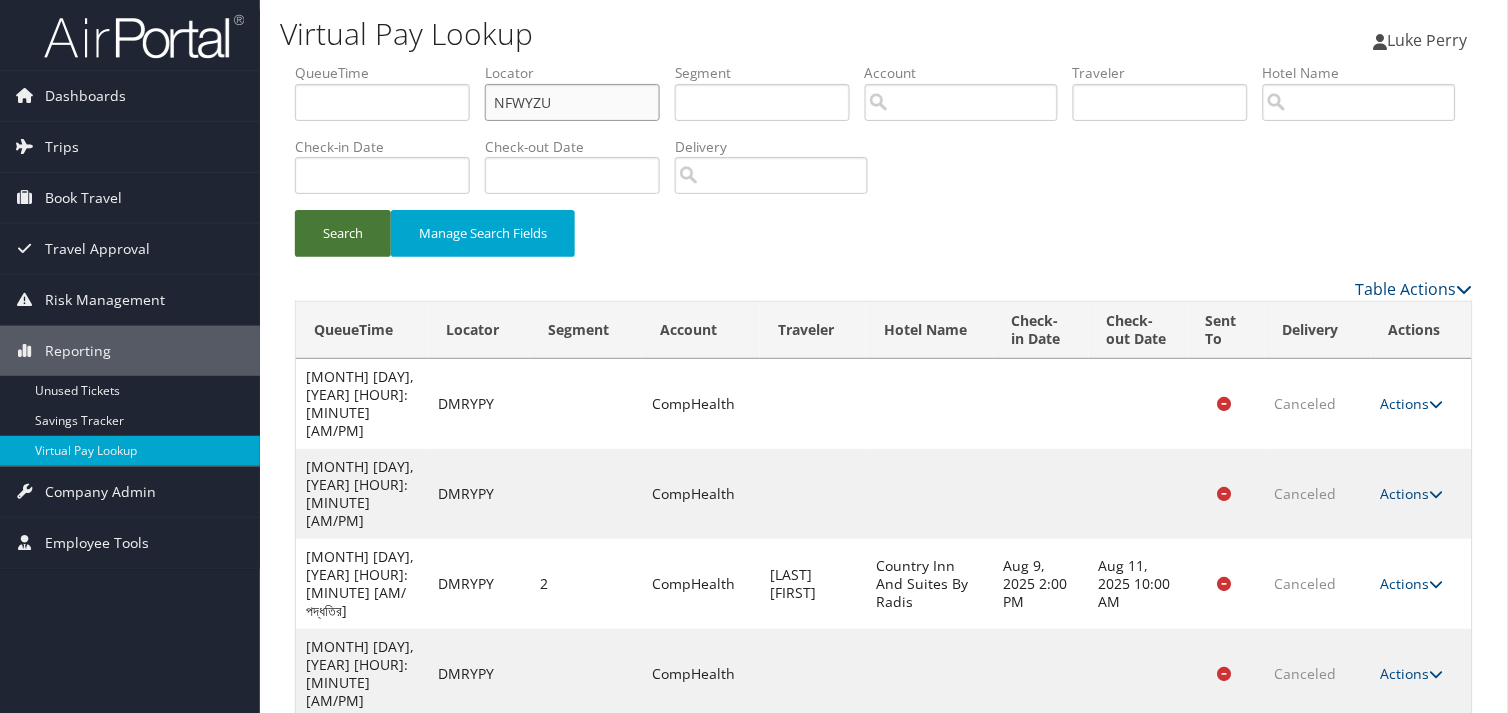 type on "NFWYZU" 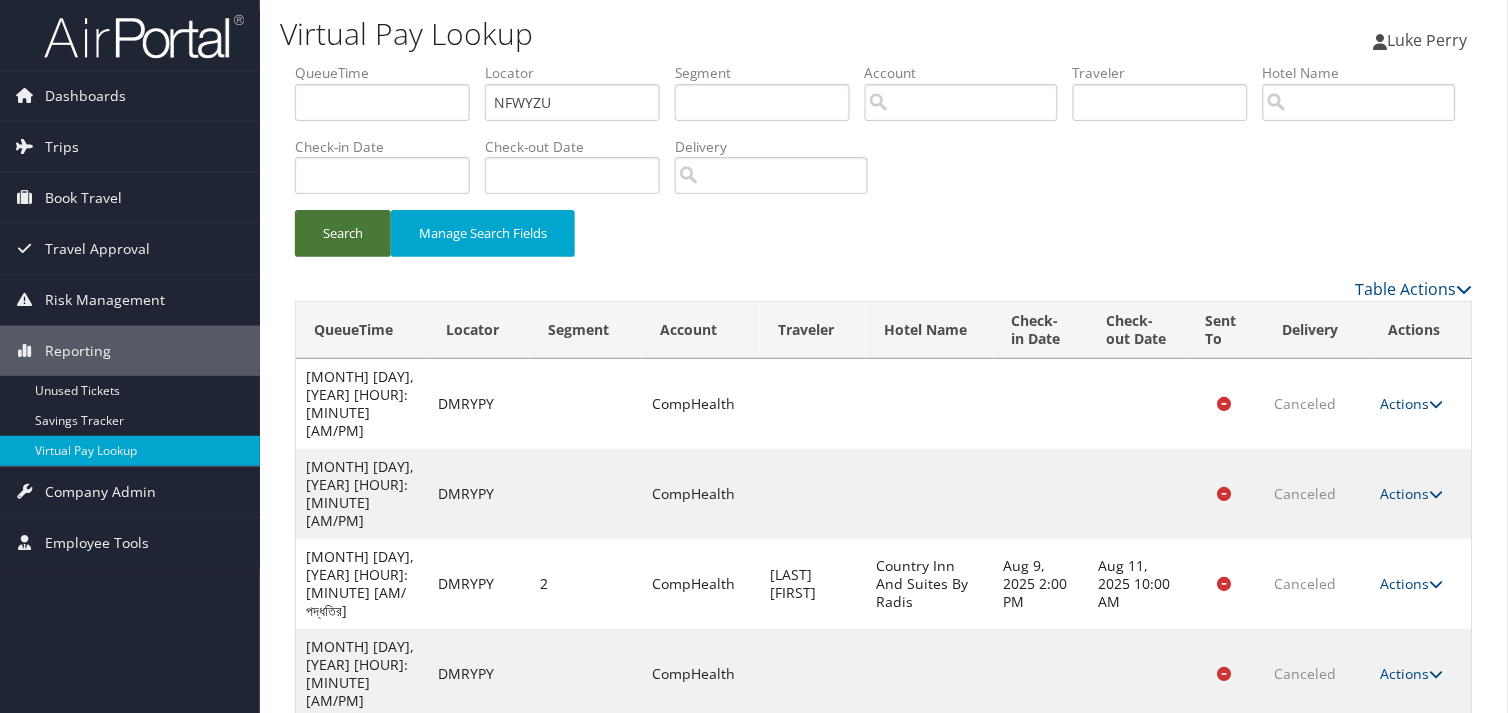 click on "Search" at bounding box center [343, 233] 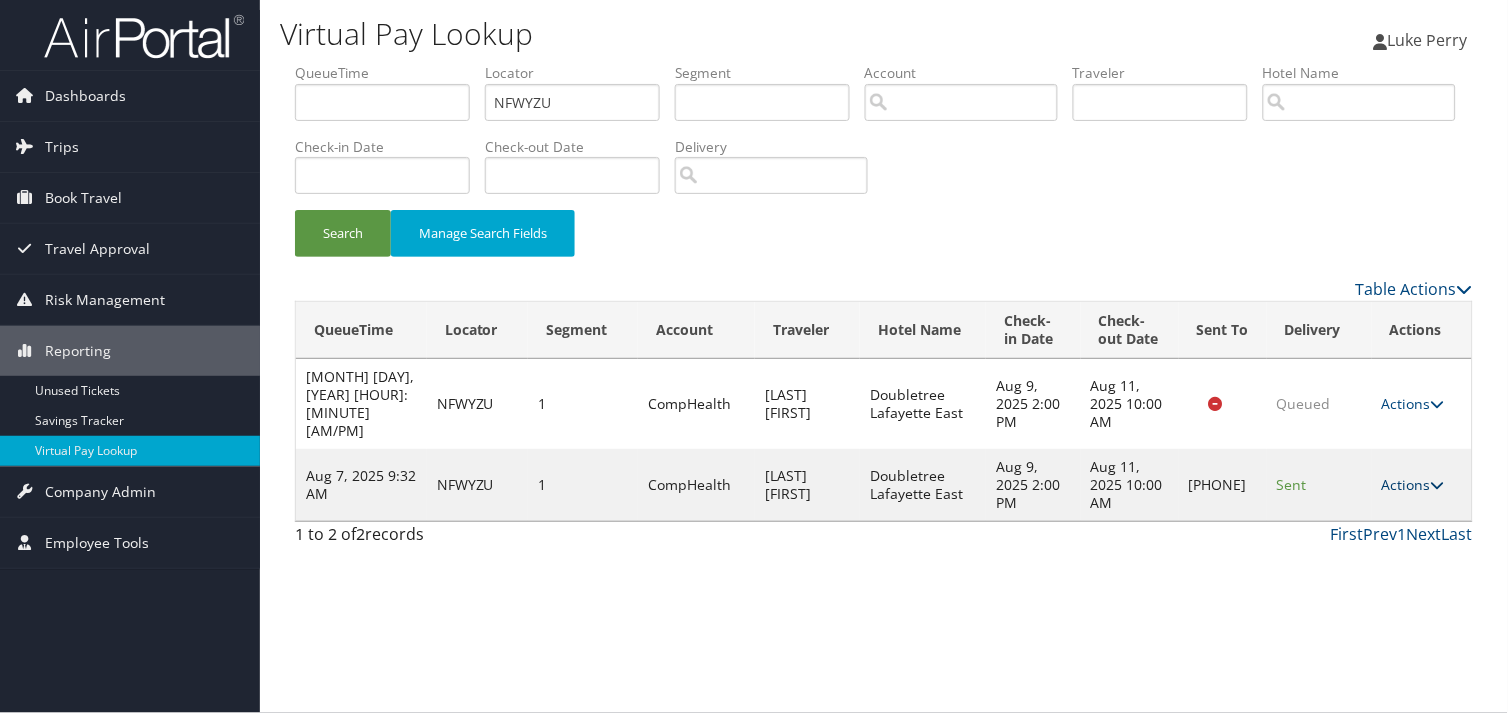click on "Actions" at bounding box center [1413, 484] 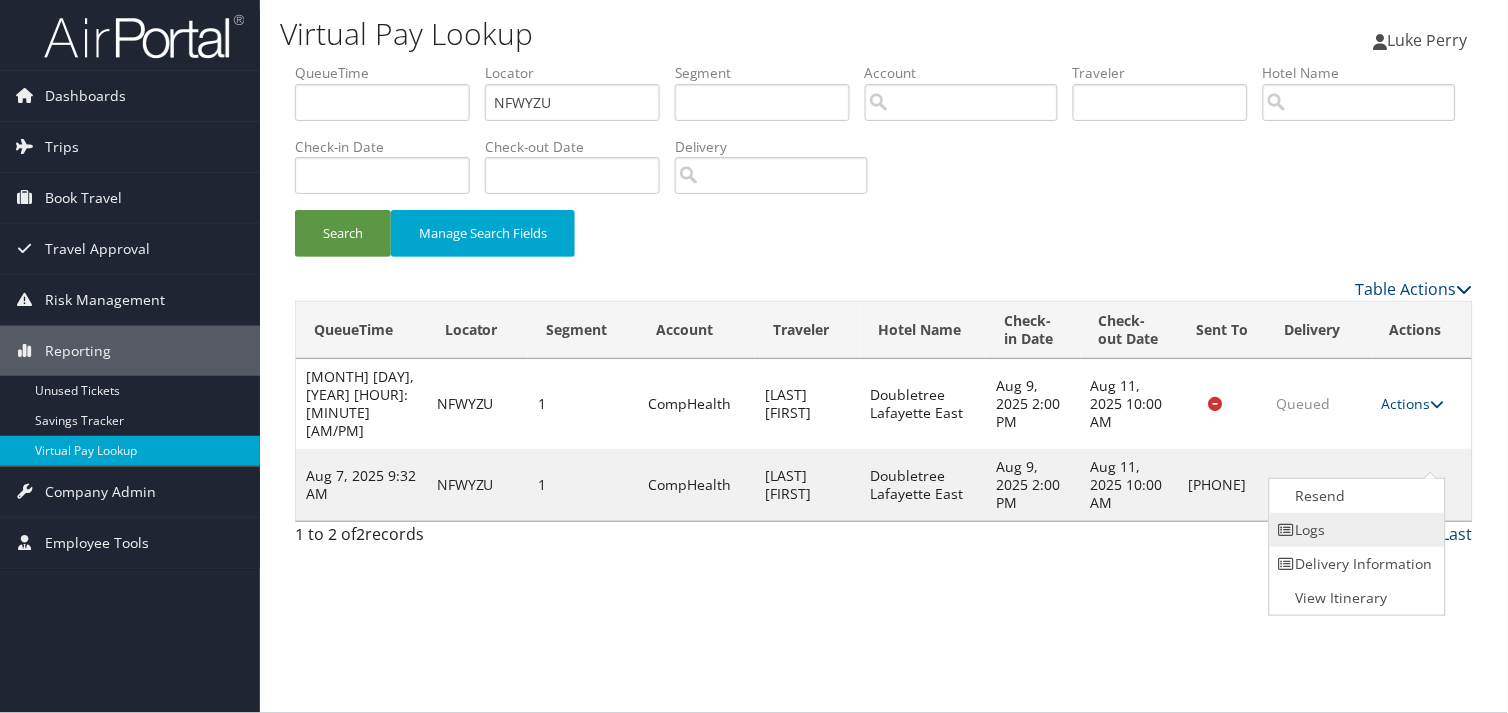 click on "Logs" at bounding box center [1355, 530] 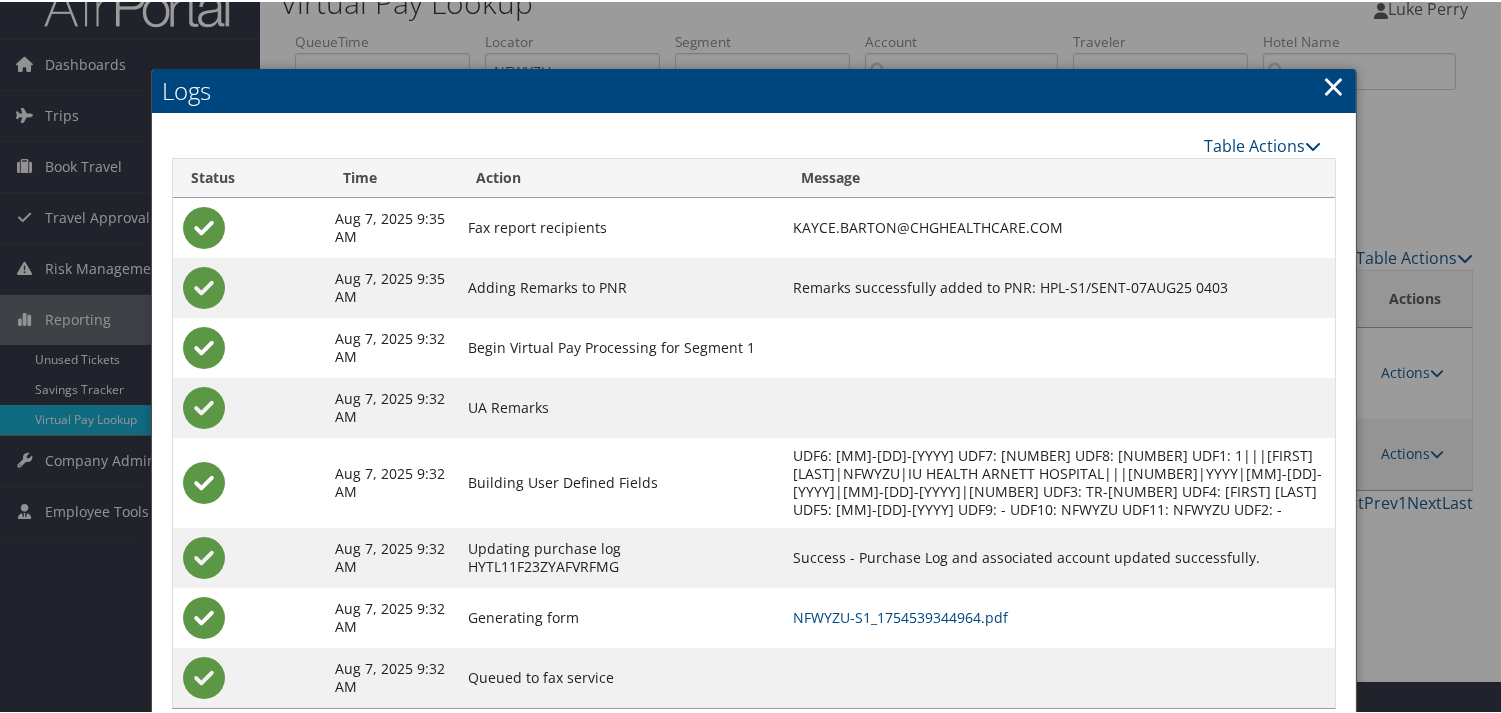 scroll, scrollTop: 82, scrollLeft: 0, axis: vertical 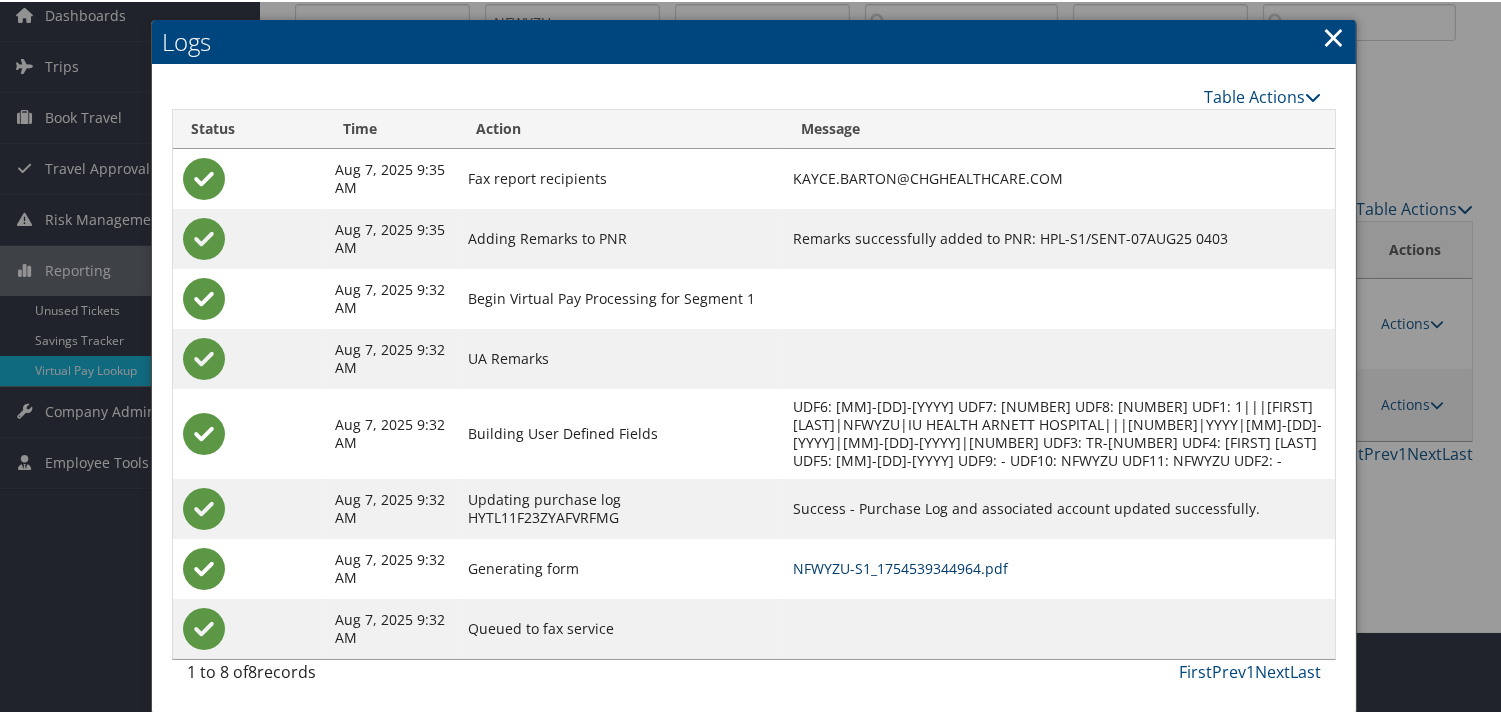 click on "NFWYZU-S1_1754539344964.pdf" at bounding box center [900, 566] 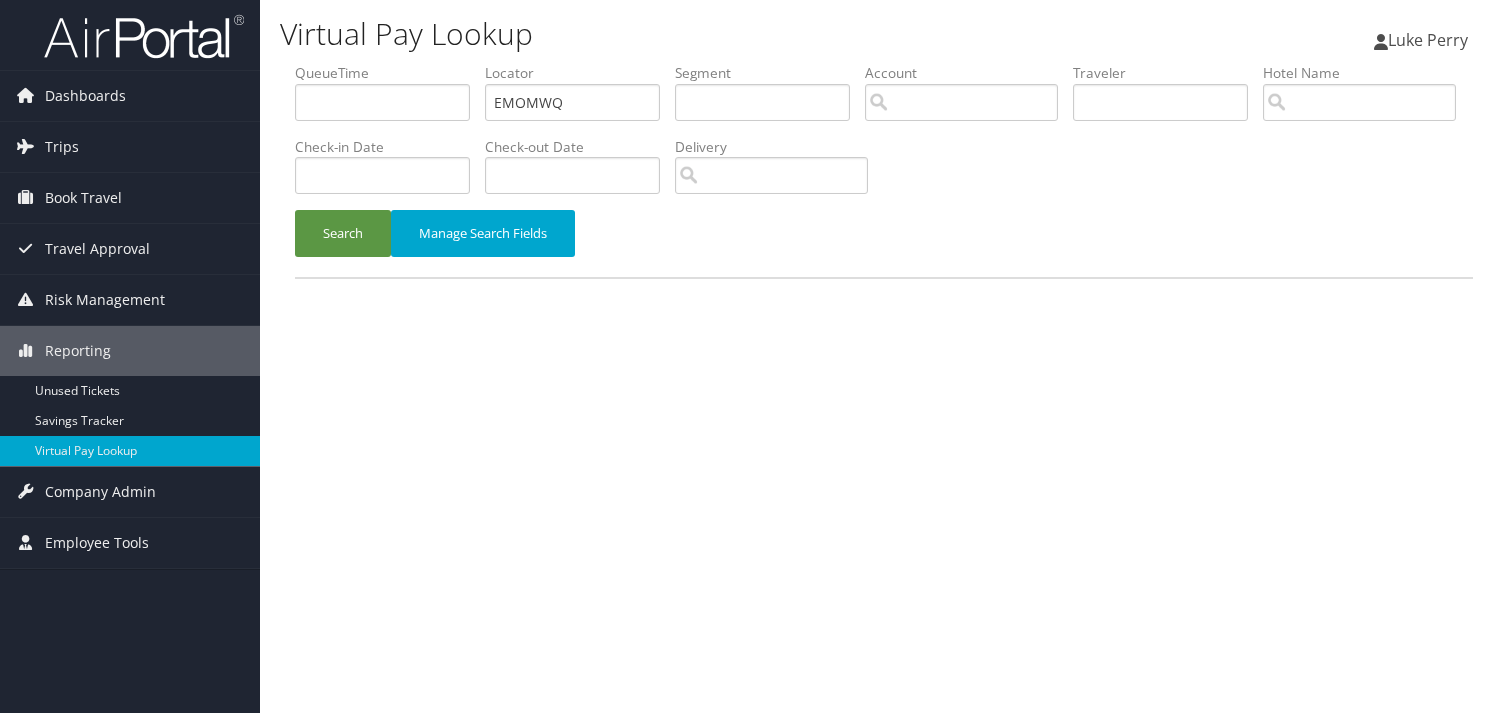 scroll, scrollTop: 0, scrollLeft: 0, axis: both 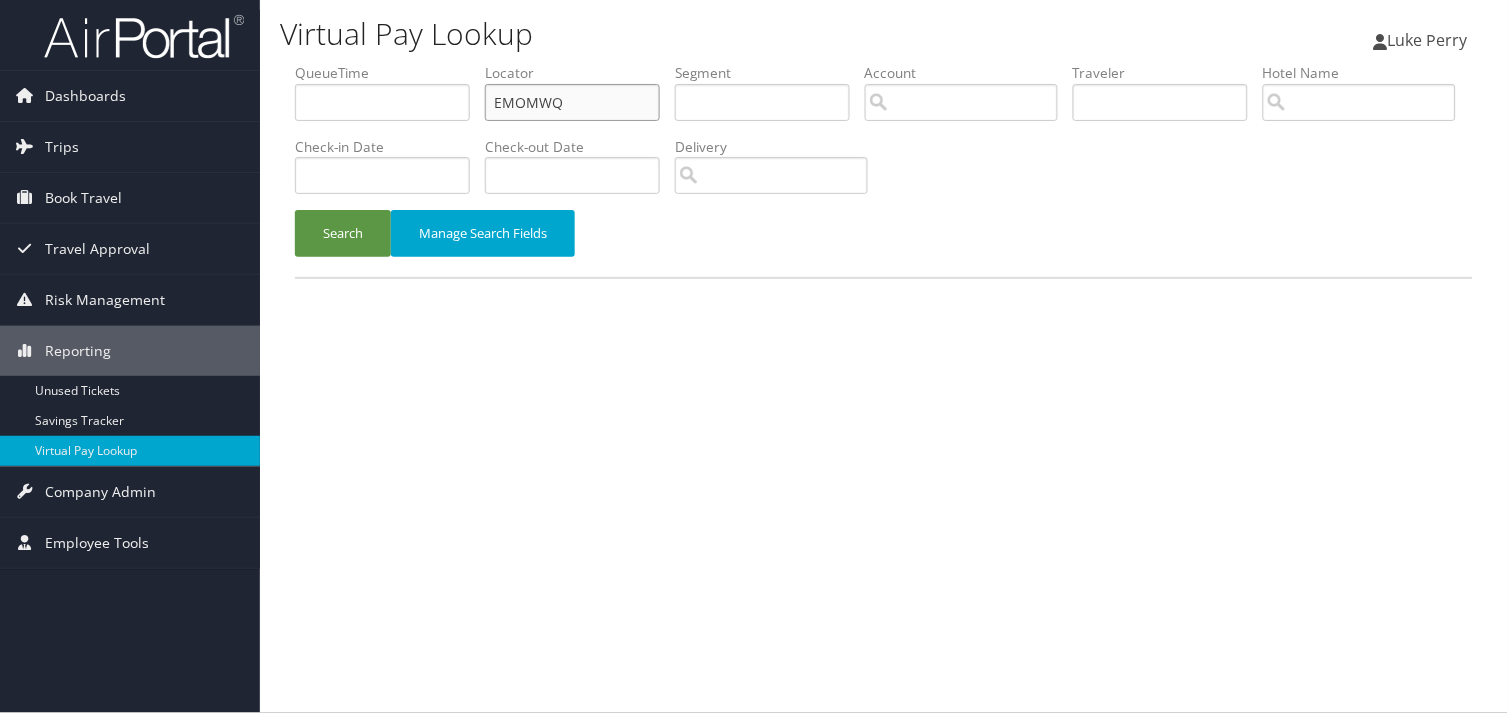 drag, startPoint x: 500, startPoint y: 102, endPoint x: 406, endPoint y: 102, distance: 94 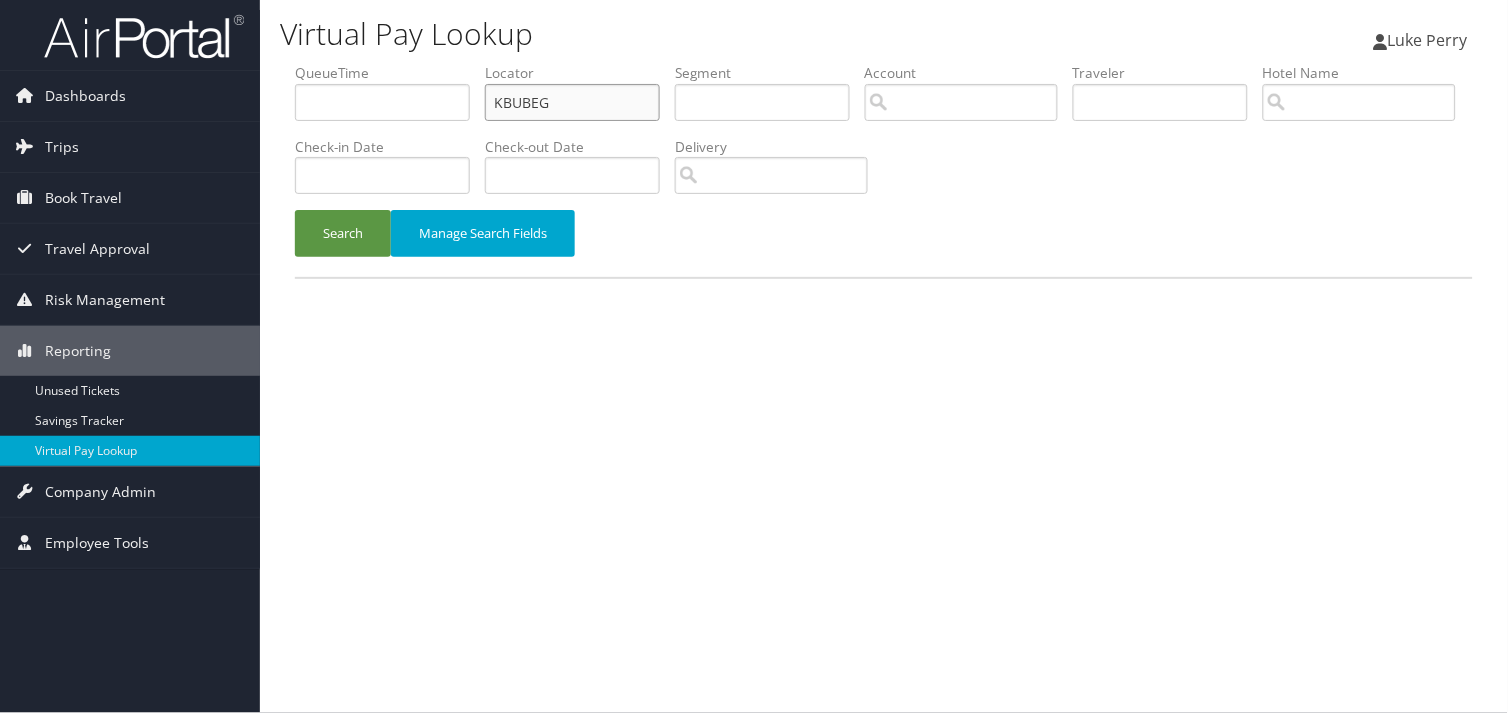 click on "KBUBEG" at bounding box center (572, 102) 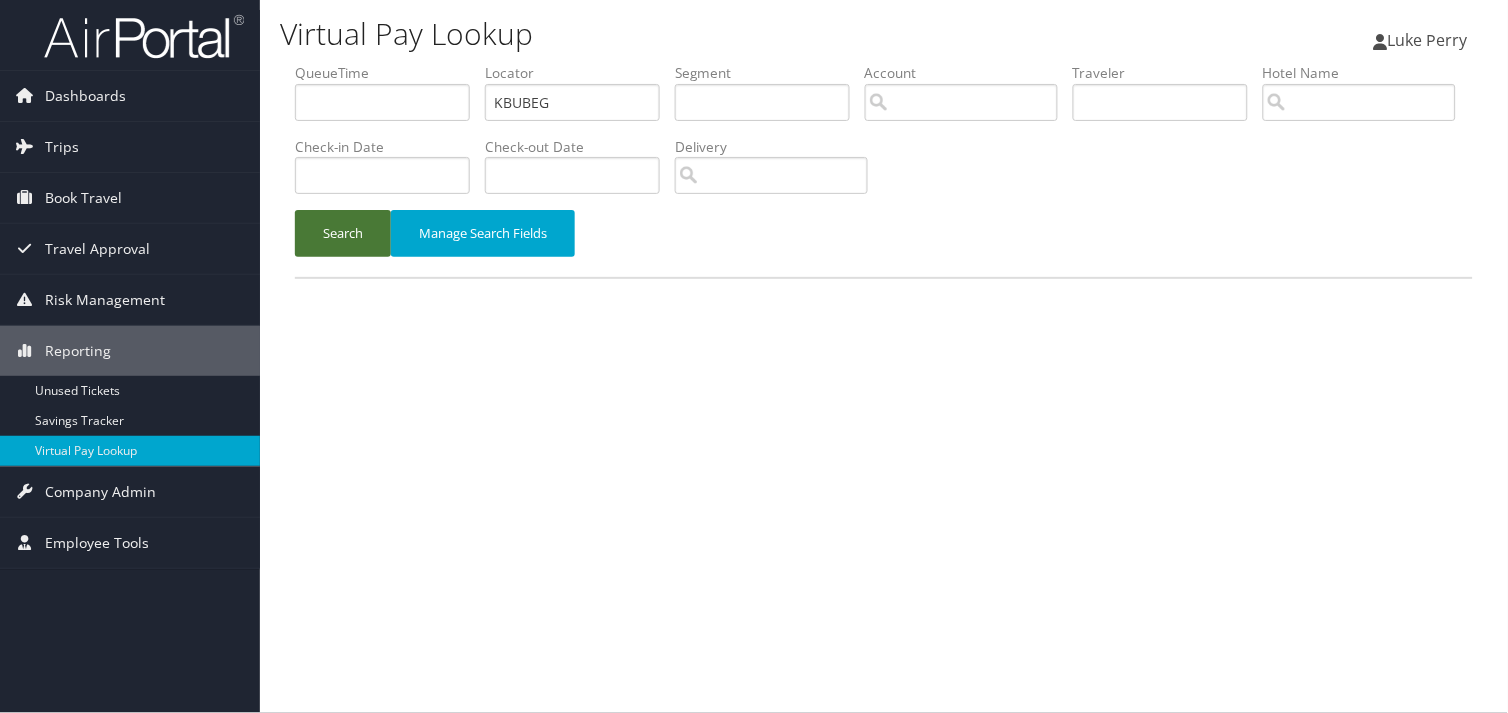 click on "Search" at bounding box center (343, 233) 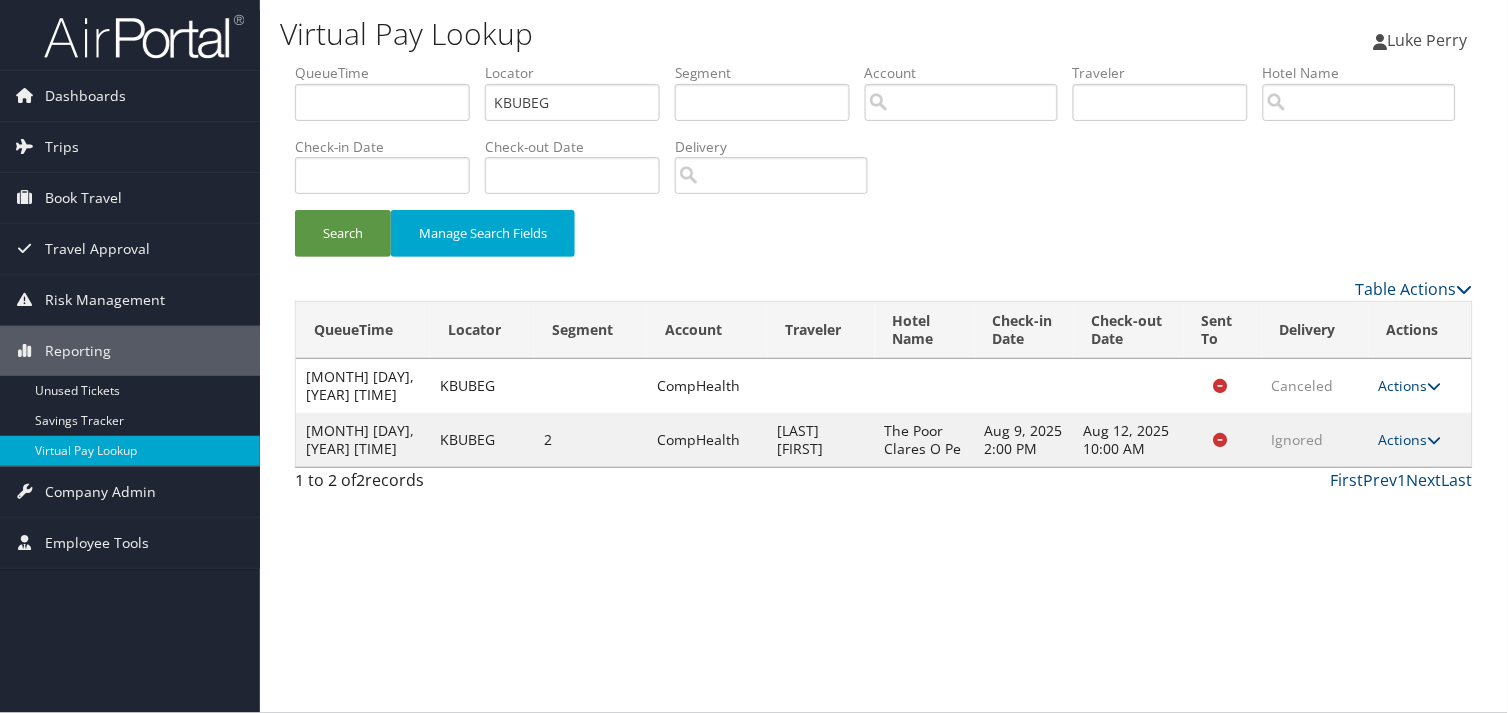 click on "Actions   Logs  View Itinerary" at bounding box center (1420, 386) 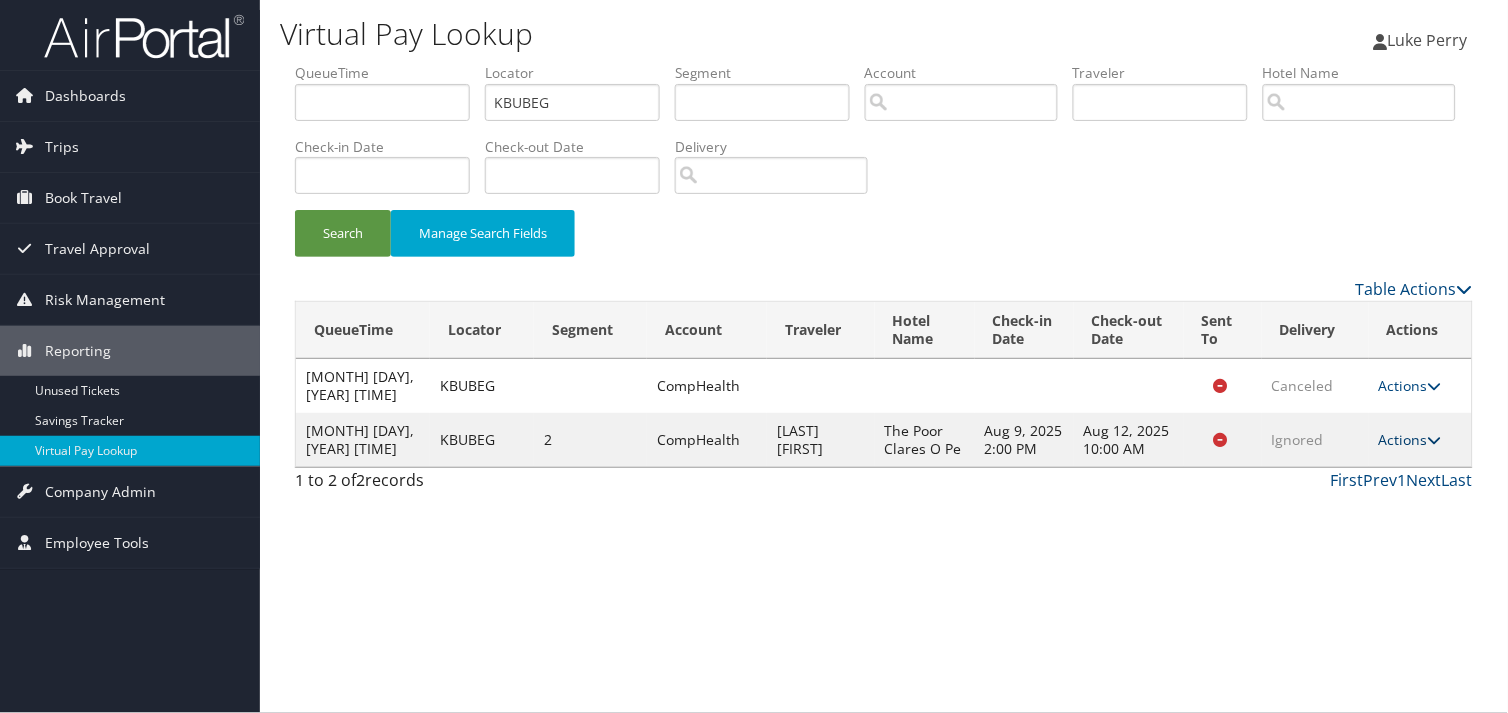 click on "Actions" at bounding box center [1410, 439] 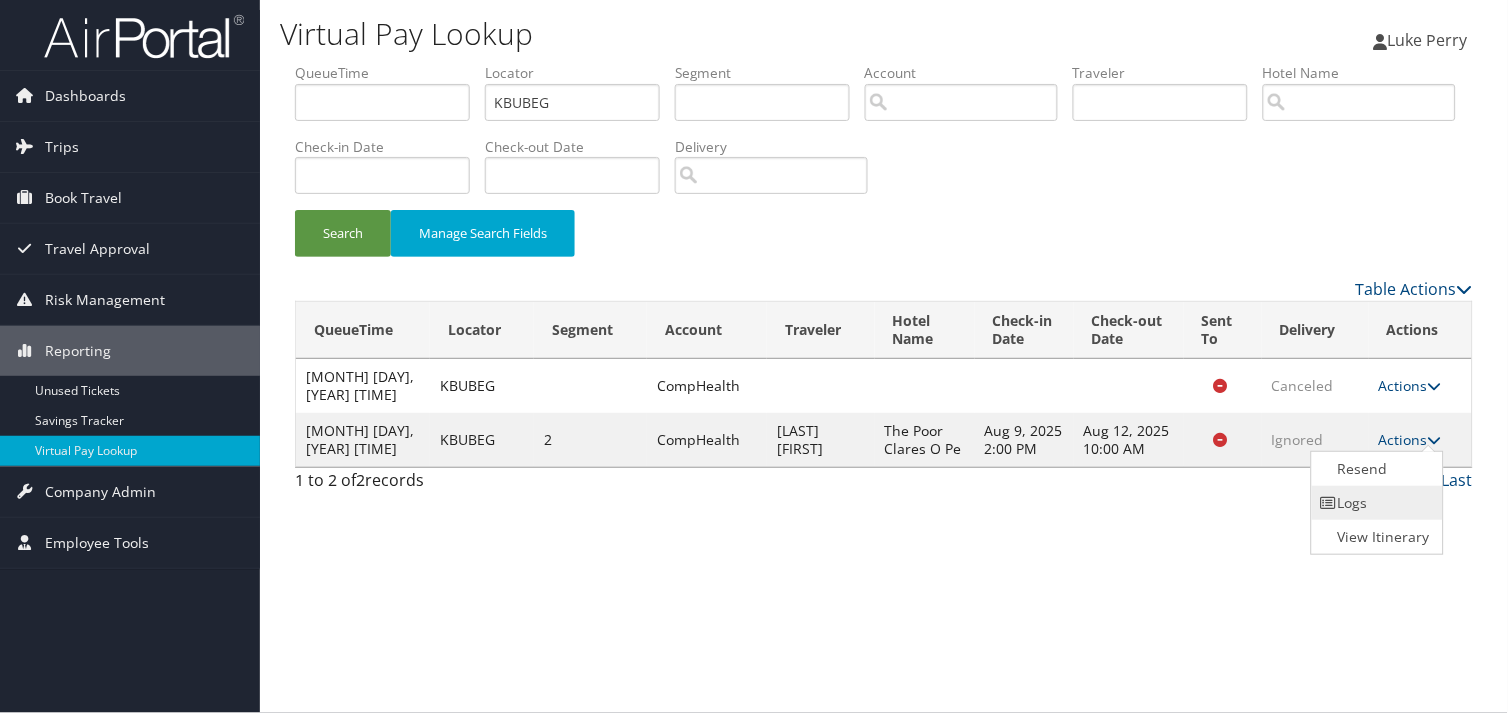 click at bounding box center [1329, 503] 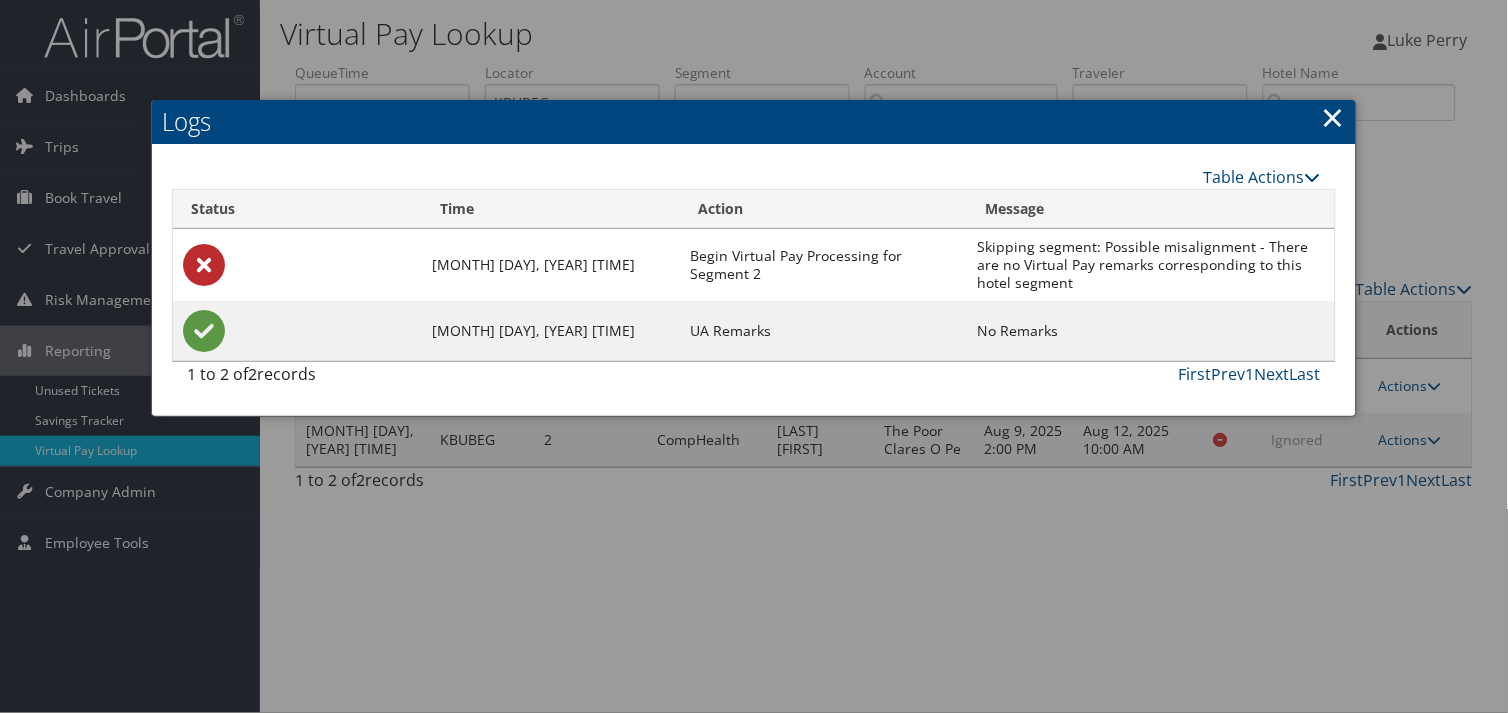 click at bounding box center [754, 356] 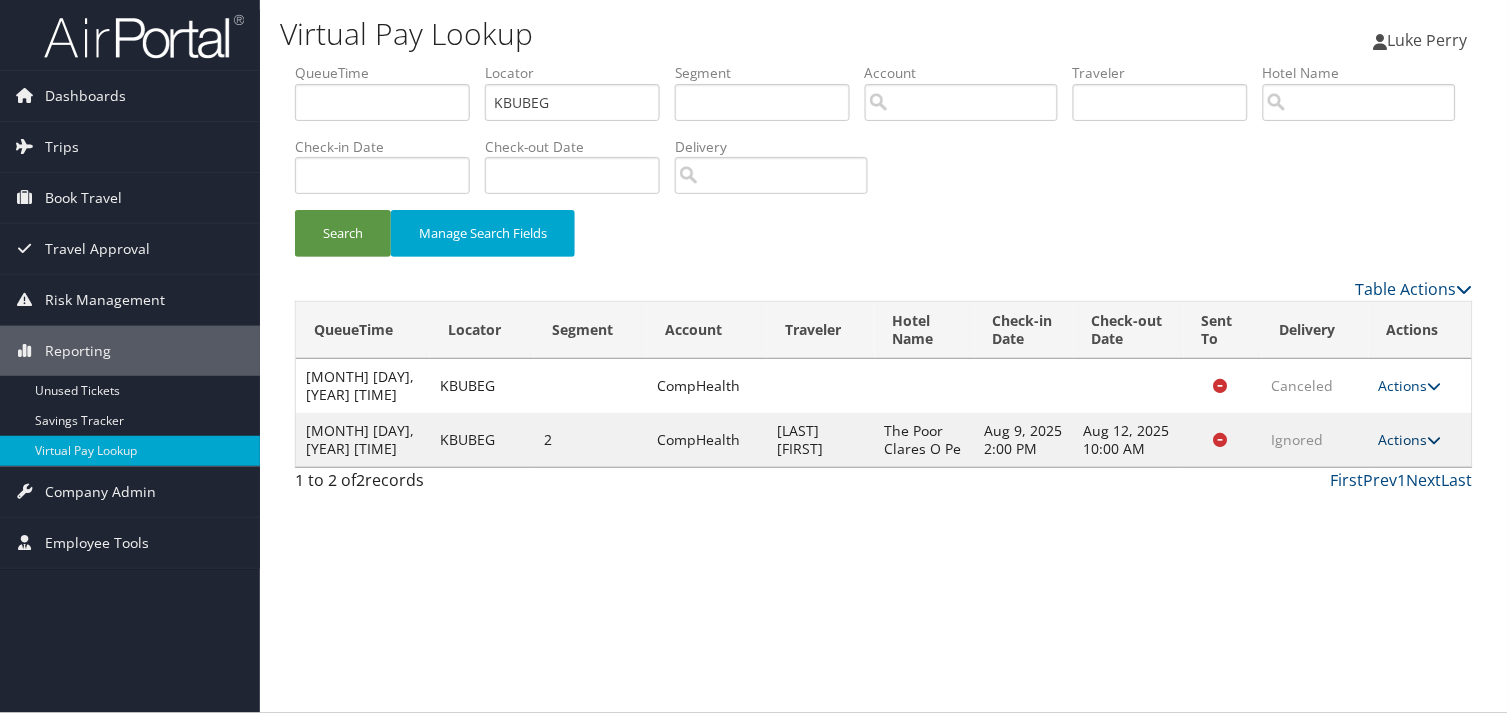 click on "Actions" at bounding box center (1410, 439) 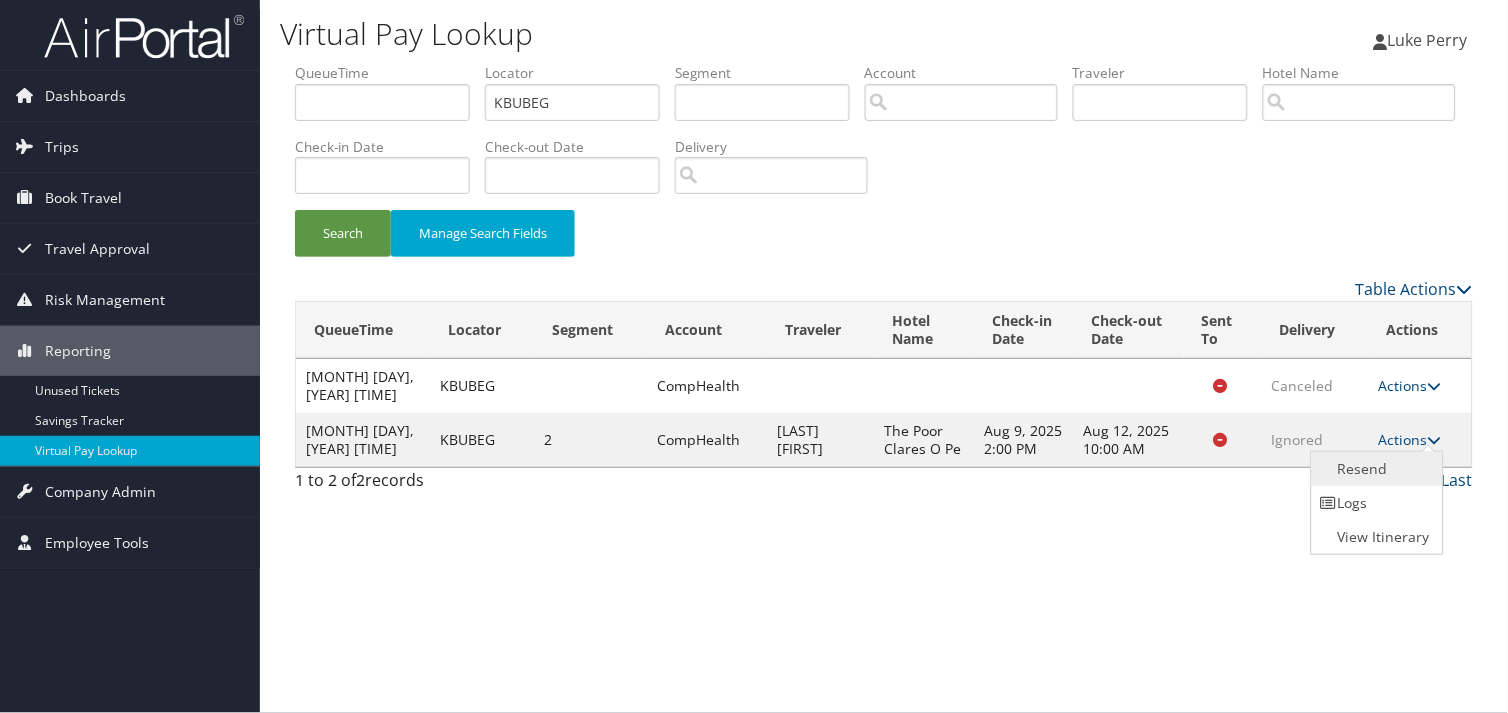 click on "Resend" at bounding box center [1375, 469] 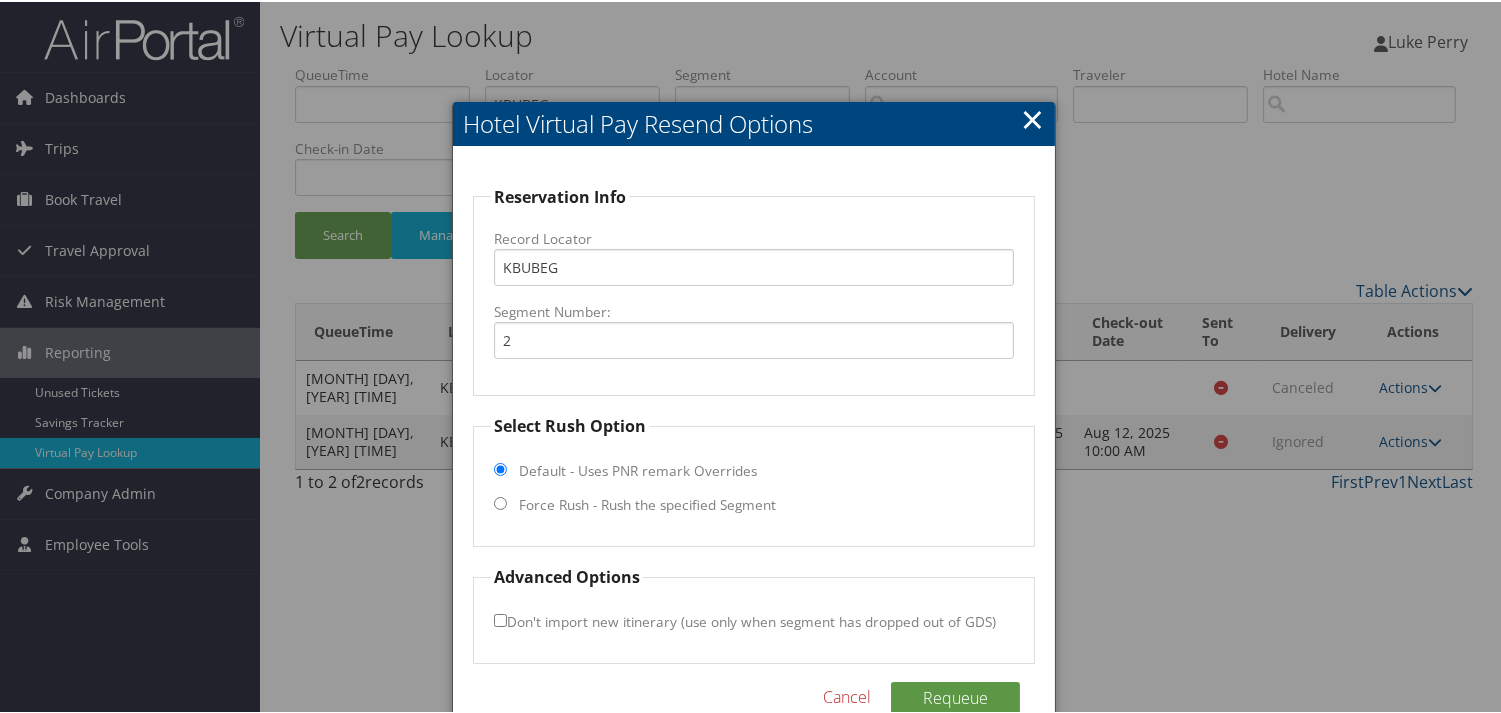 click at bounding box center [754, 356] 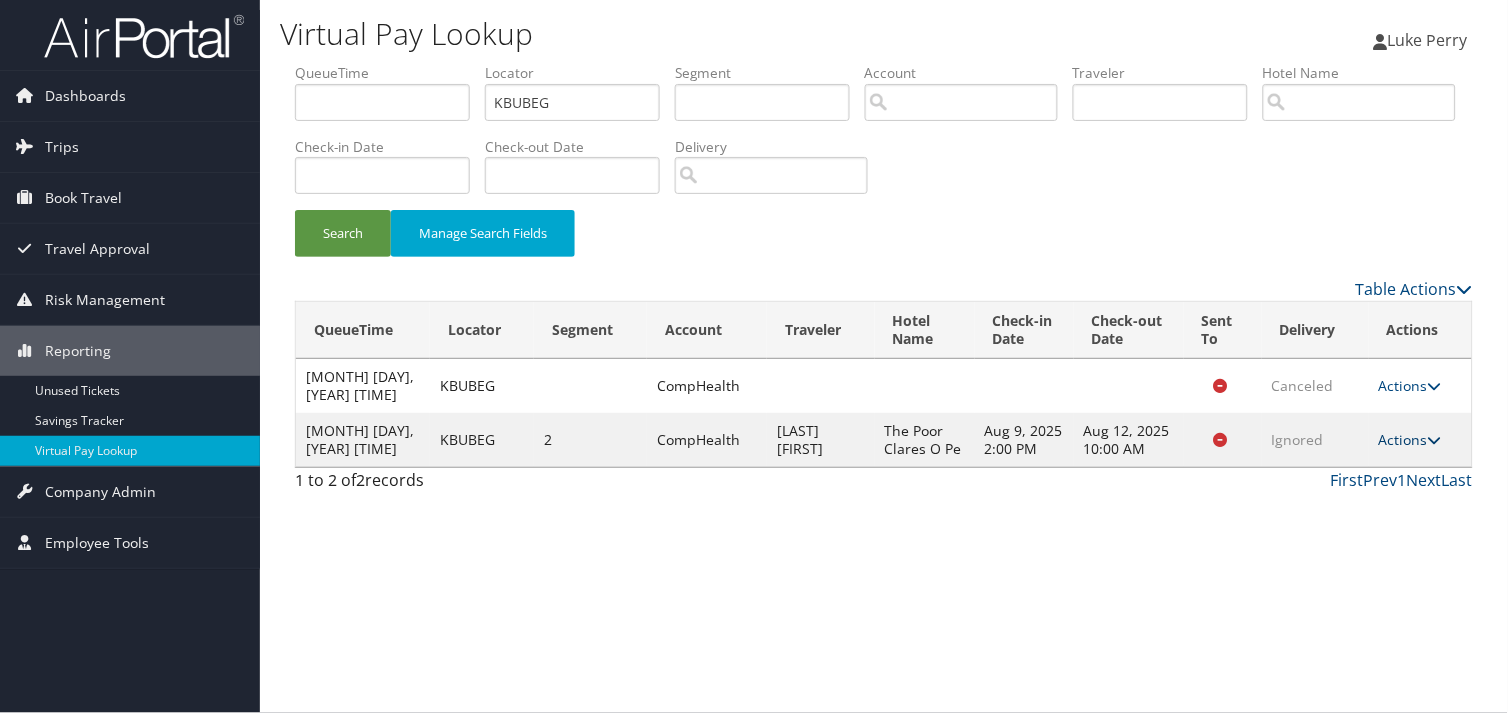 click on "Actions" at bounding box center (1410, 439) 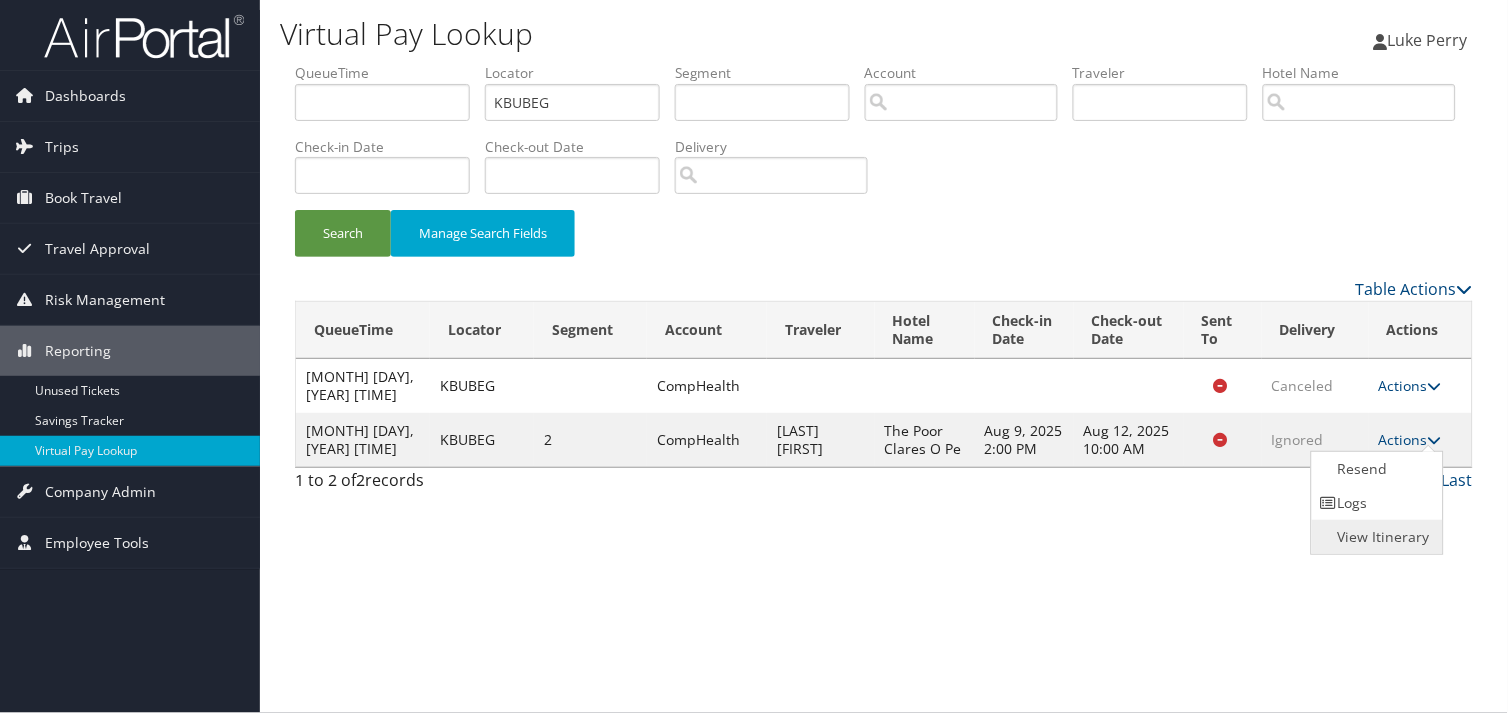 click on "View Itinerary" at bounding box center (1375, 537) 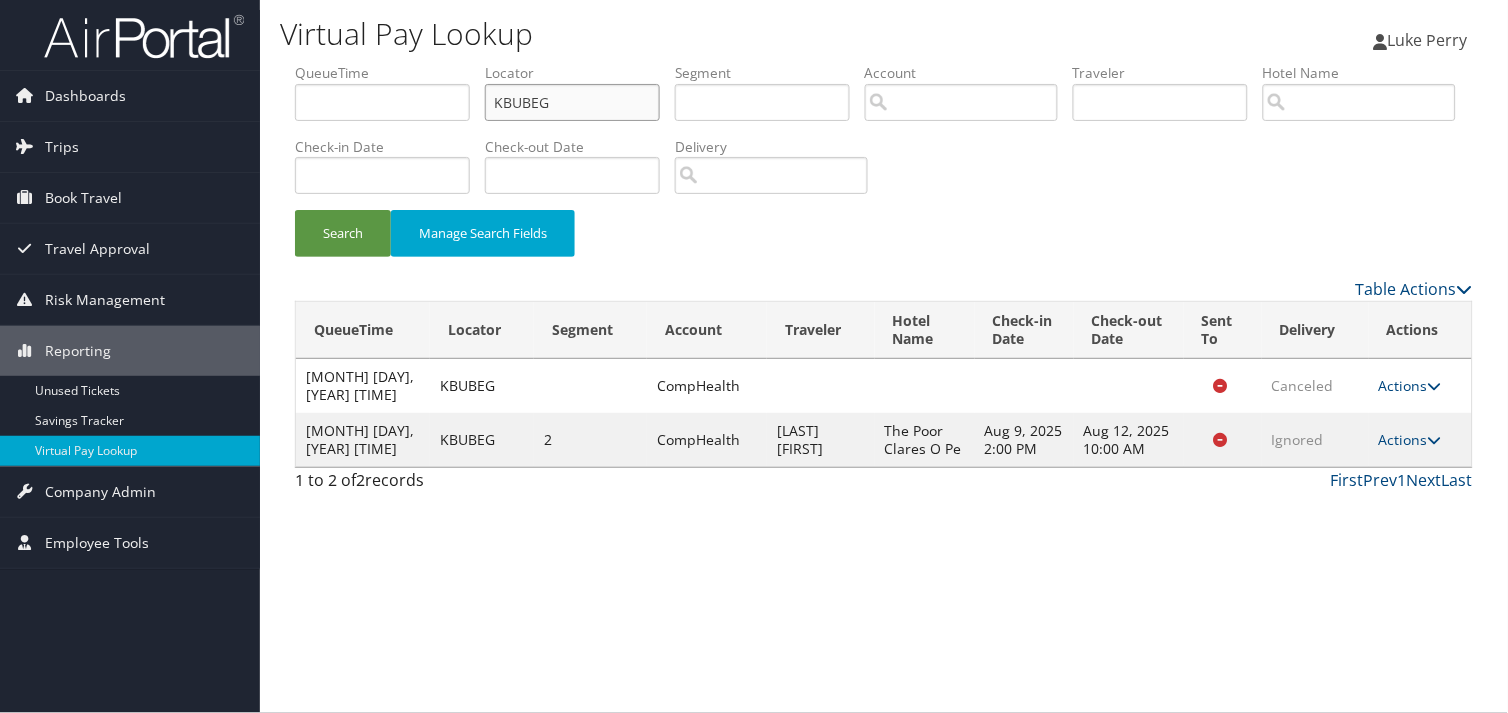 drag, startPoint x: 451, startPoint y: 107, endPoint x: 394, endPoint y: 110, distance: 57.07889 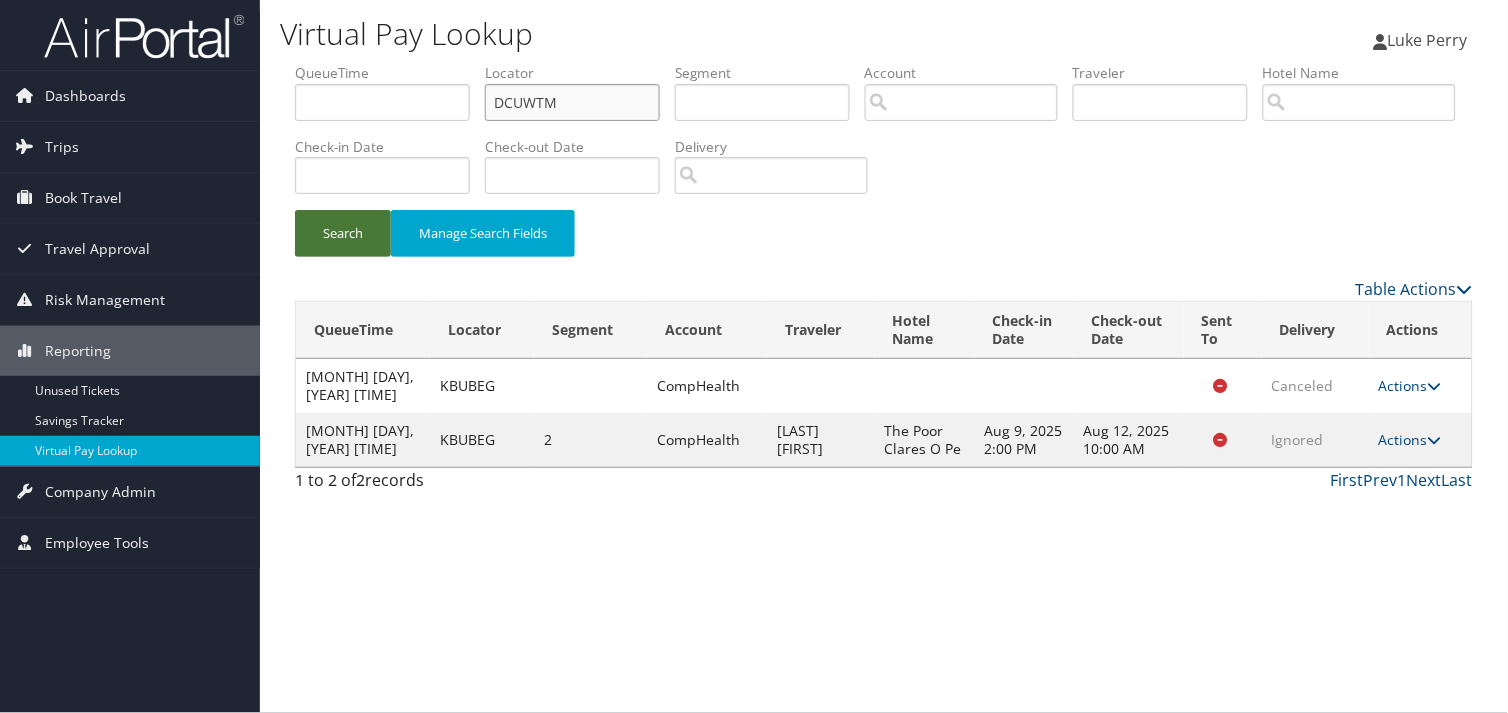 type on "DCUWTM" 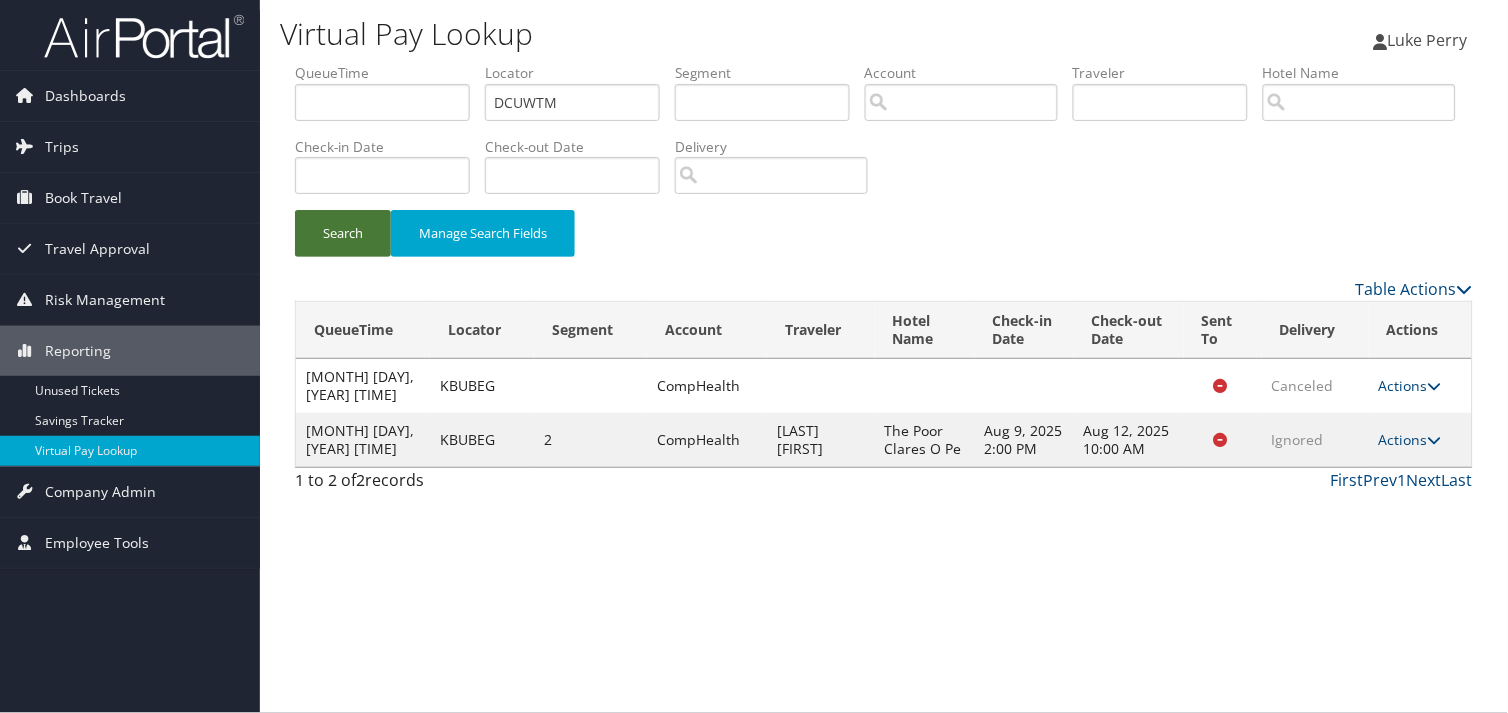 click on "Search" at bounding box center [343, 233] 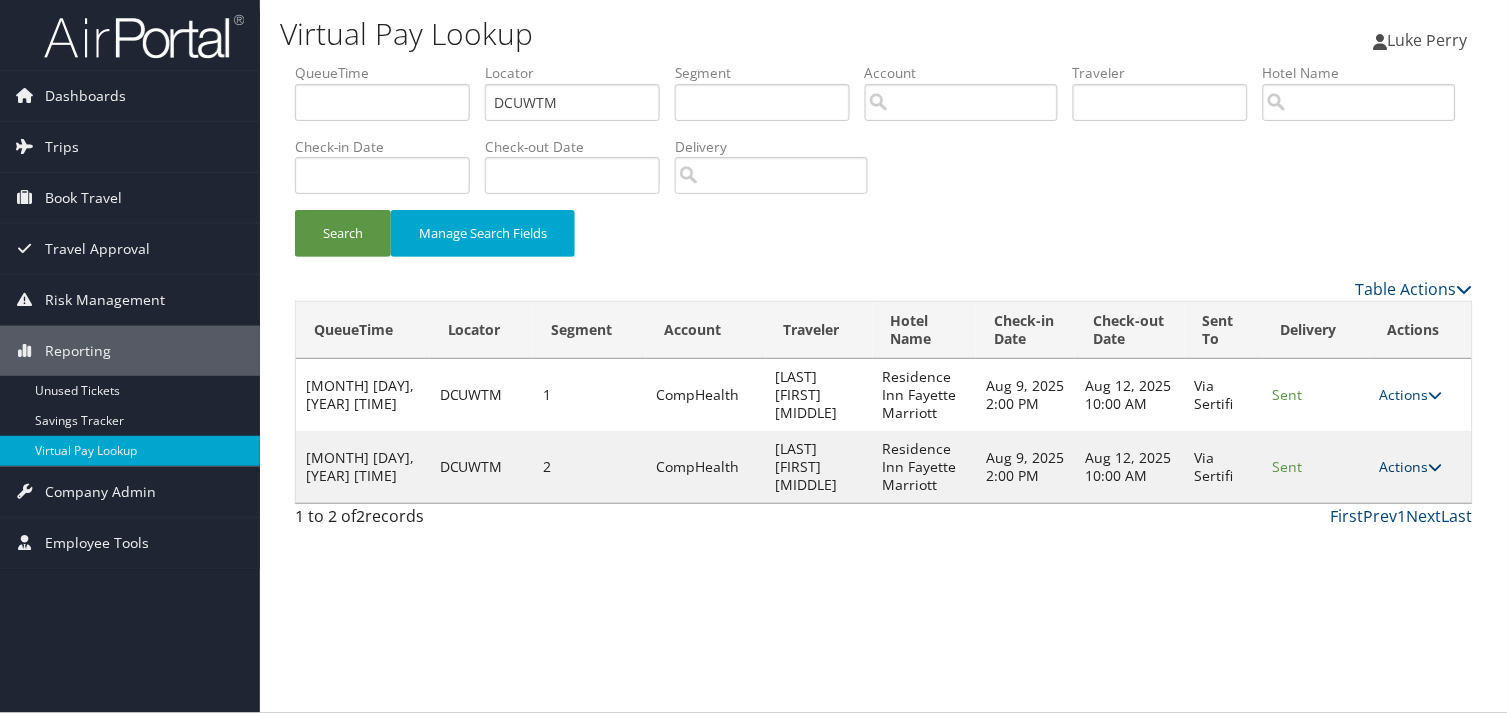 click on "Actions" at bounding box center [1411, 466] 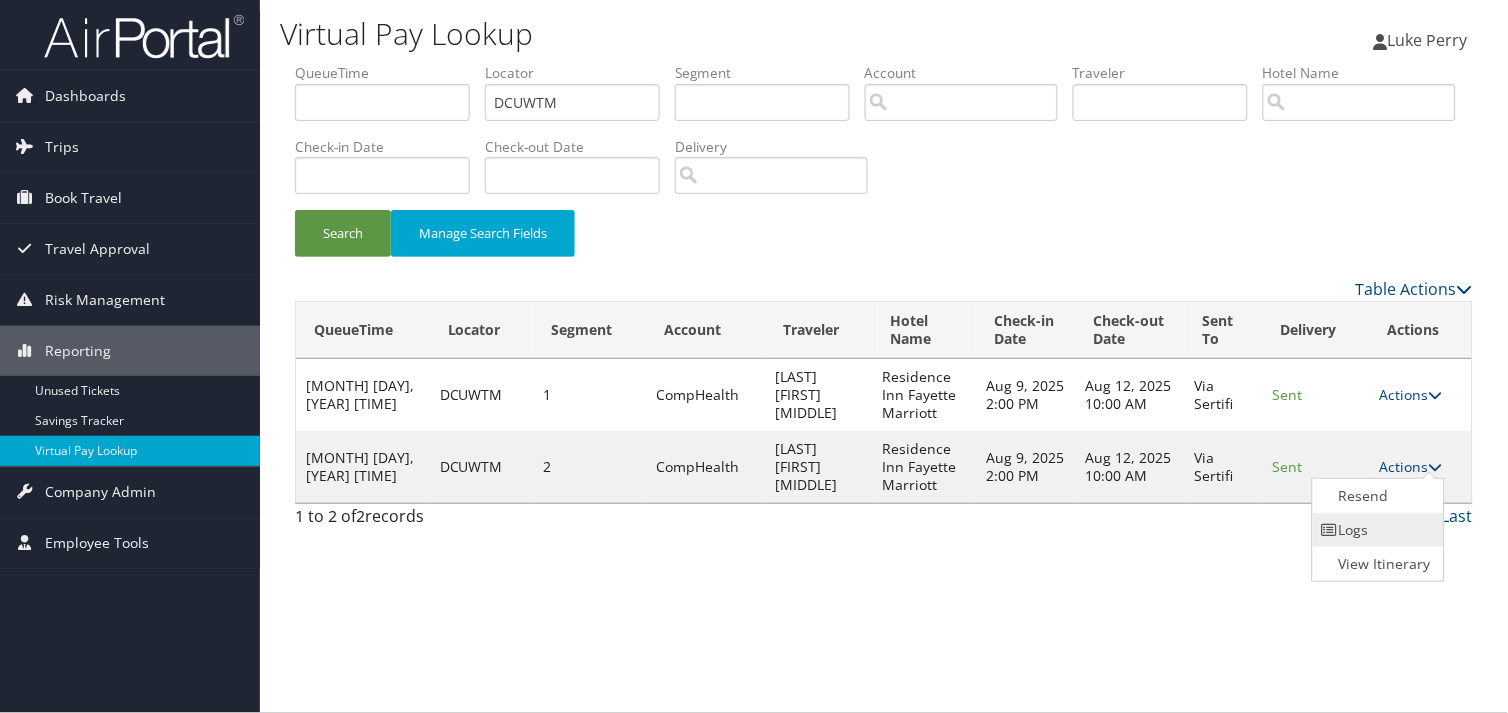 click at bounding box center [1330, 530] 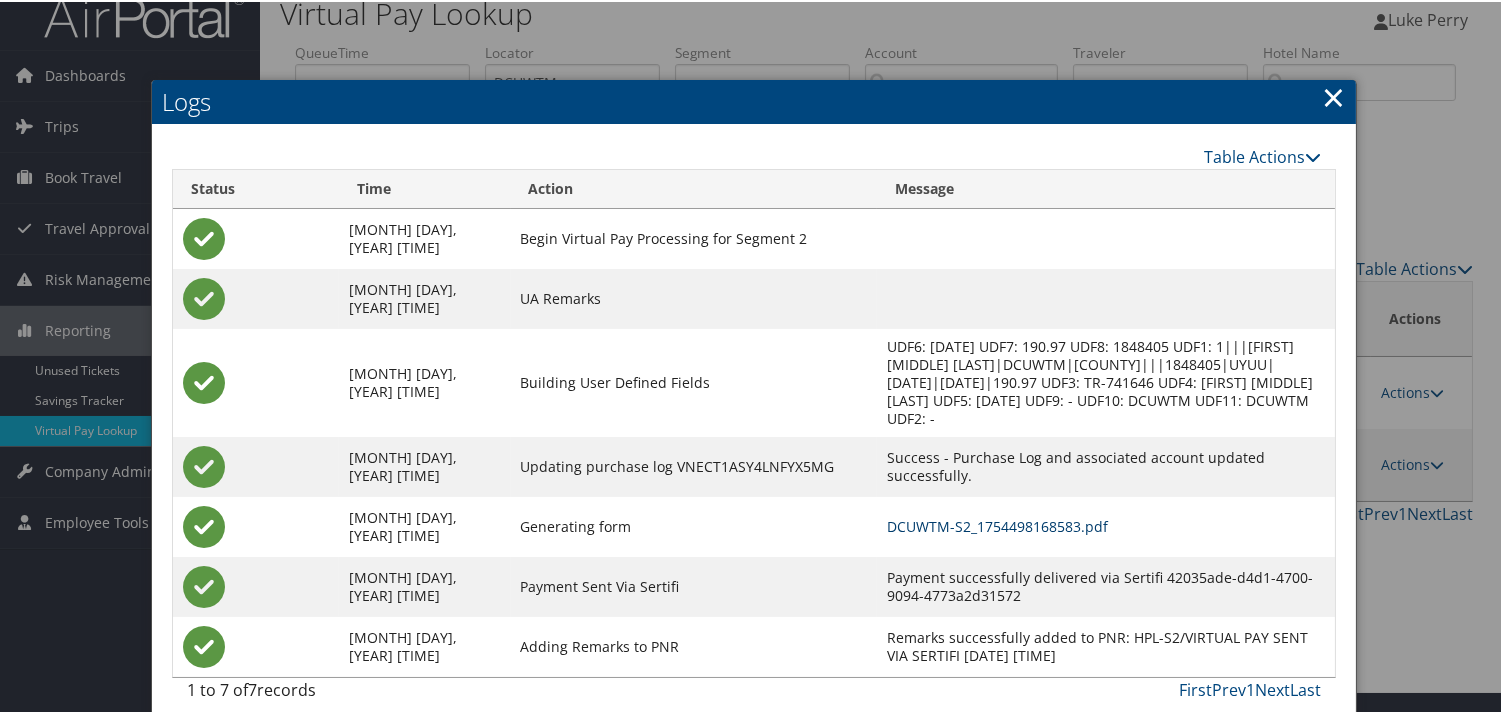 scroll, scrollTop: 40, scrollLeft: 0, axis: vertical 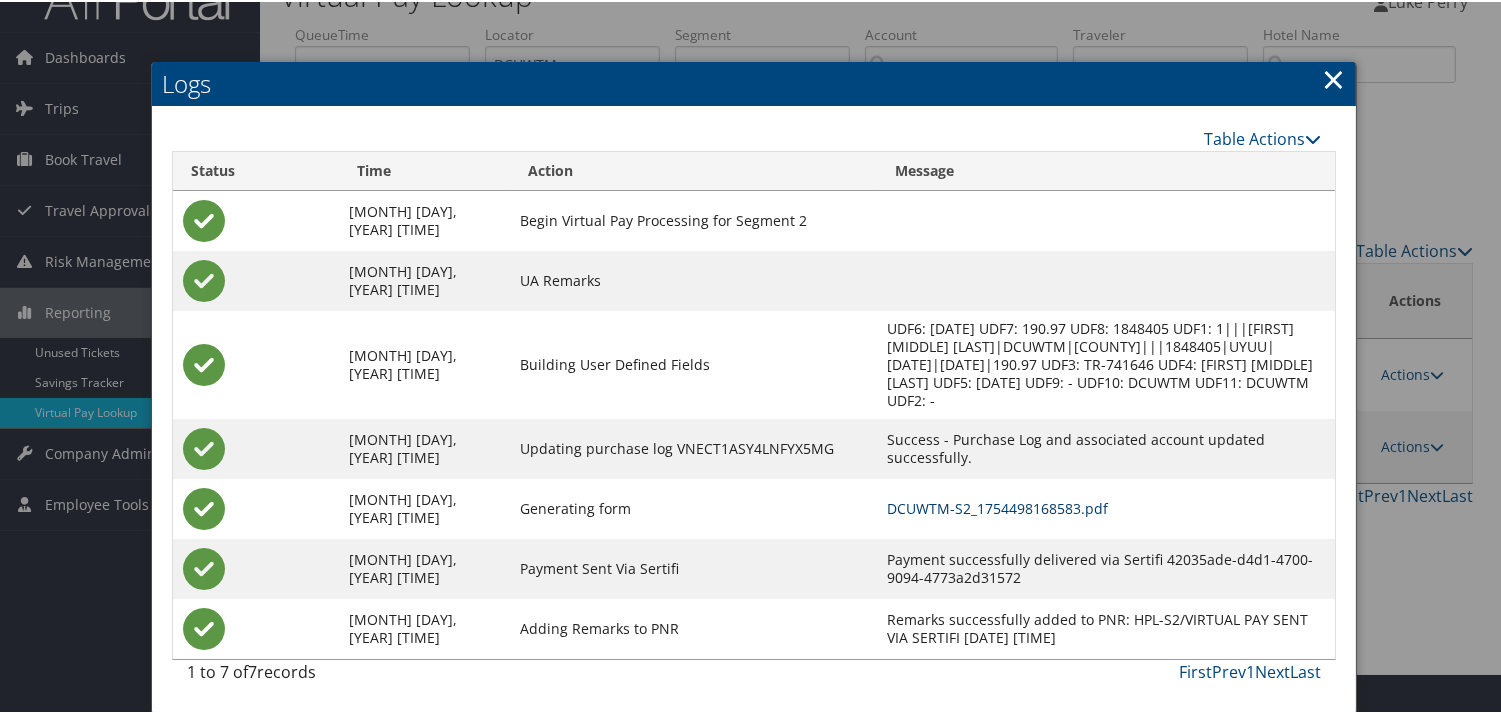 click on "DCUWTM-S2_1754498168583.pdf" at bounding box center [997, 506] 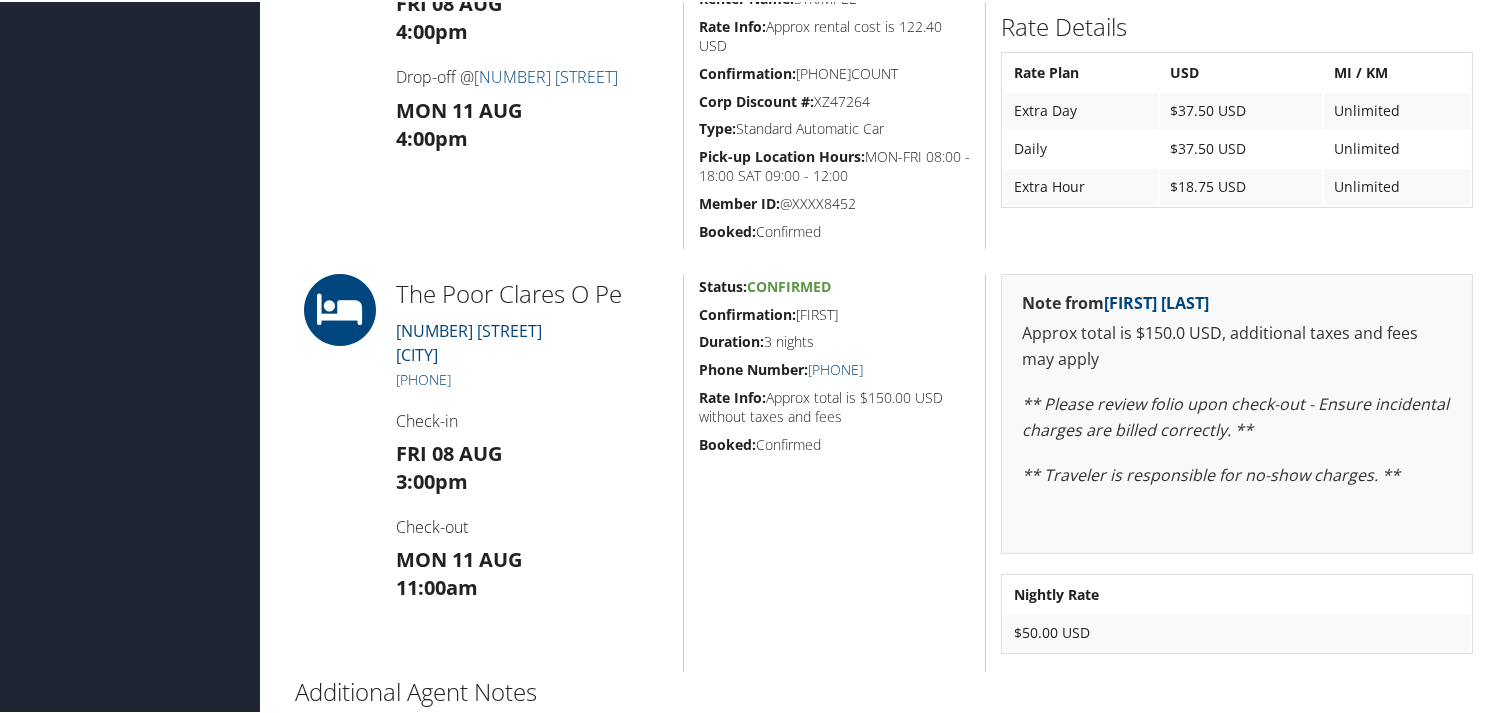 scroll, scrollTop: 666, scrollLeft: 0, axis: vertical 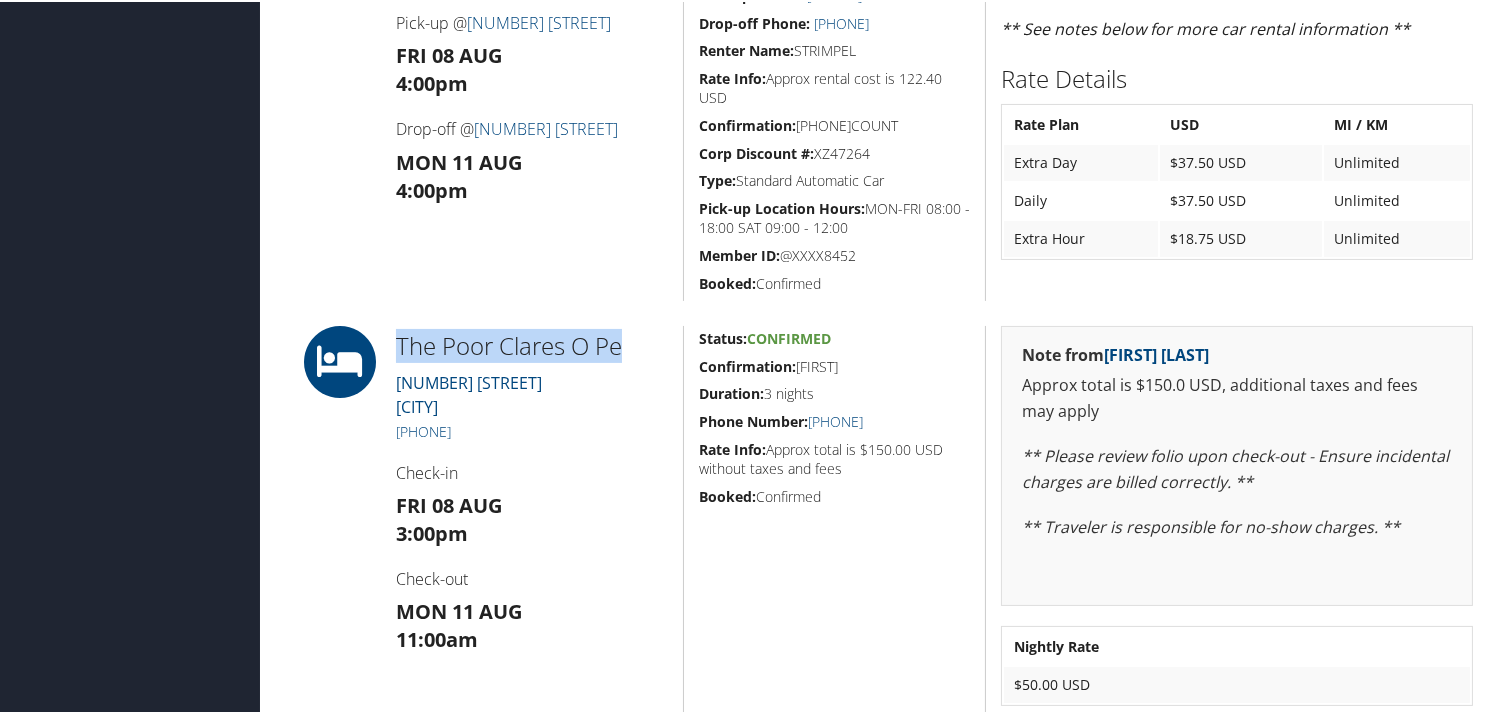 drag, startPoint x: 630, startPoint y: 340, endPoint x: 398, endPoint y: 340, distance: 232 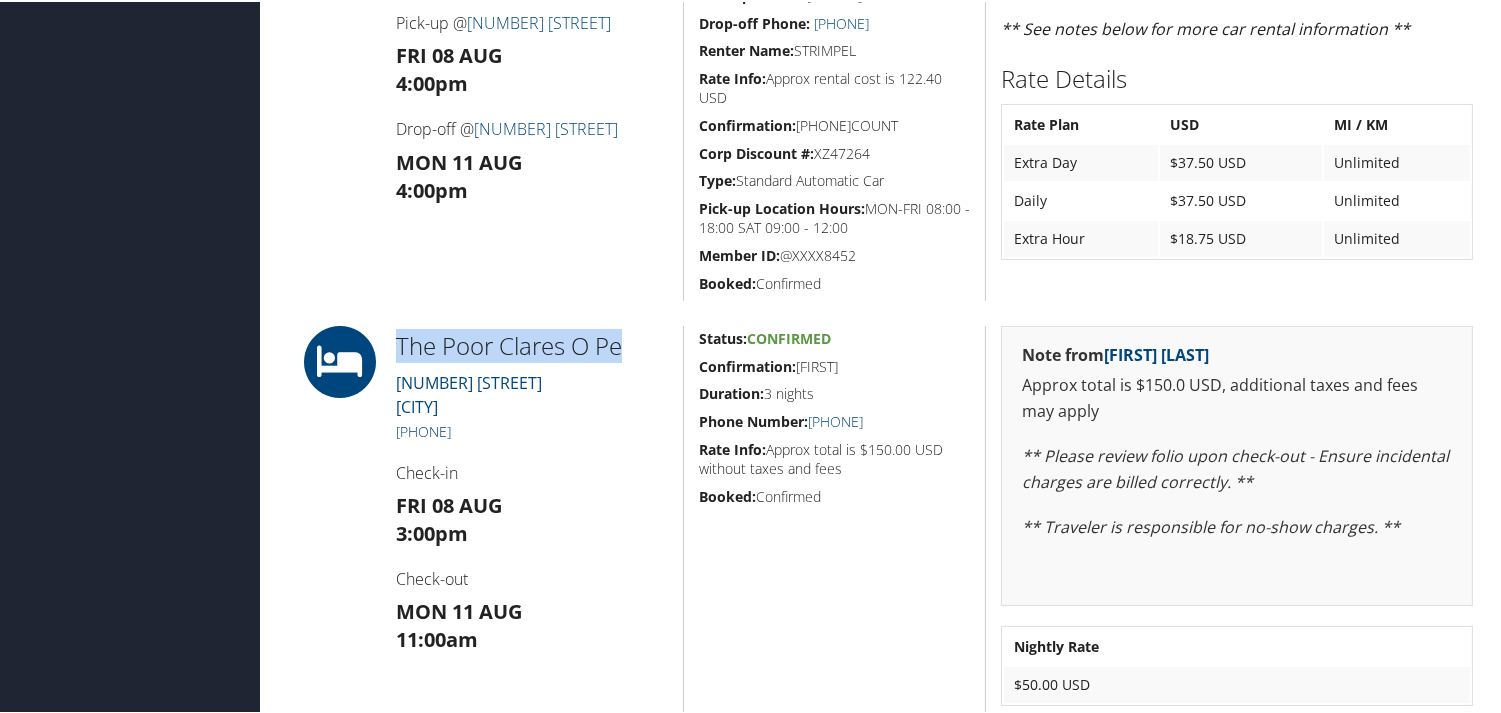drag, startPoint x: 491, startPoint y: 423, endPoint x: 394, endPoint y: 433, distance: 97.5141 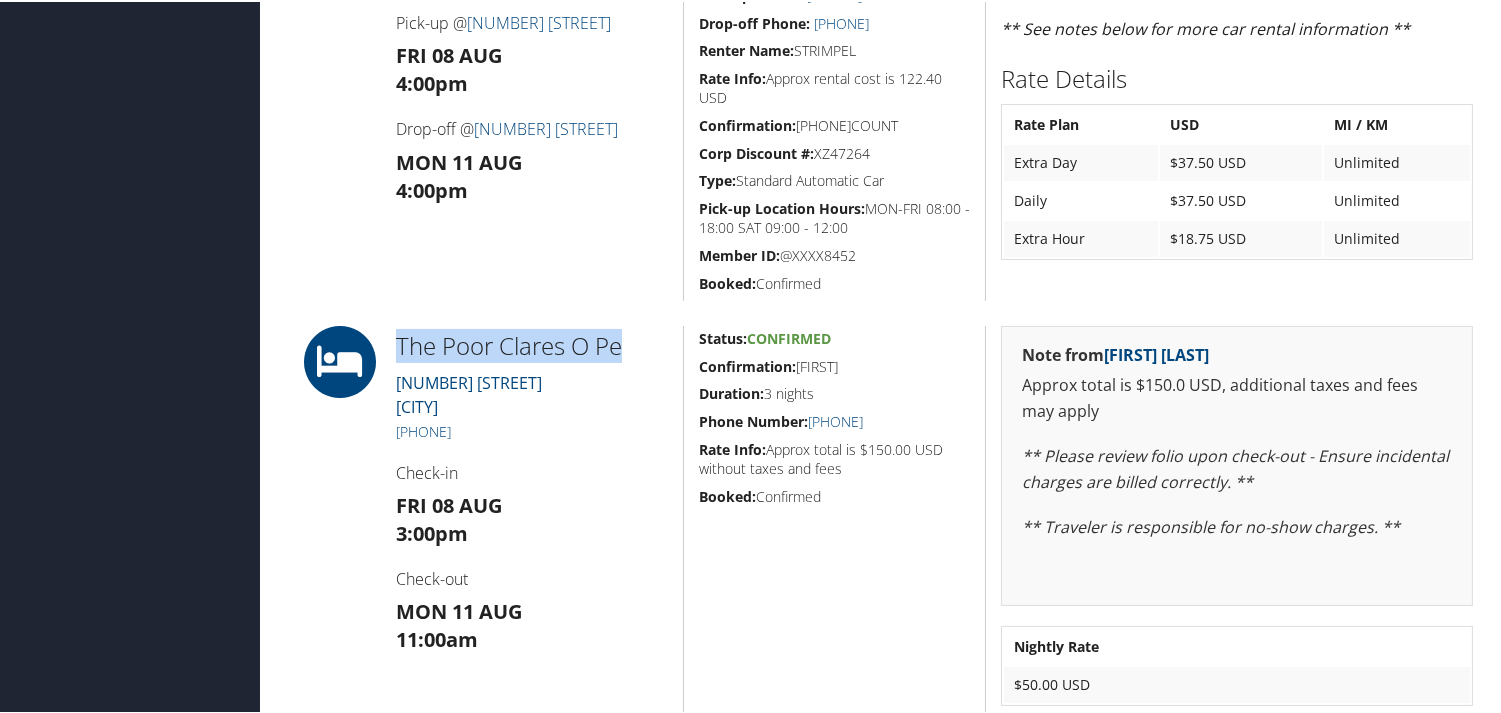 copy on "[PHONE]" 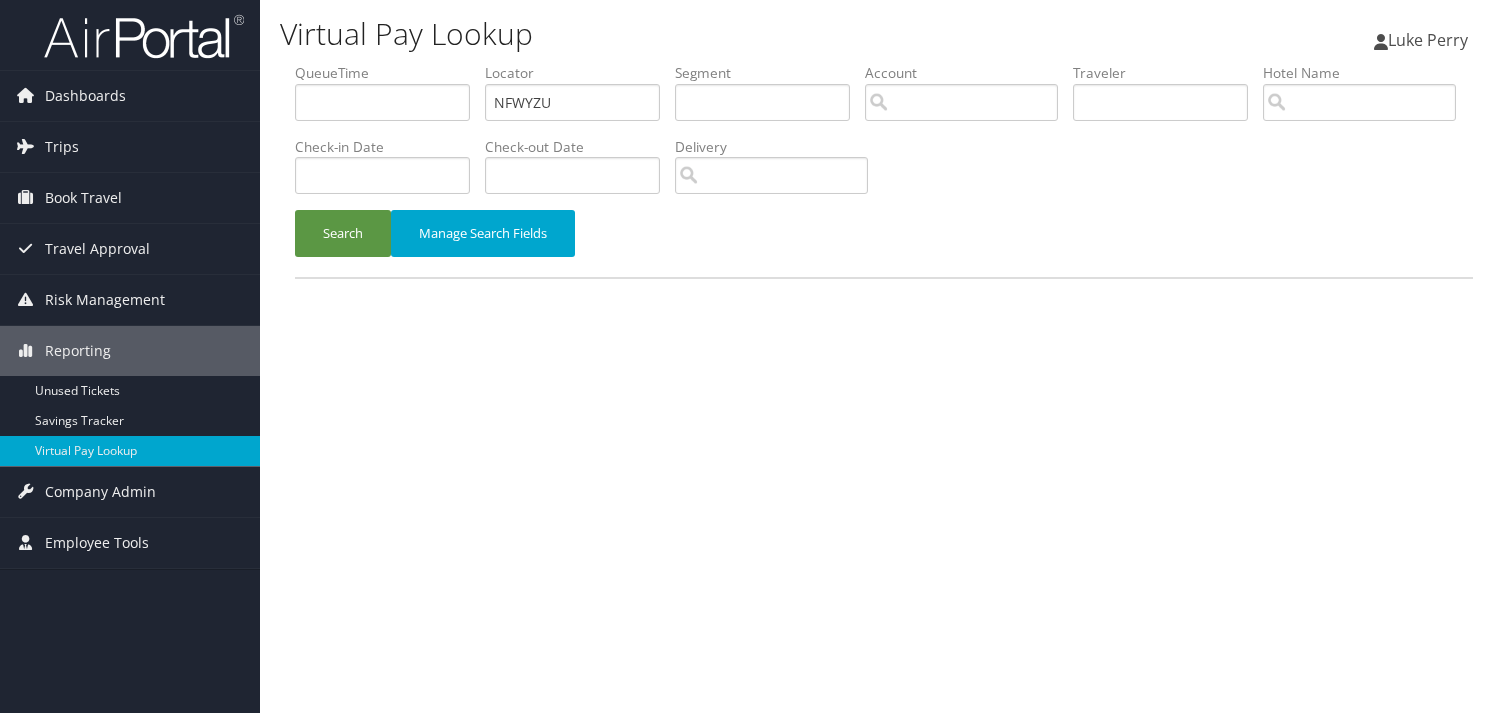 scroll, scrollTop: 0, scrollLeft: 0, axis: both 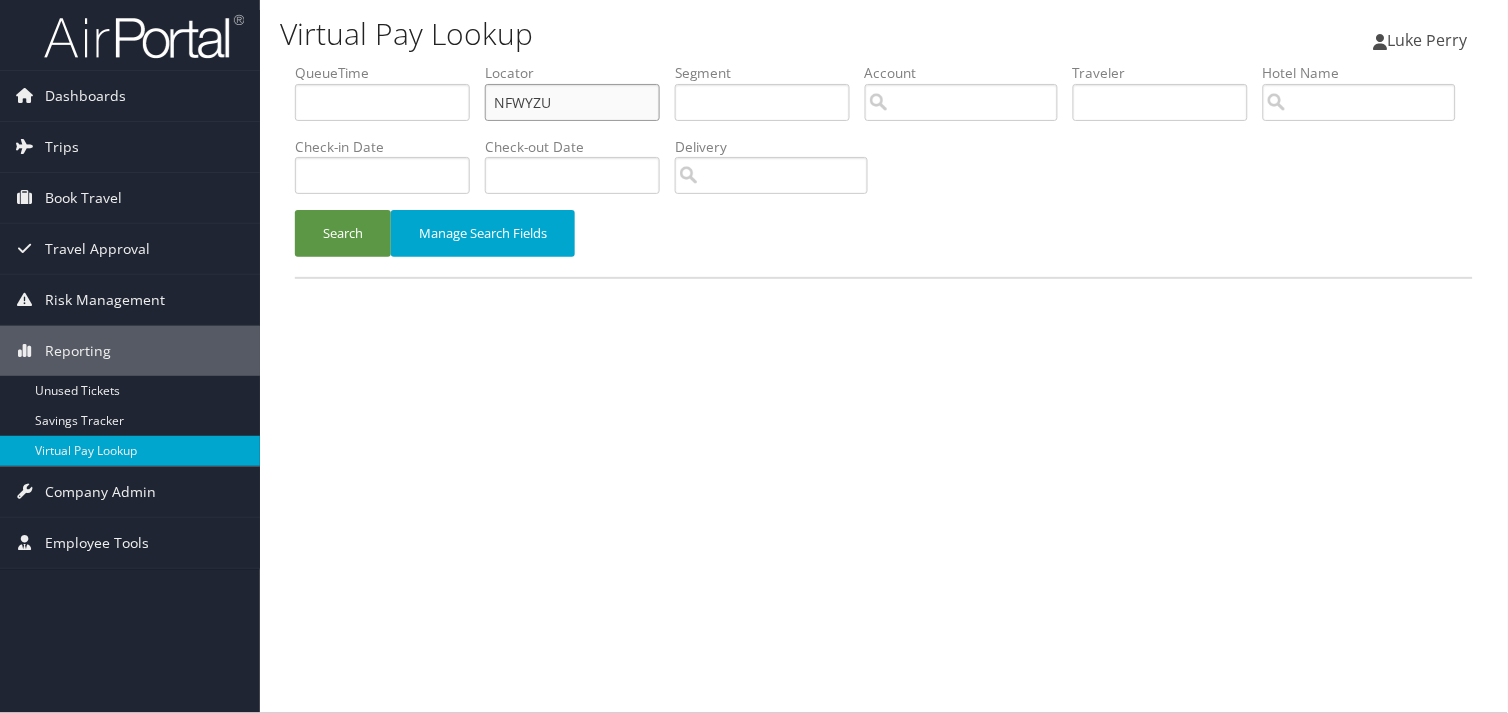 drag, startPoint x: 560, startPoint y: 106, endPoint x: 417, endPoint y: 132, distance: 145.34442 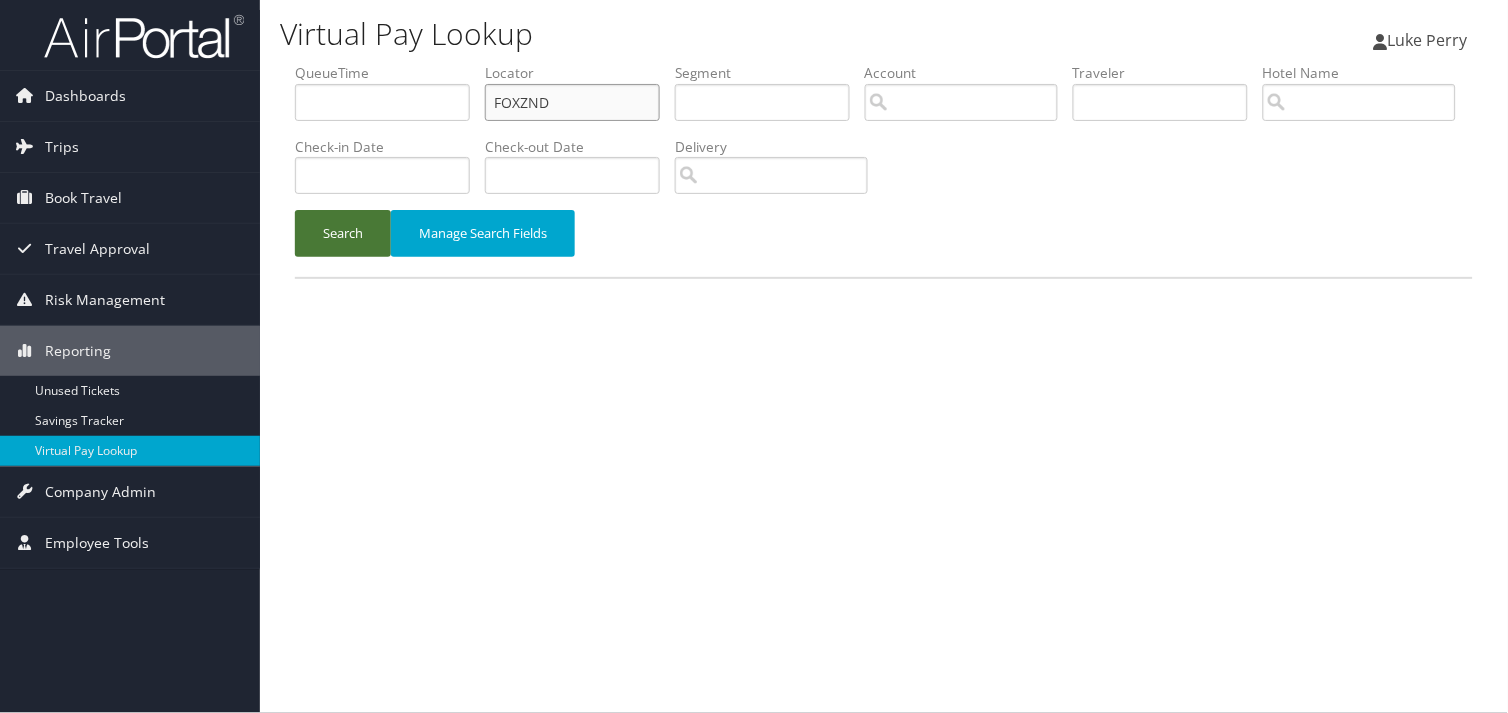type on "FOXZND" 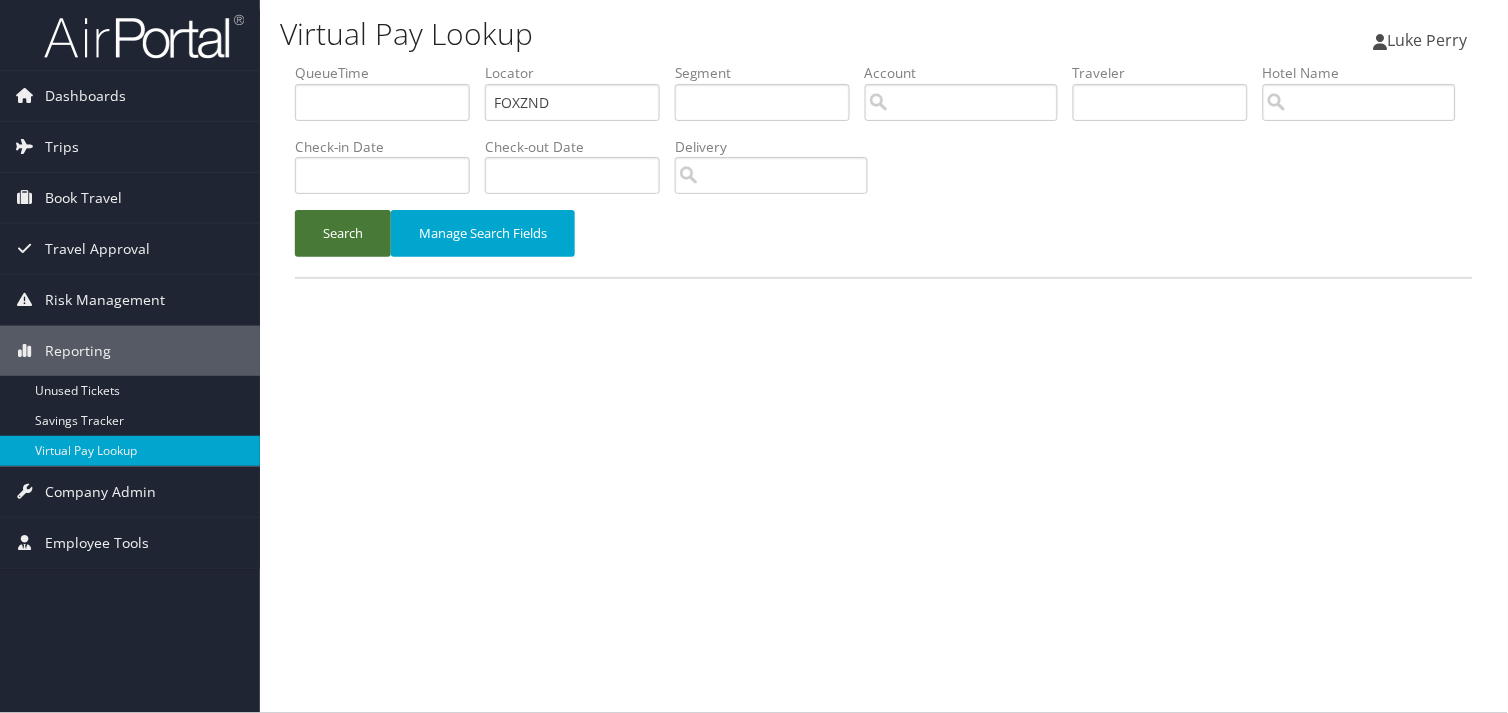 click on "Search" at bounding box center [343, 233] 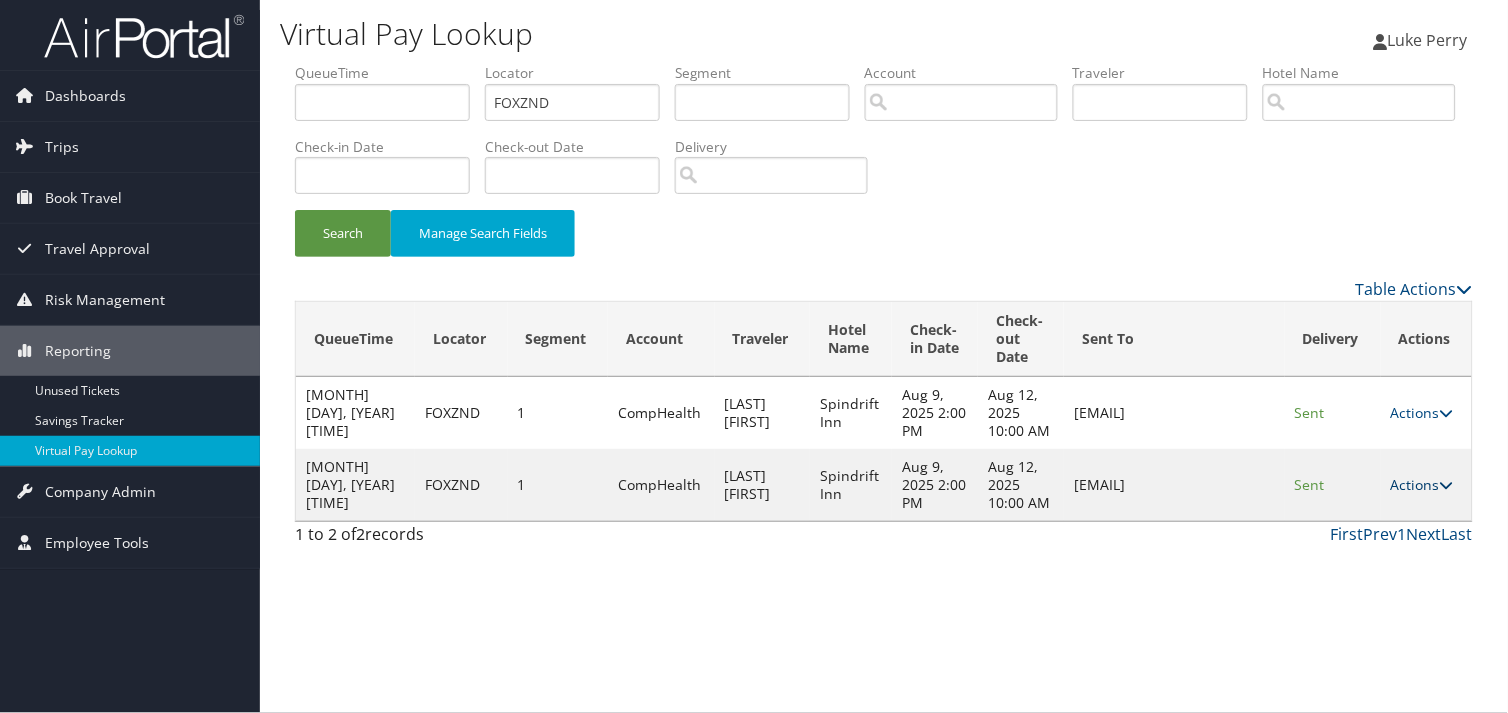 click on "Actions" at bounding box center [1422, 484] 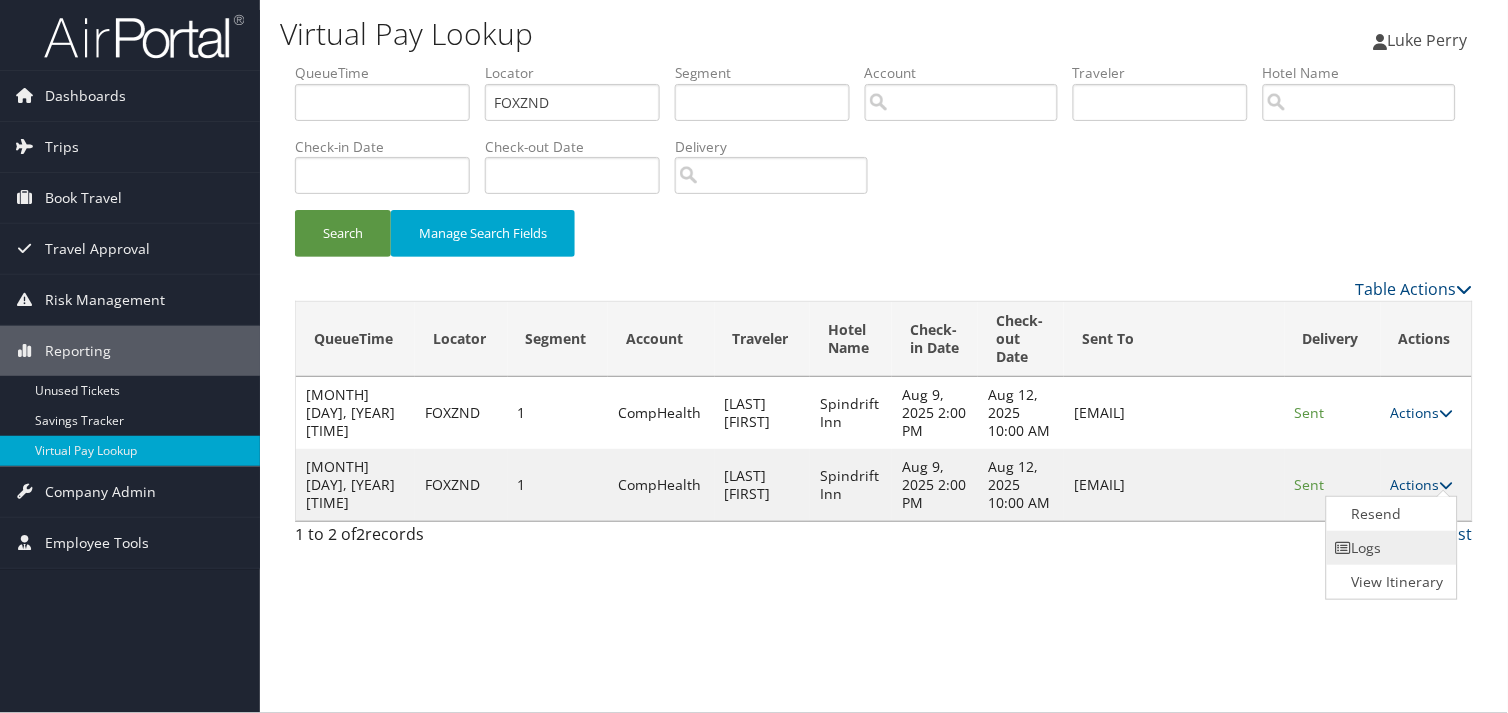 click on "Logs" at bounding box center [1390, 548] 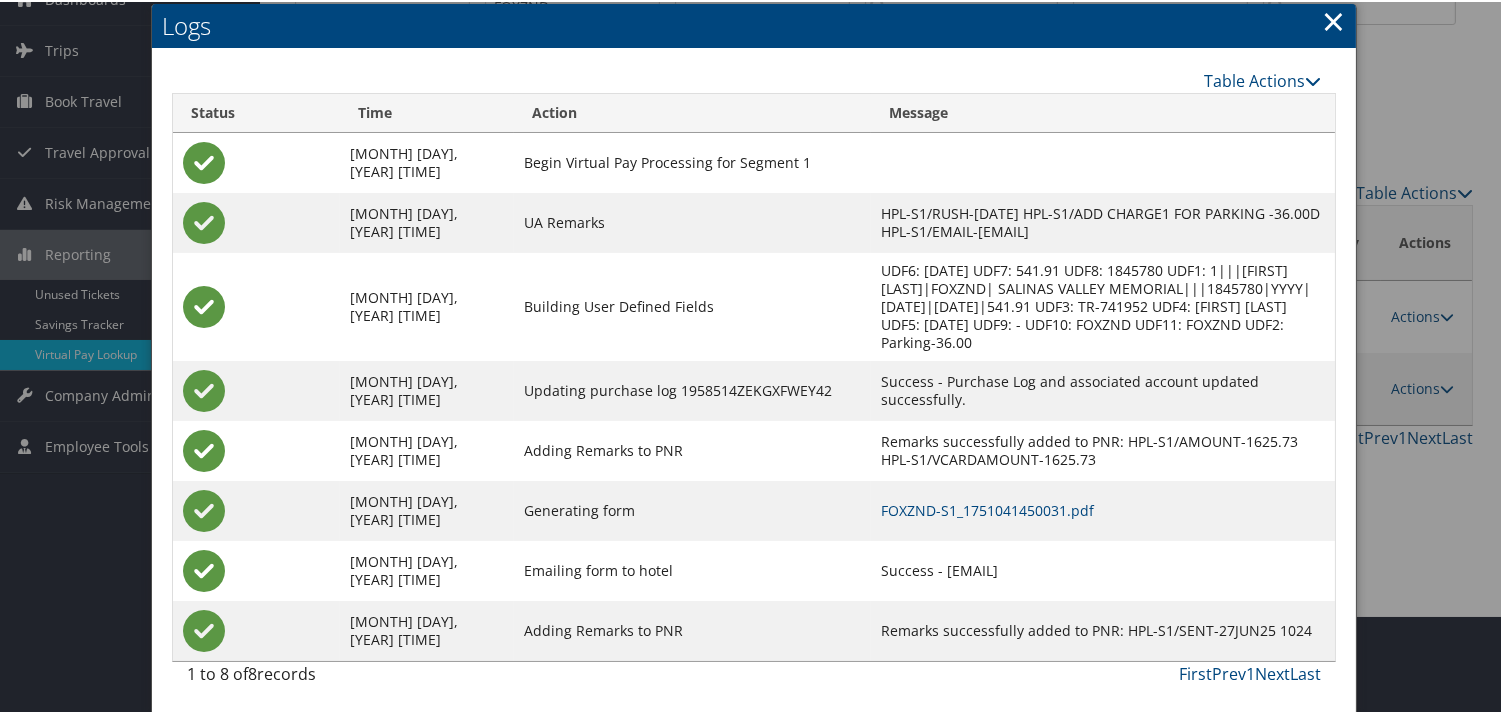 scroll, scrollTop: 100, scrollLeft: 0, axis: vertical 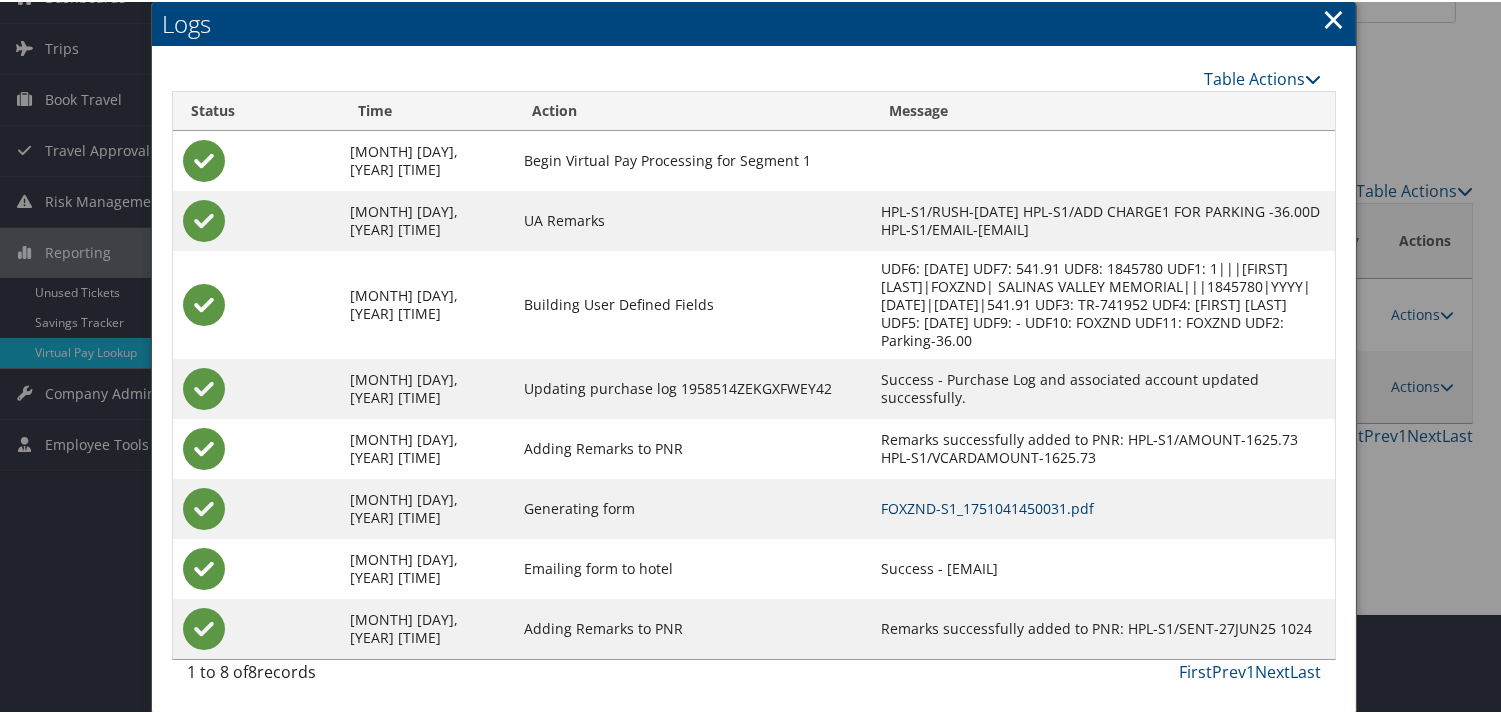 click on "FOXZND-S1_1751041450031.pdf" at bounding box center [987, 506] 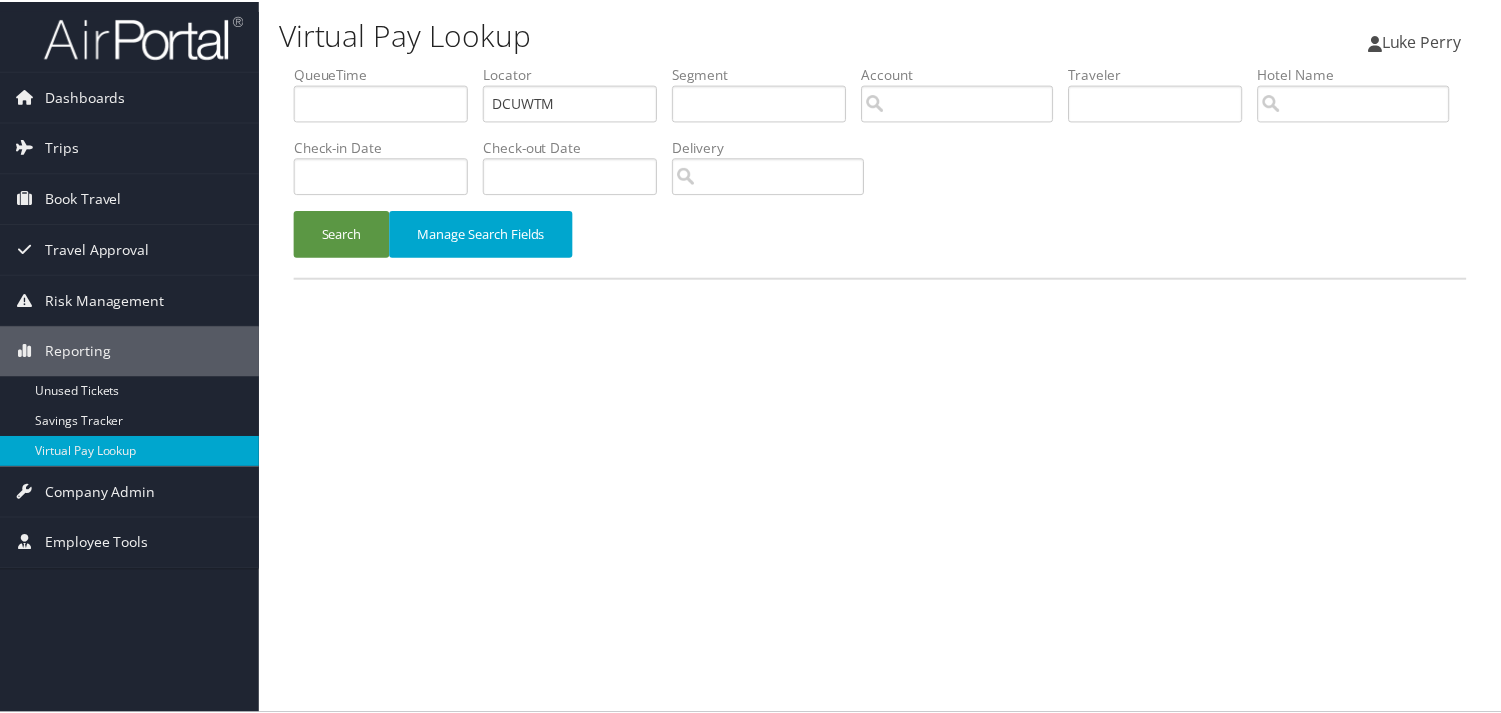 scroll, scrollTop: 0, scrollLeft: 0, axis: both 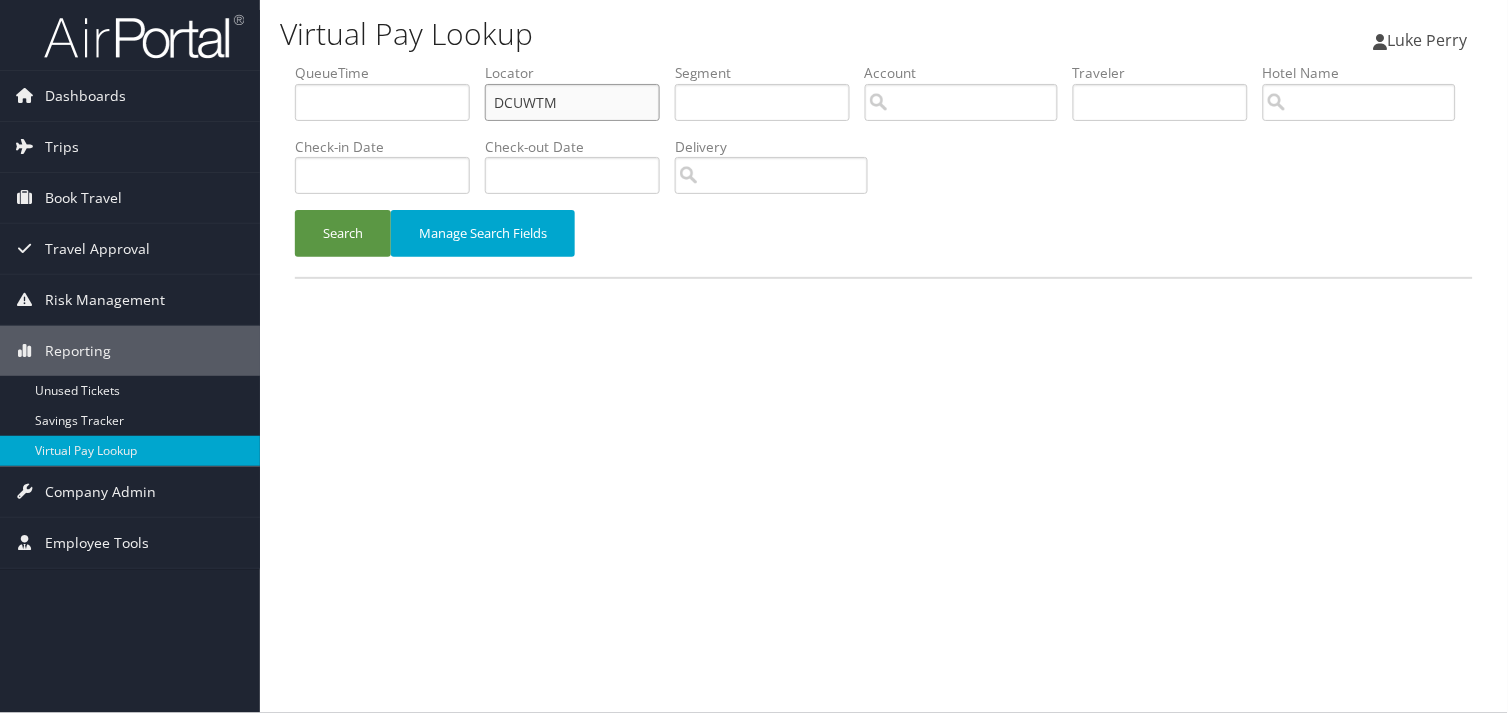 drag, startPoint x: 576, startPoint y: 102, endPoint x: 426, endPoint y: 112, distance: 150.33296 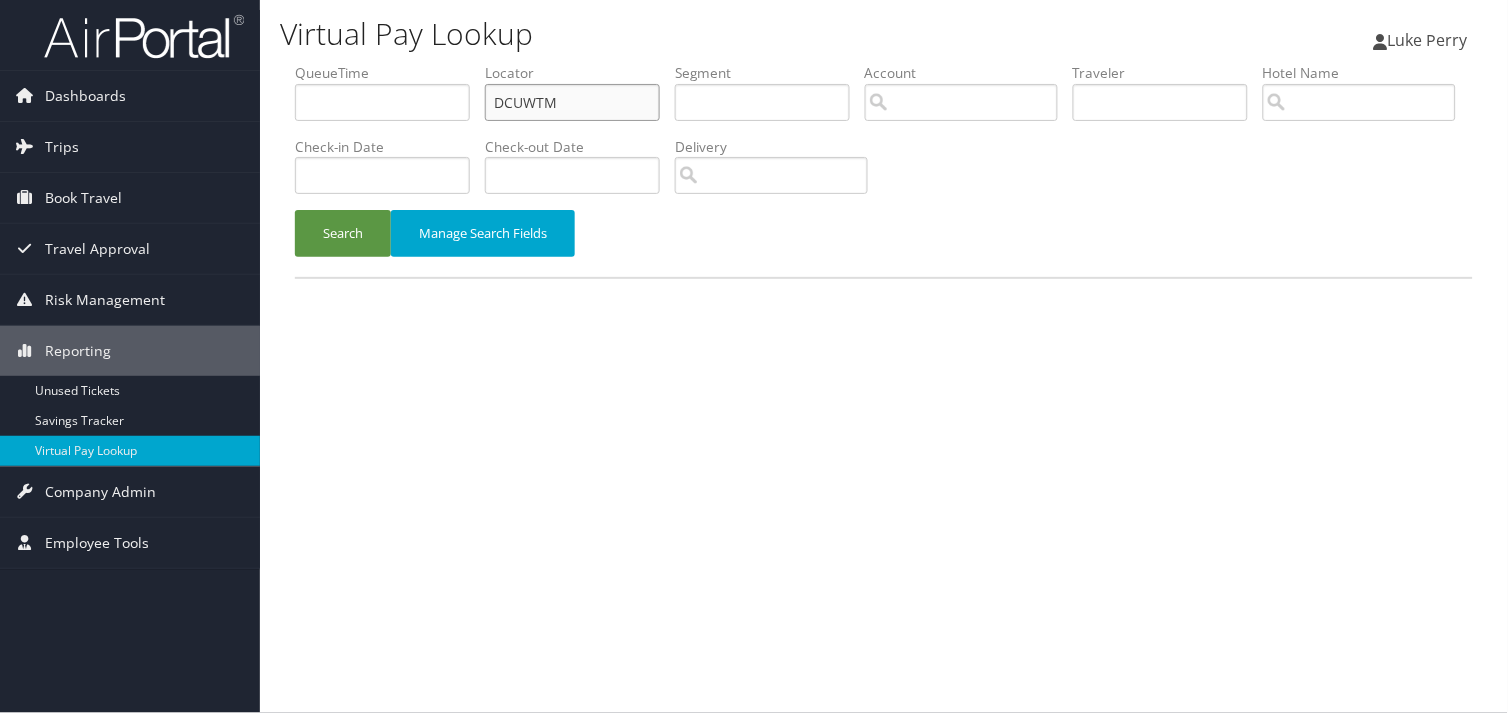 click on "QueueTime Locator DCUWTM Segment Account Traveler Hotel Name Check-in Date Check-out Date Delivery" at bounding box center (884, 63) 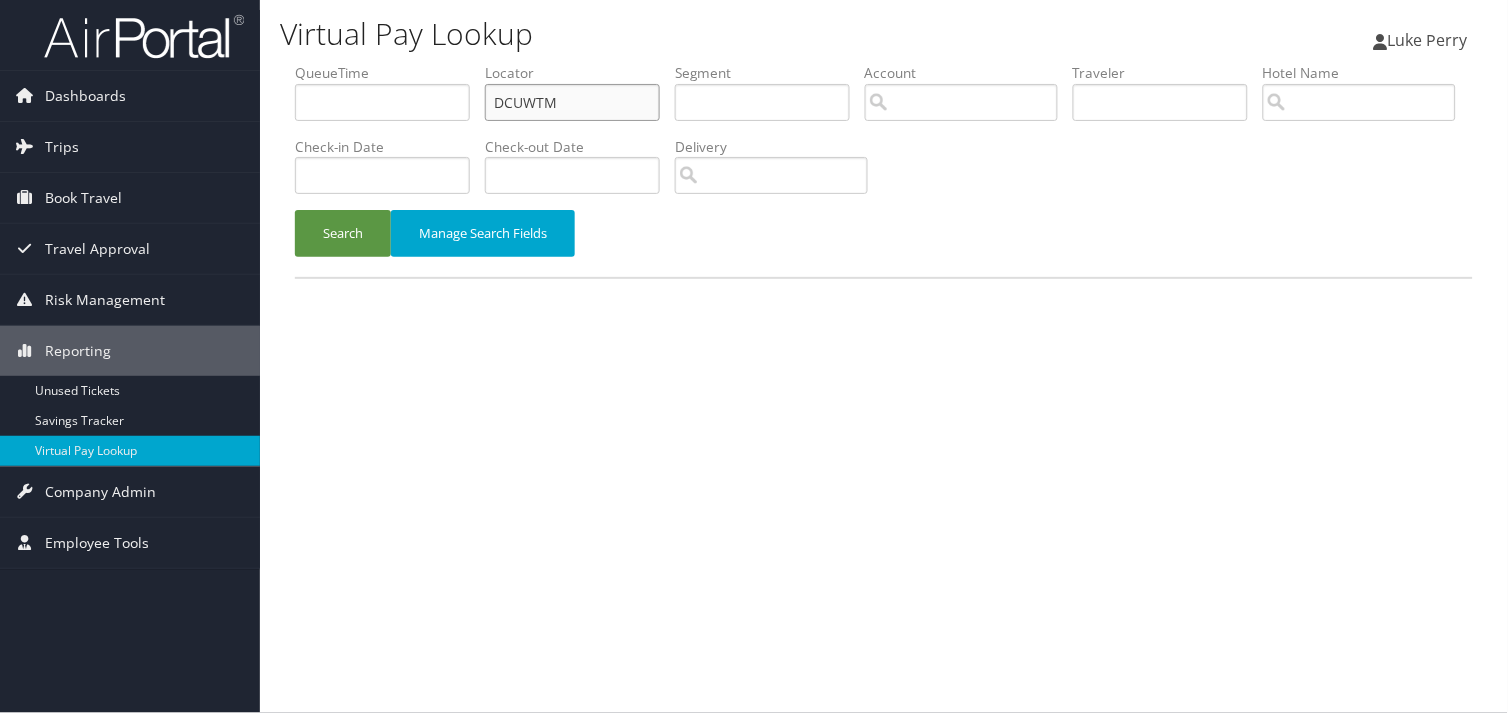 paste on "HRBELV" 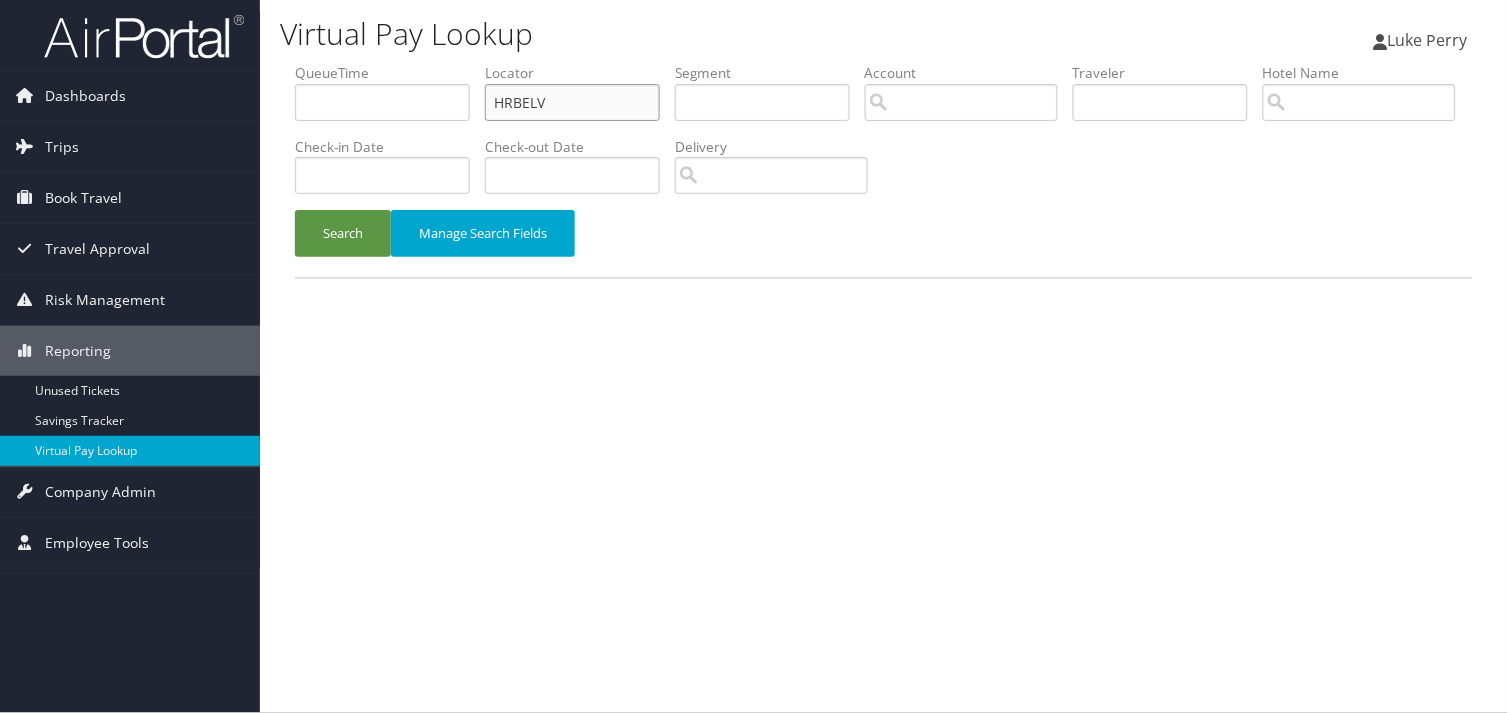 click on "HRBELV" at bounding box center (572, 102) 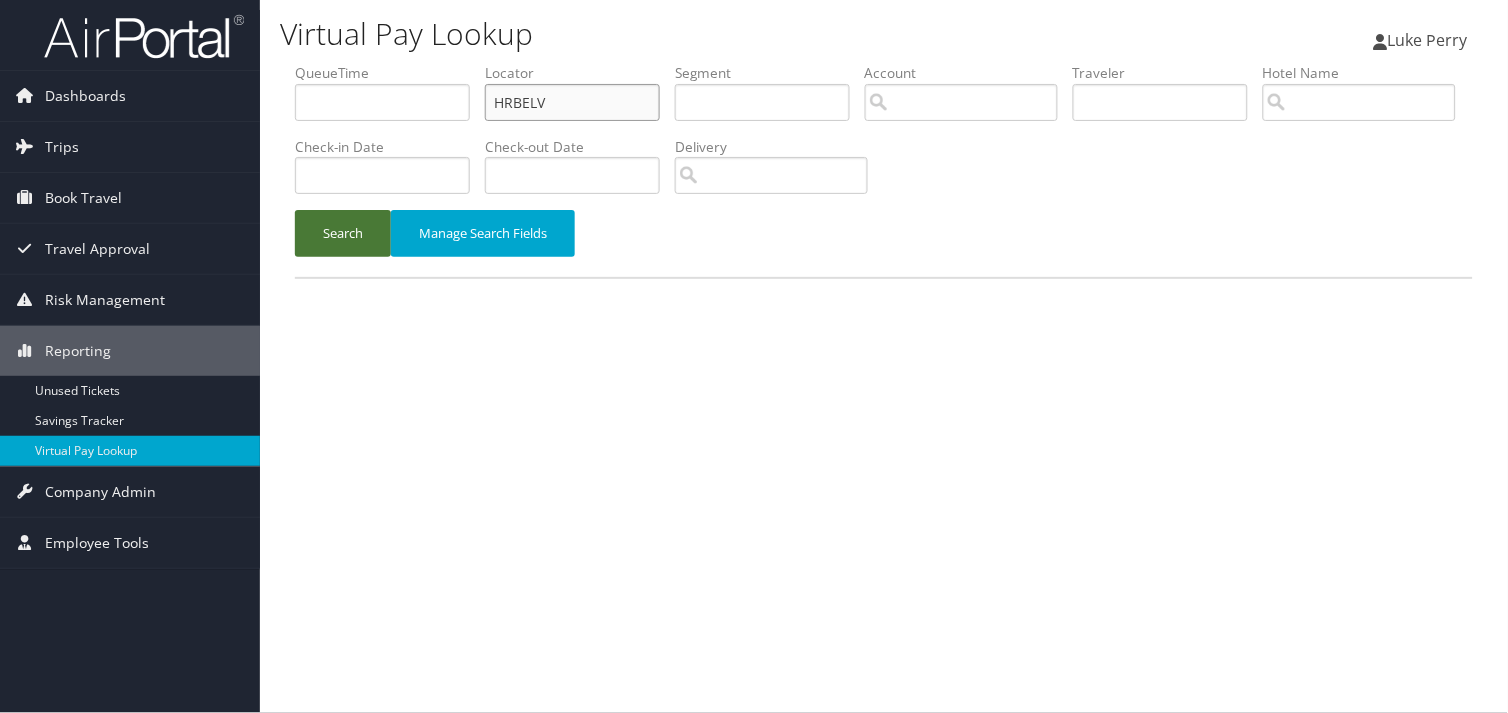 type on "HRBELV" 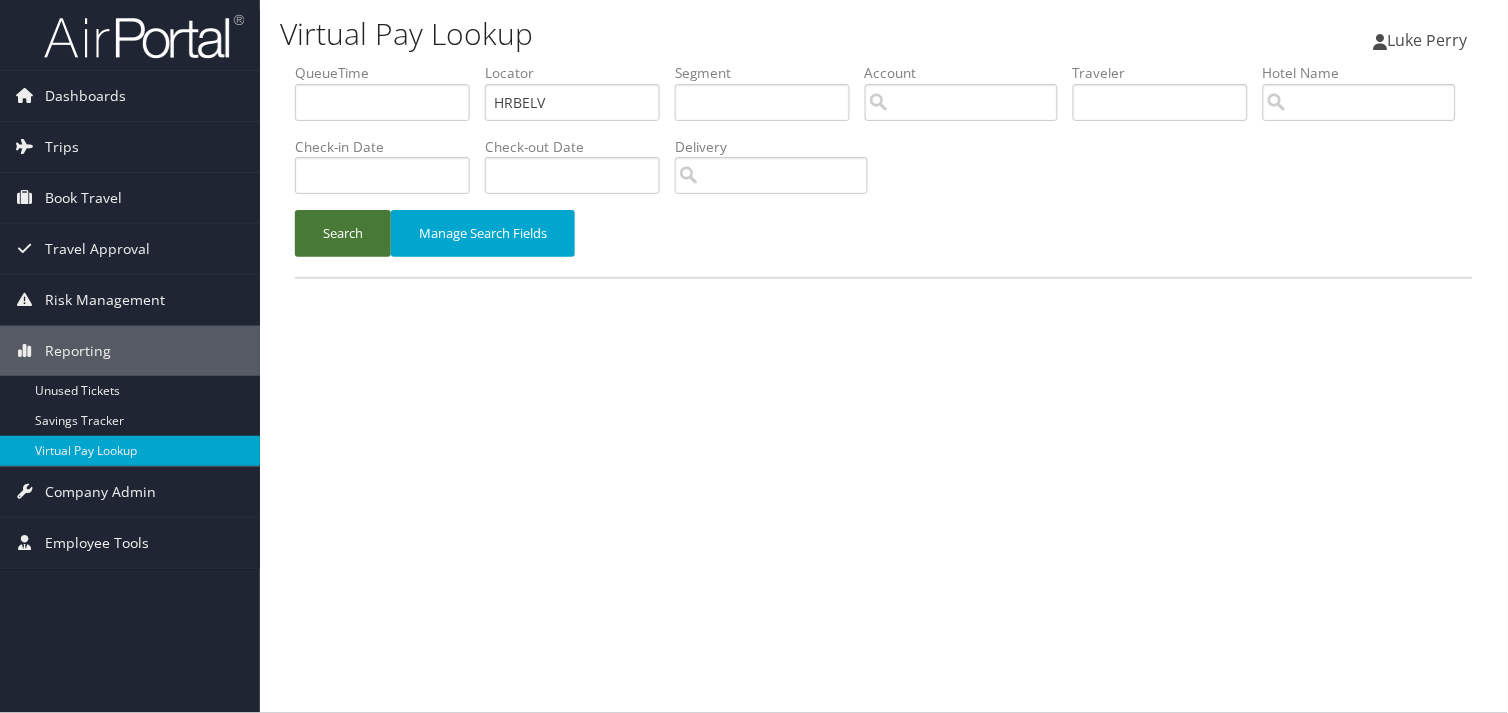 click on "Search" at bounding box center [343, 233] 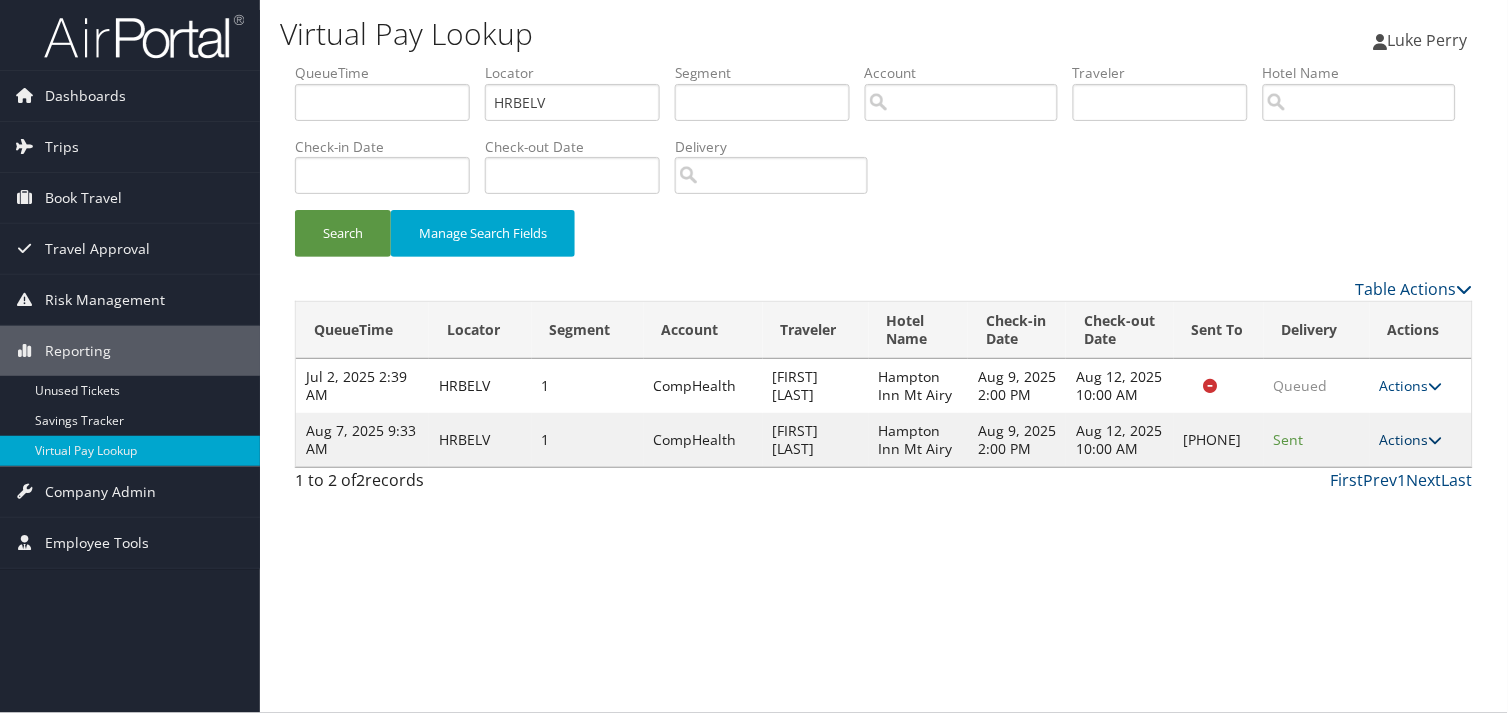 click on "Actions" at bounding box center (1411, 439) 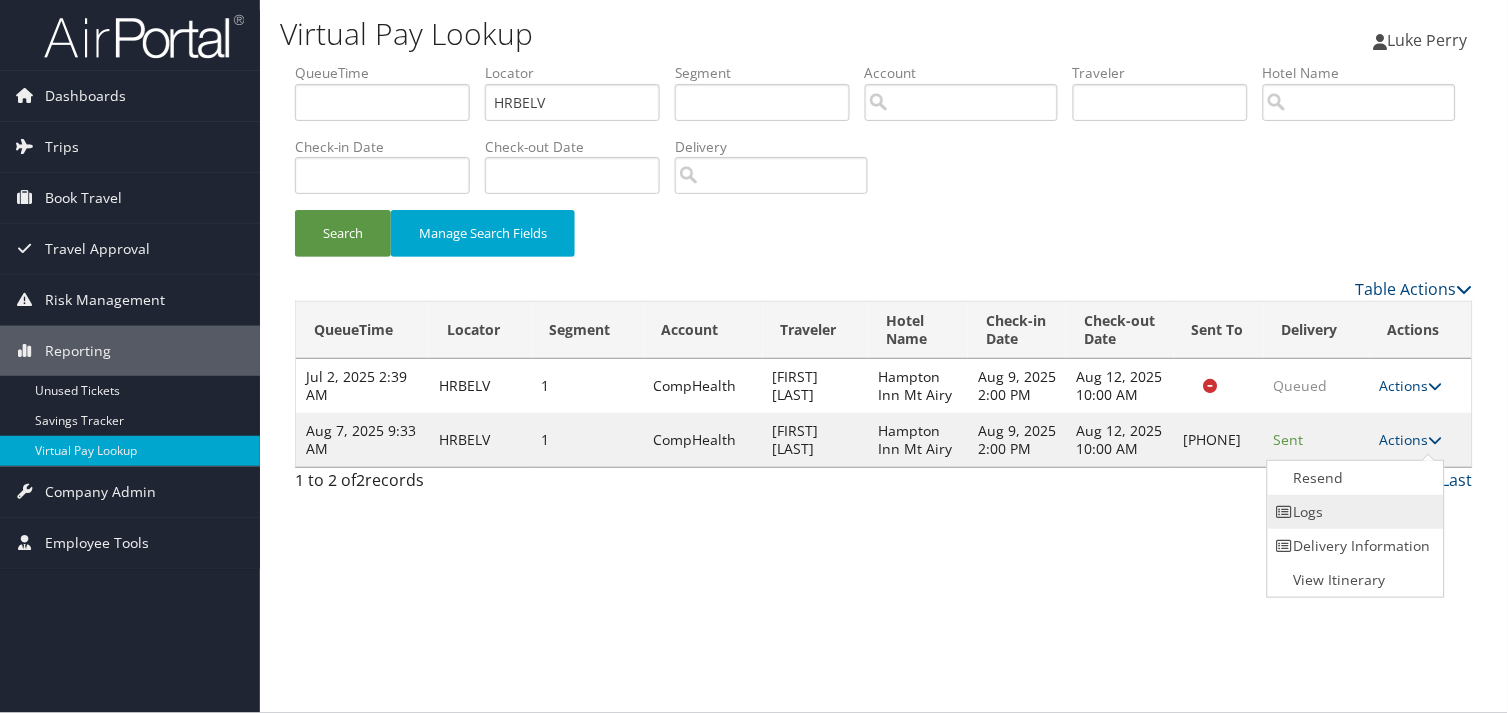 click on "Logs" at bounding box center [1353, 512] 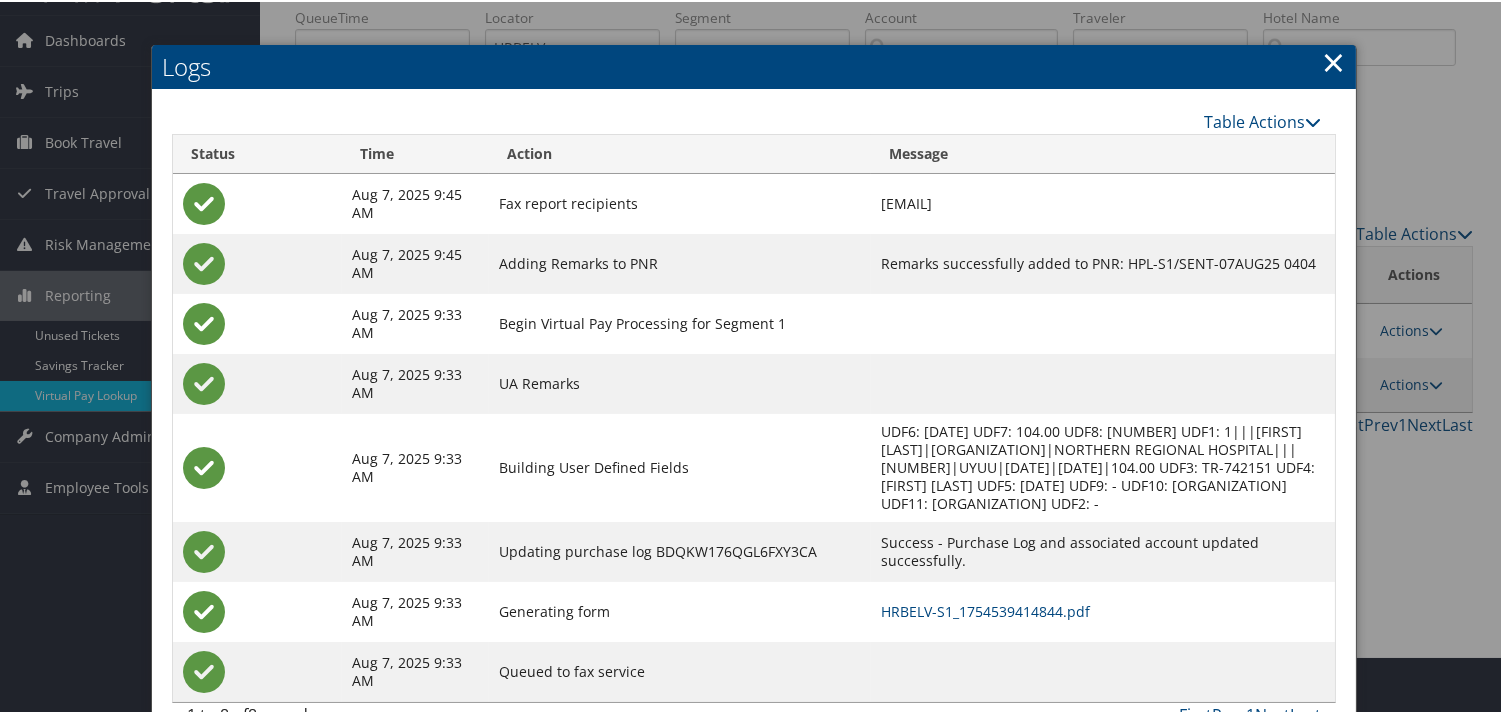 scroll, scrollTop: 82, scrollLeft: 0, axis: vertical 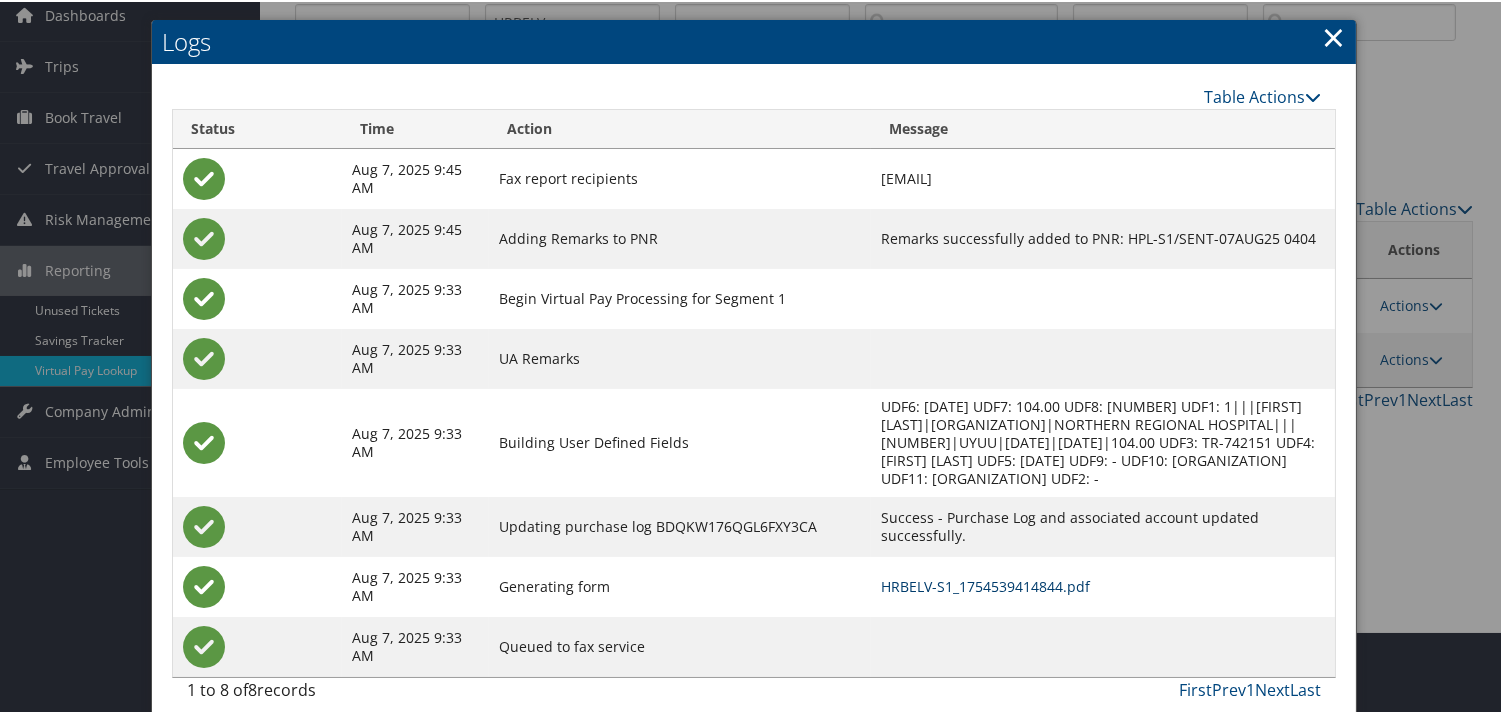 click on "HRBELV-S1_1754539414844.pdf" at bounding box center [985, 584] 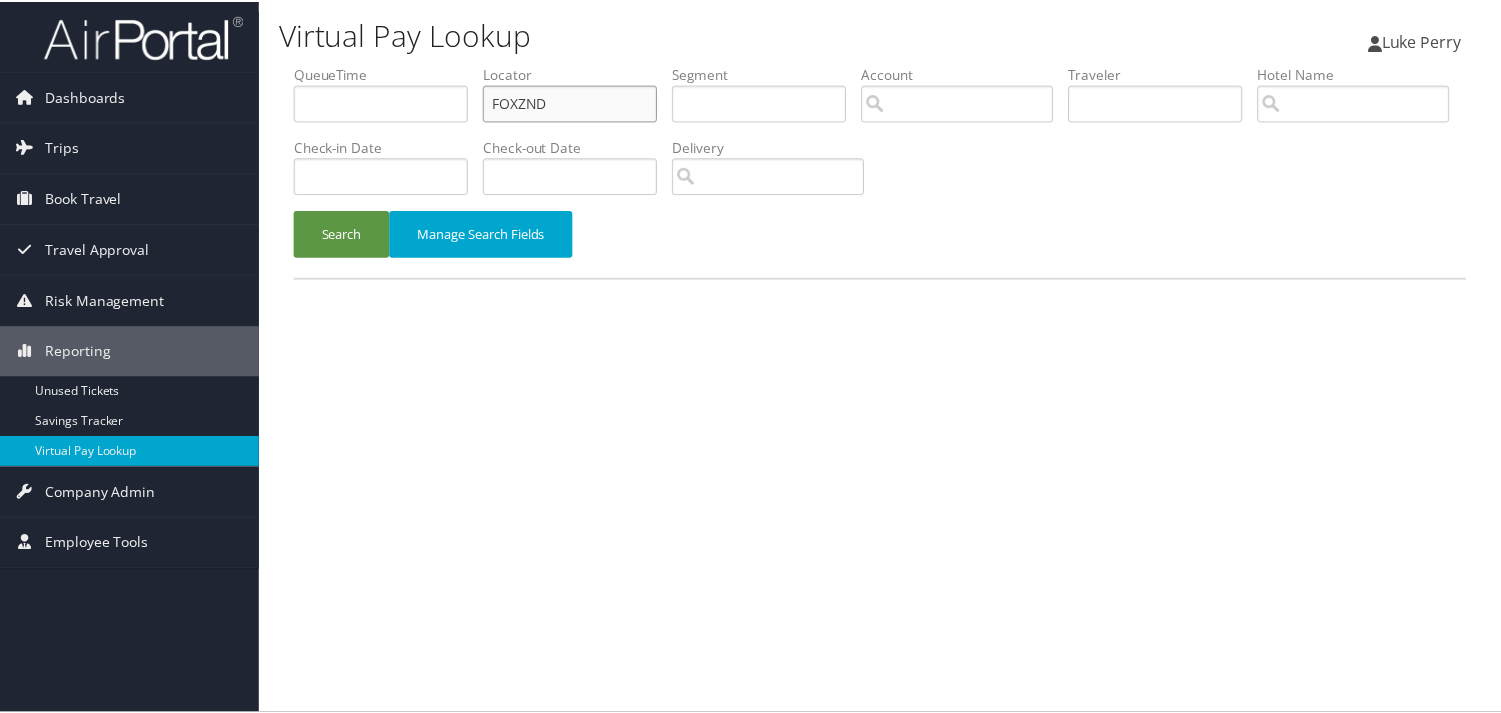 scroll, scrollTop: 0, scrollLeft: 0, axis: both 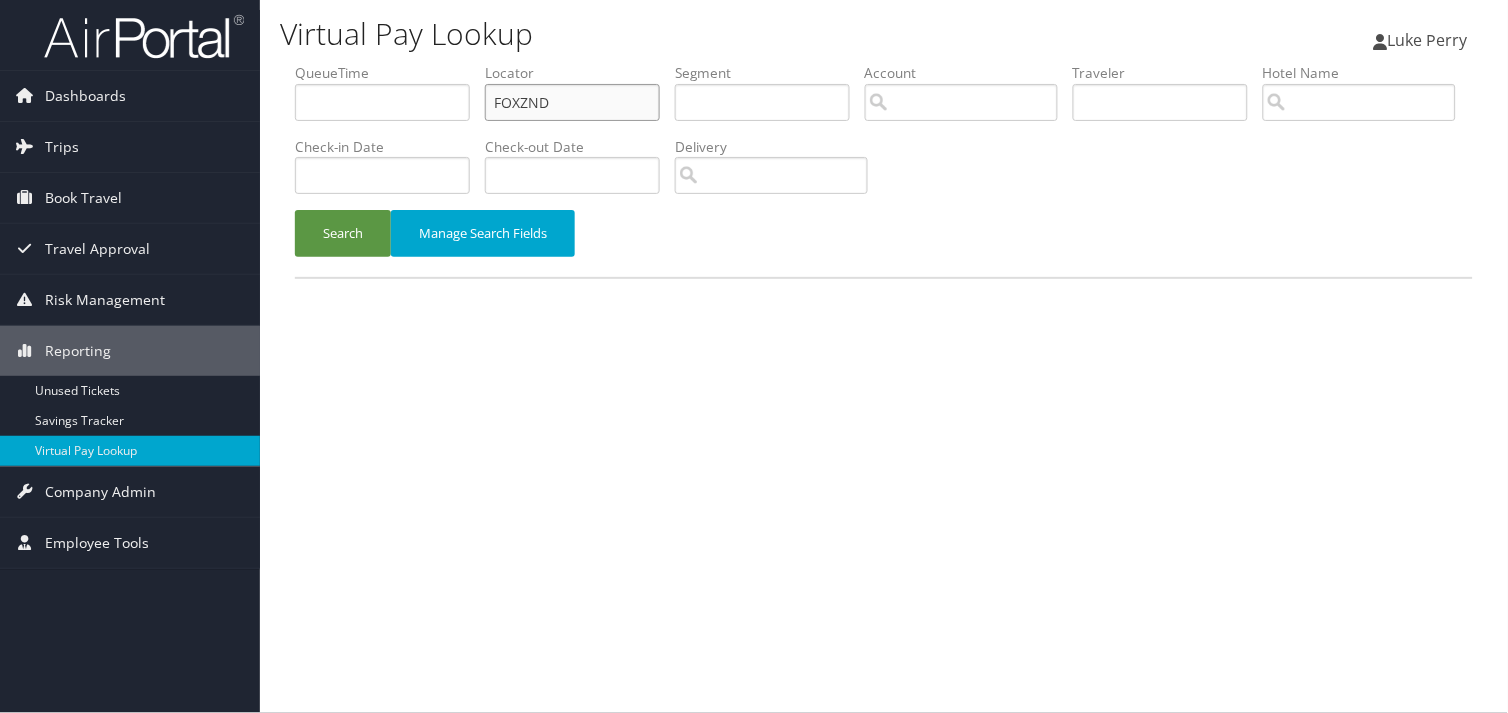 drag, startPoint x: 0, startPoint y: 0, endPoint x: 336, endPoint y: 130, distance: 360.27213 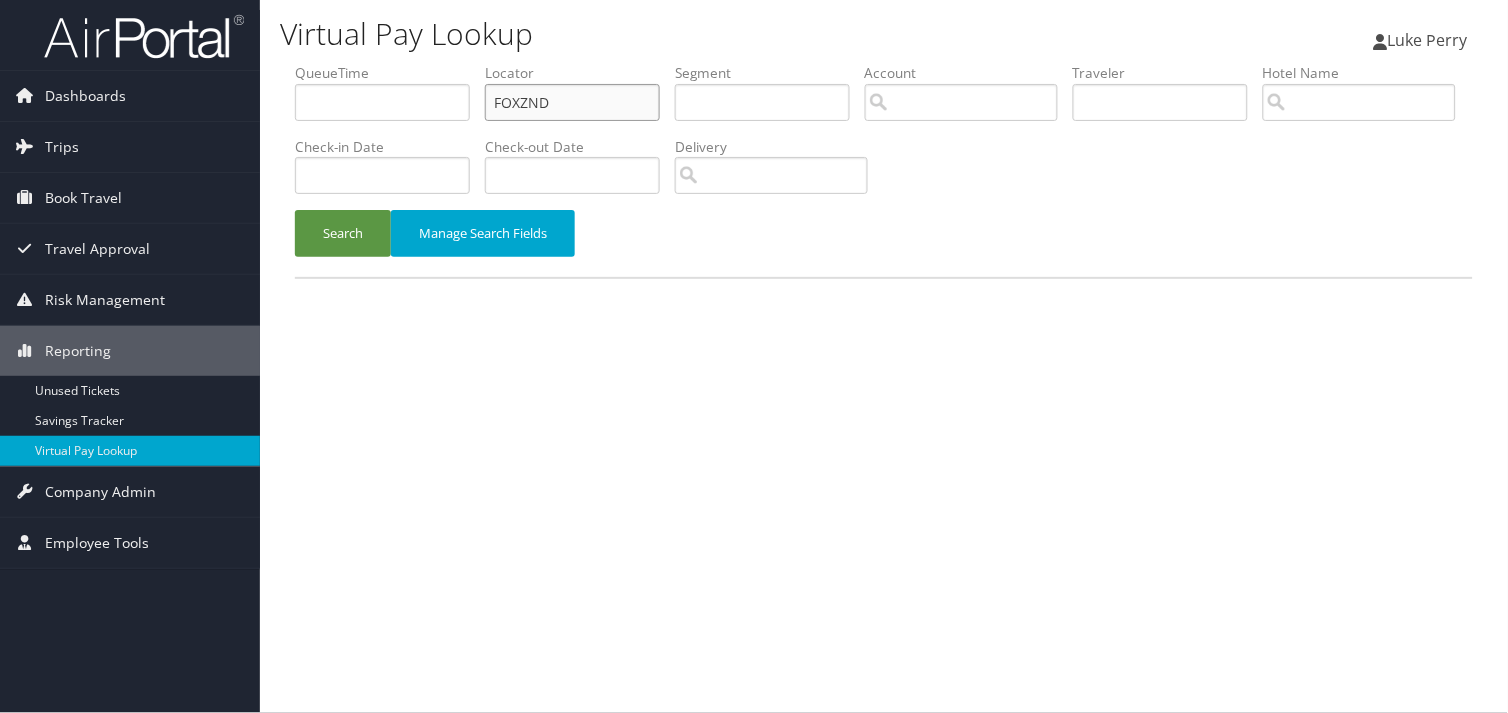 click on "QueueTime Locator FOXZND Segment Account Traveler Hotel Name Check-in Date Check-out Date Delivery" at bounding box center [884, 63] 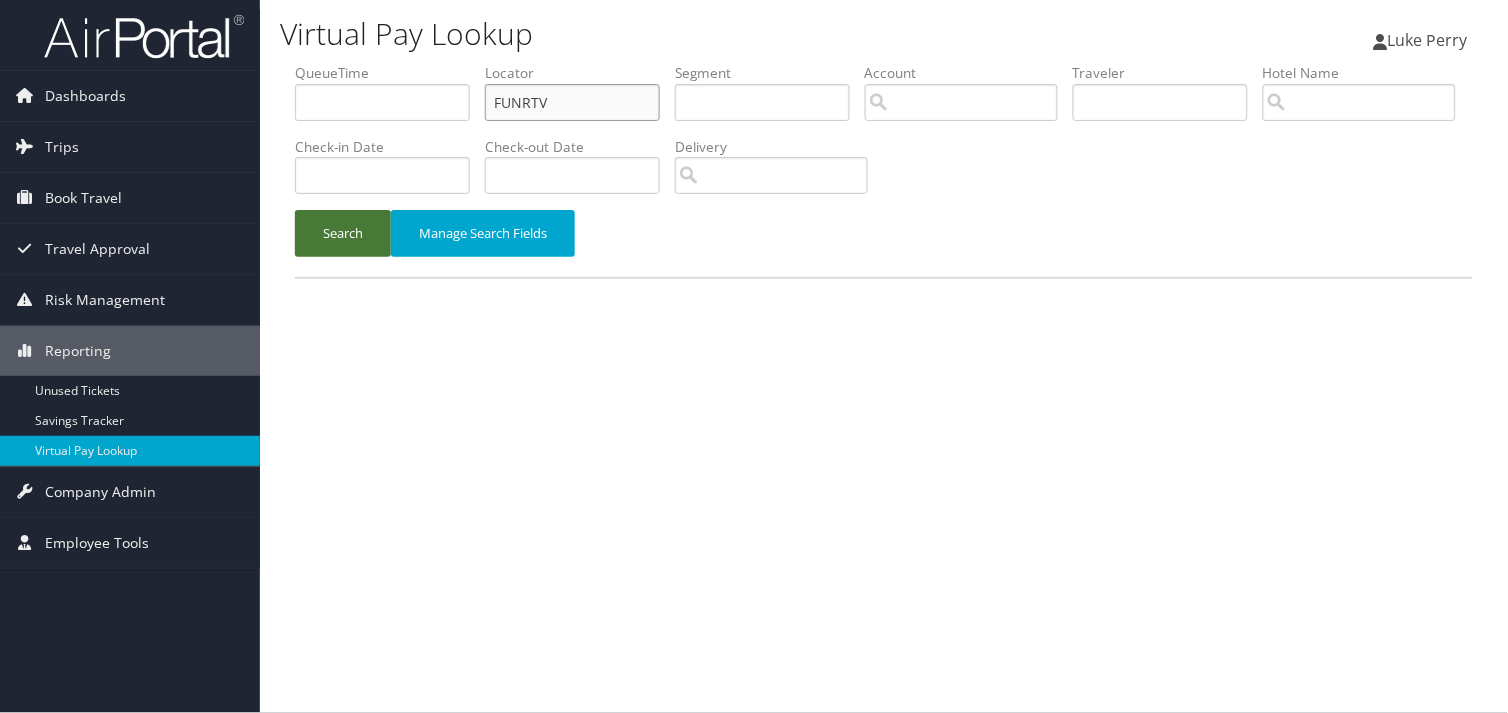 type on "FUNRTV" 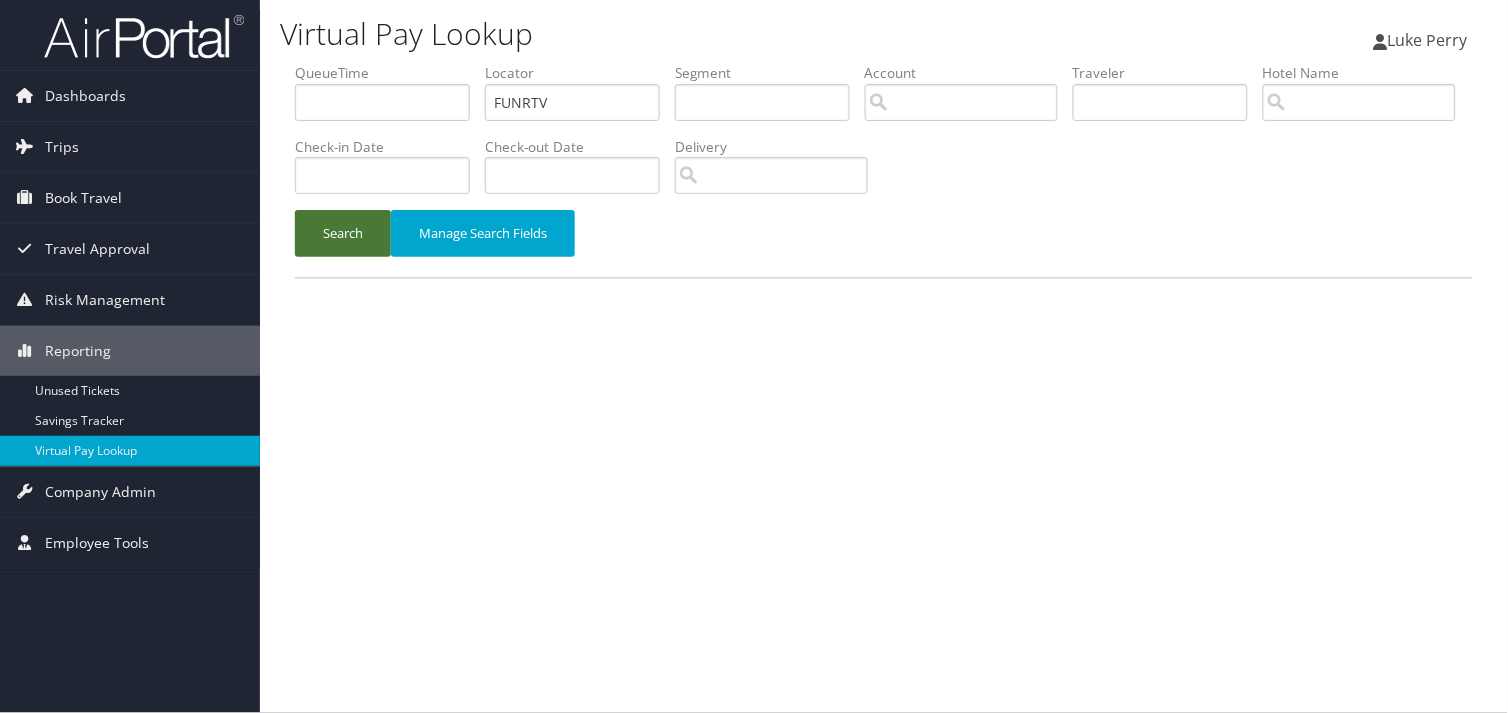 click on "Search" at bounding box center (343, 233) 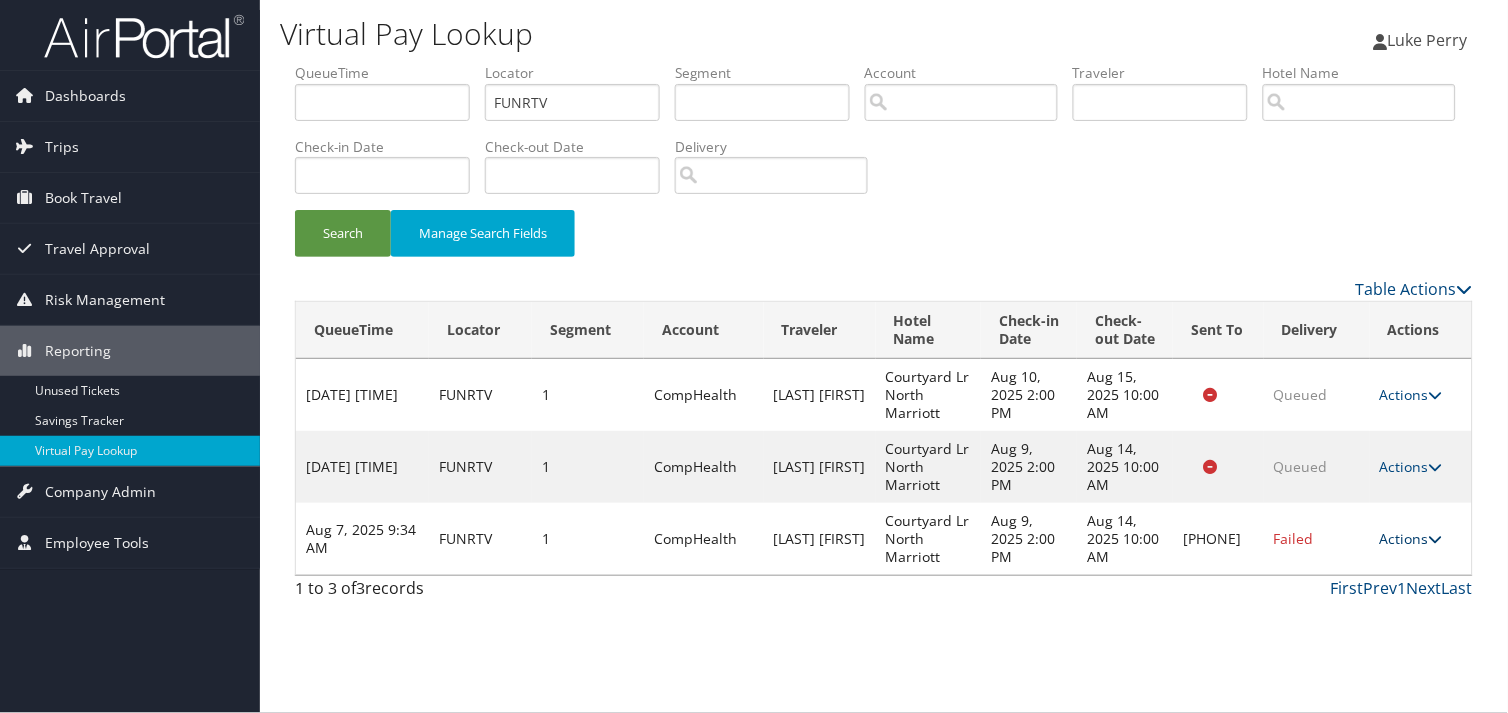 click on "Actions" at bounding box center (1411, 538) 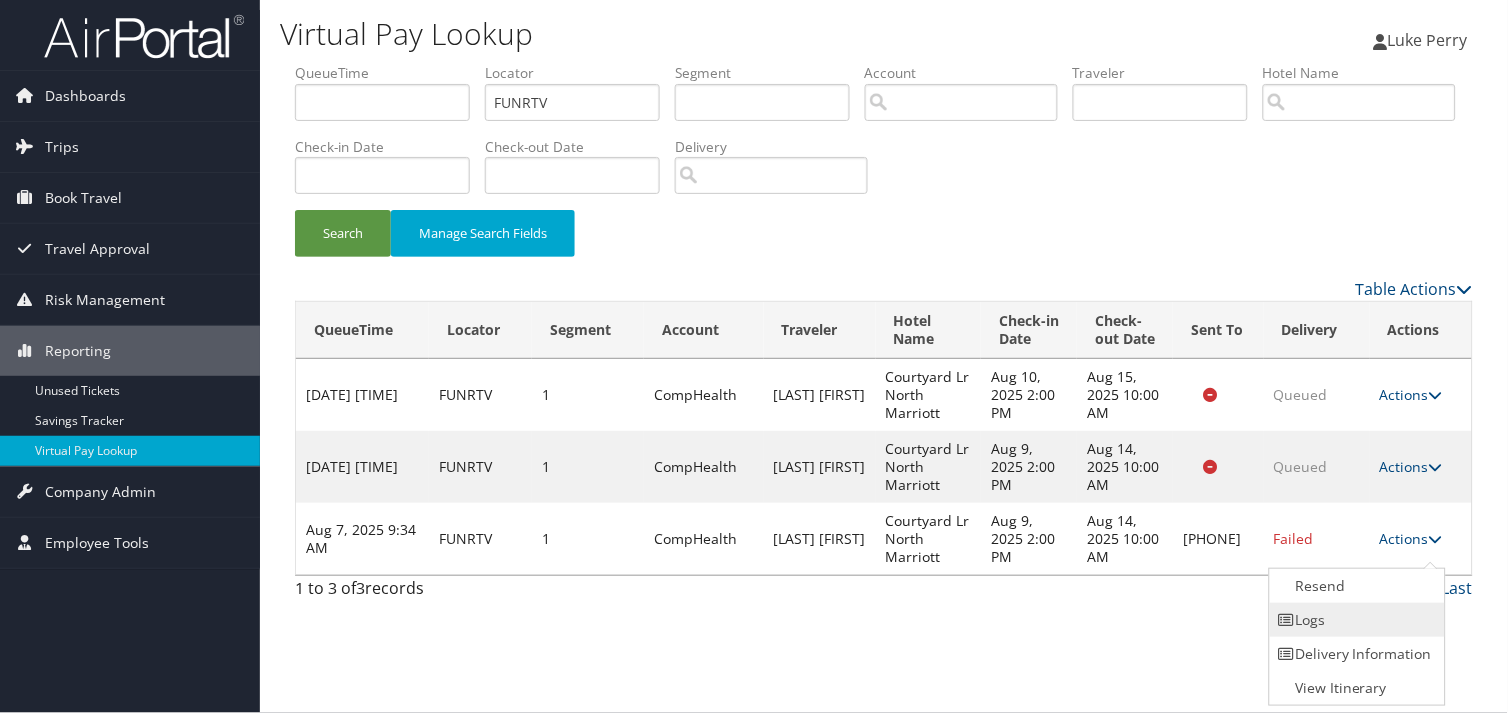 click on "Logs" at bounding box center (1355, 620) 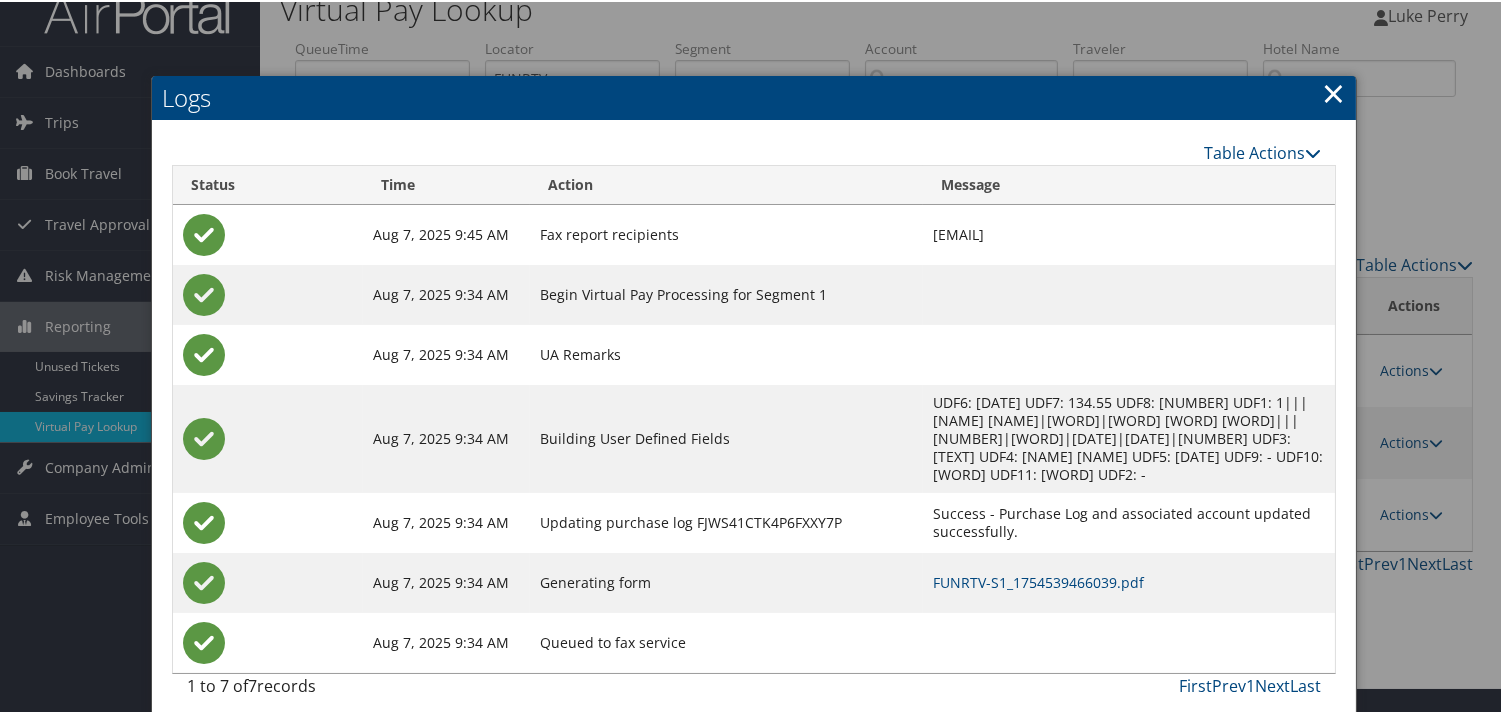 scroll, scrollTop: 40, scrollLeft: 0, axis: vertical 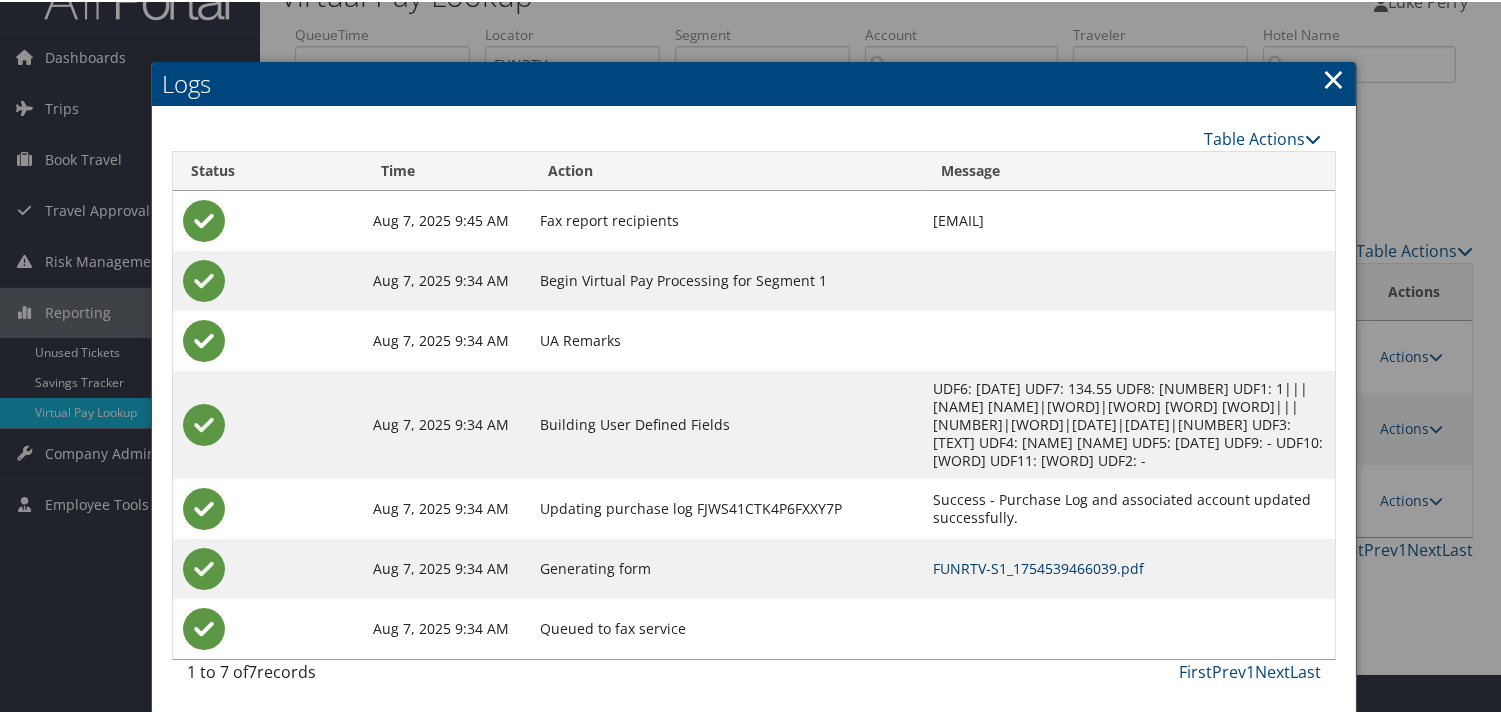 click on "FUNRTV-S1_1754539466039.pdf" at bounding box center (1038, 566) 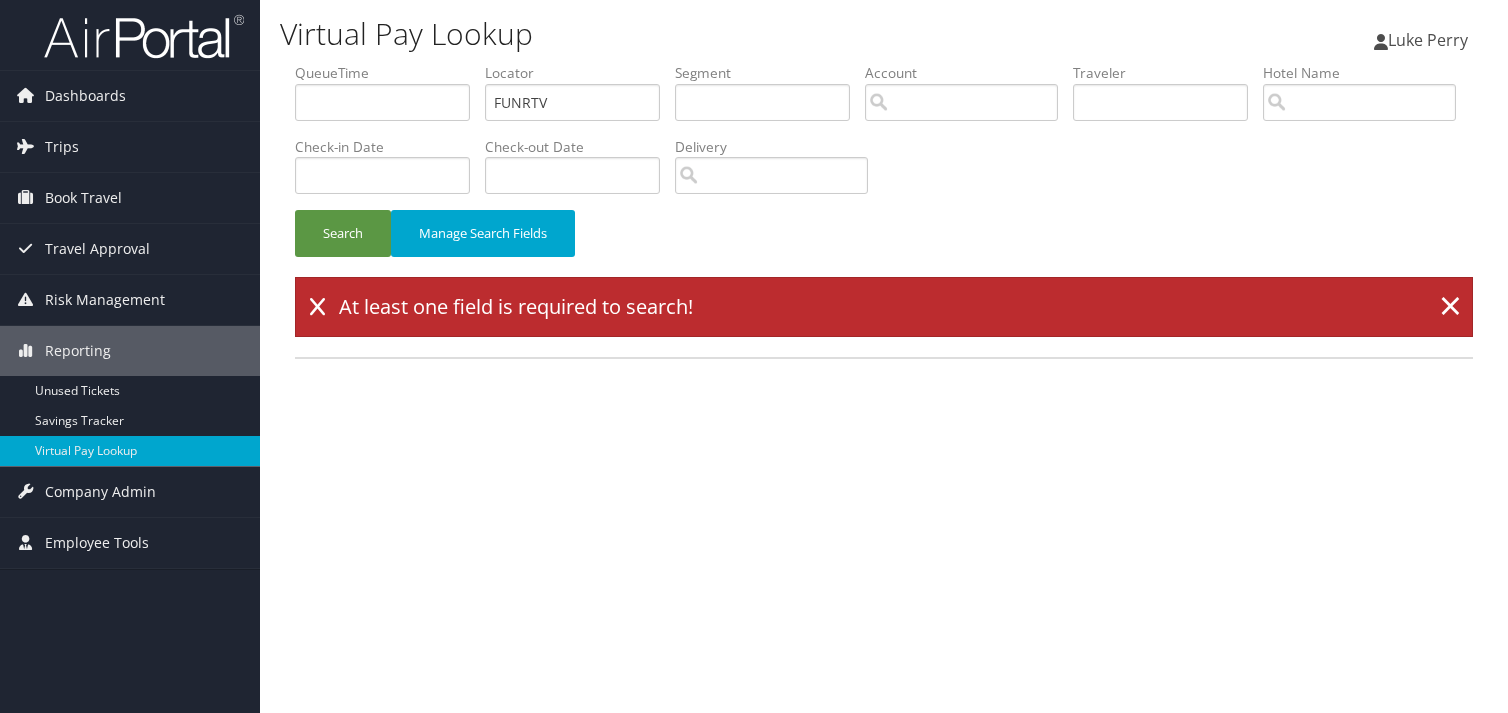 scroll, scrollTop: 0, scrollLeft: 0, axis: both 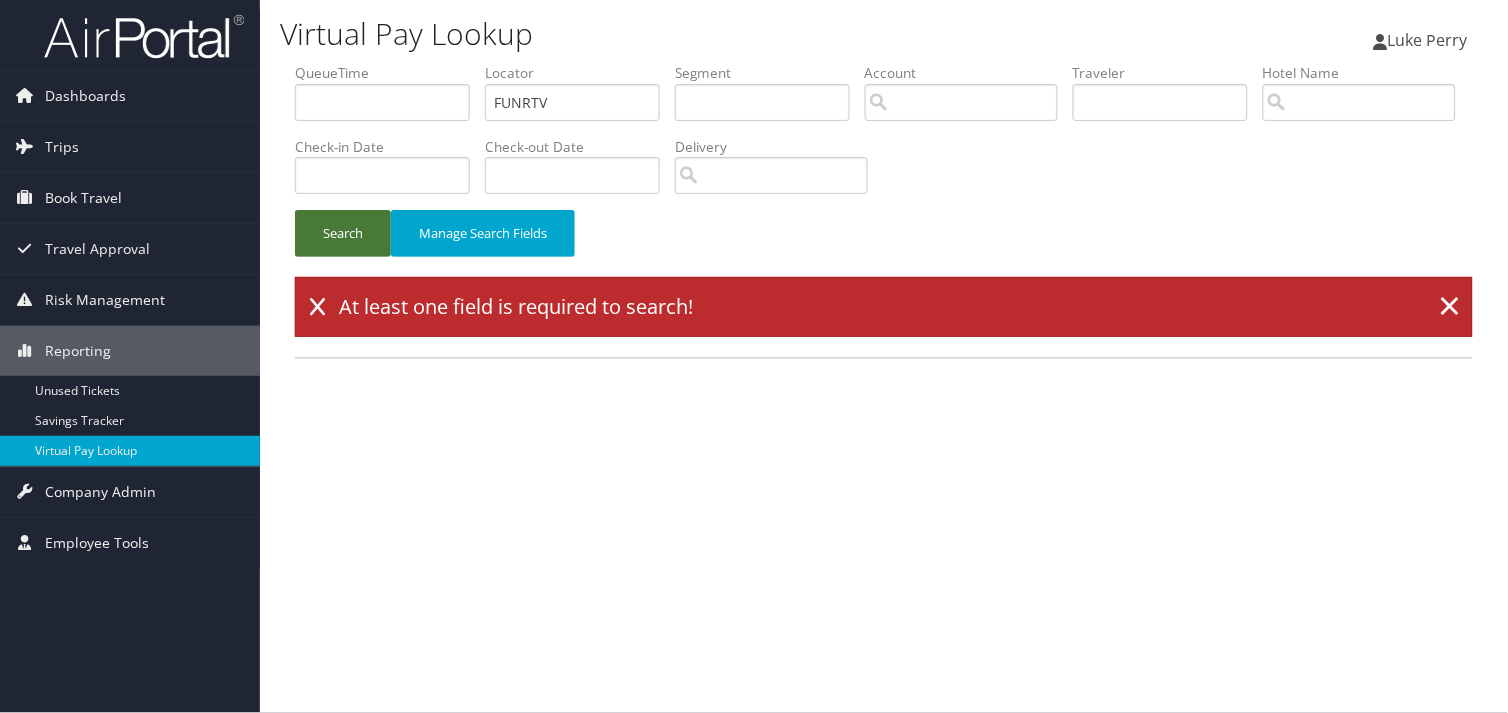 click on "Search" at bounding box center [343, 233] 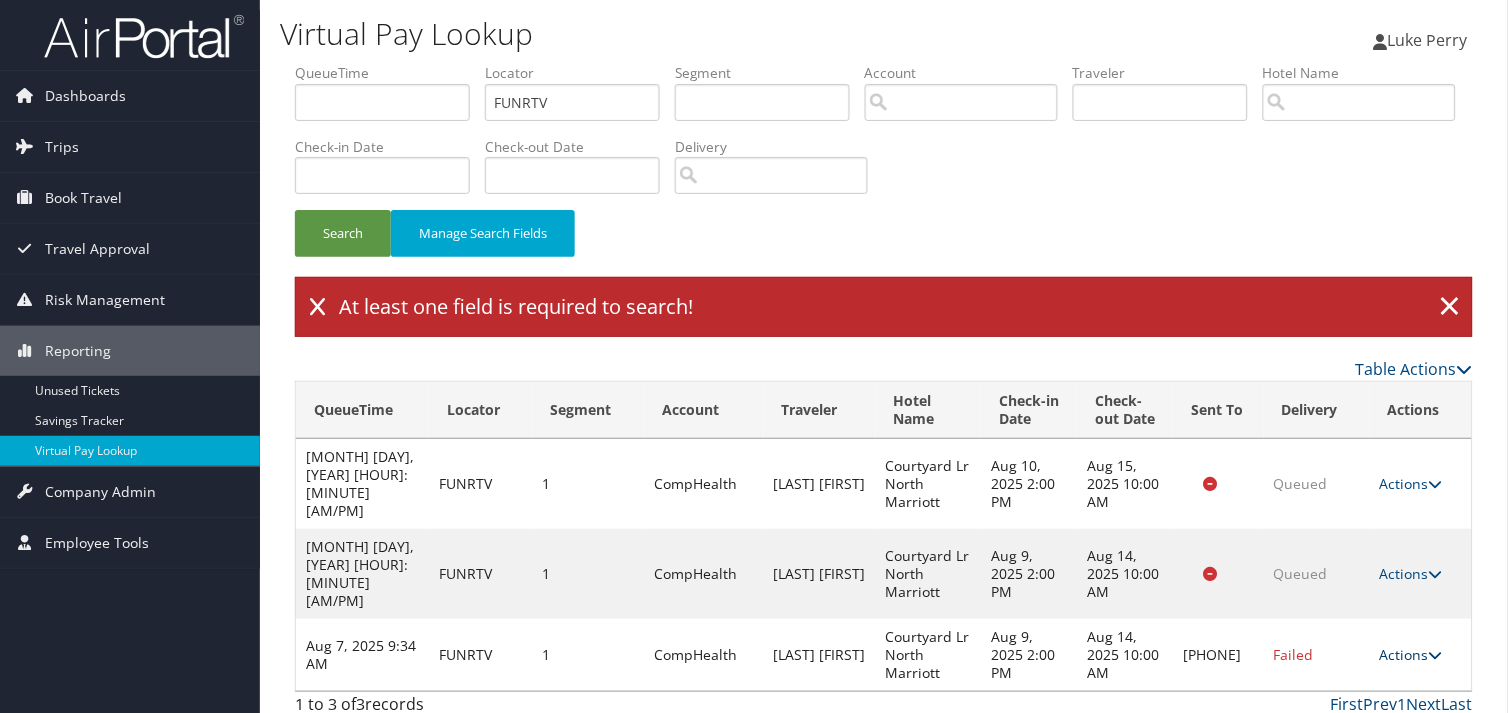 click on "Actions" at bounding box center (1411, 654) 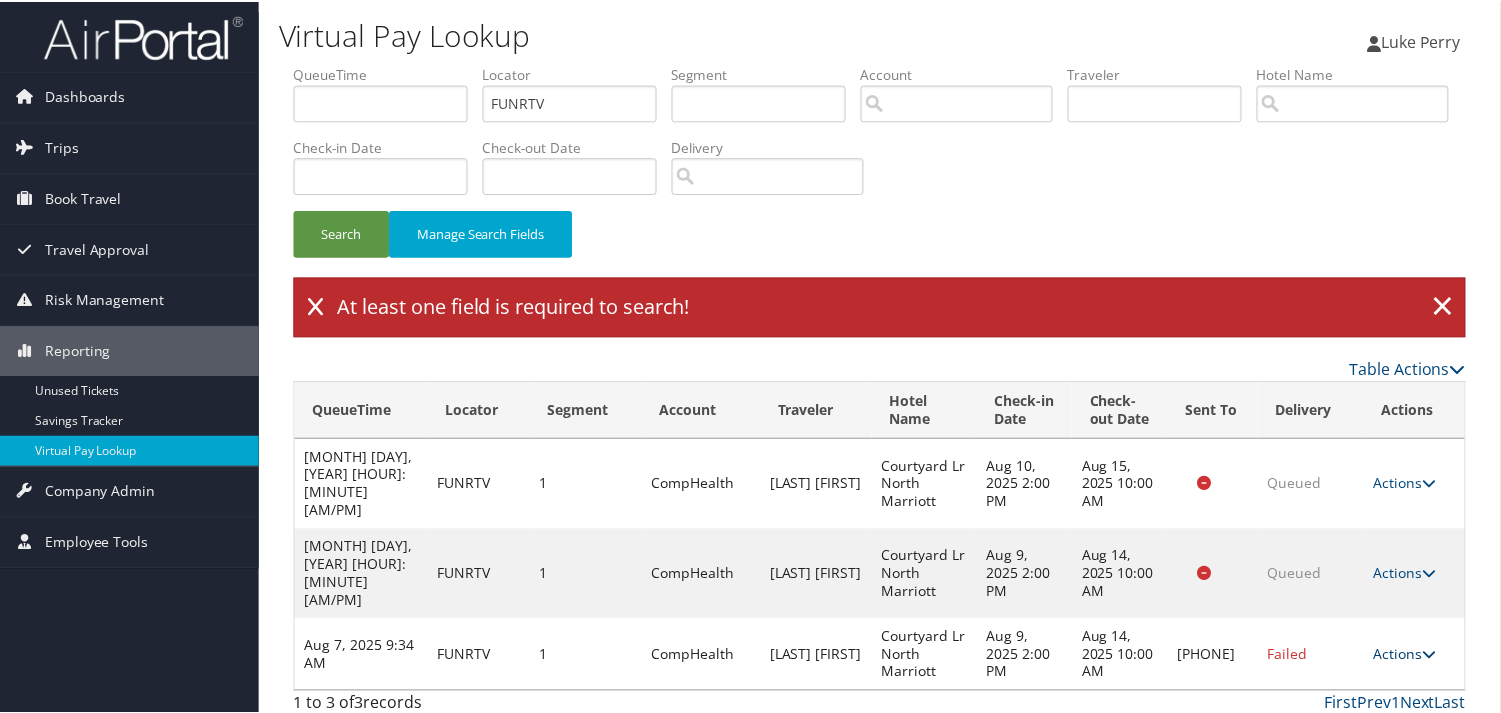scroll, scrollTop: 73, scrollLeft: 0, axis: vertical 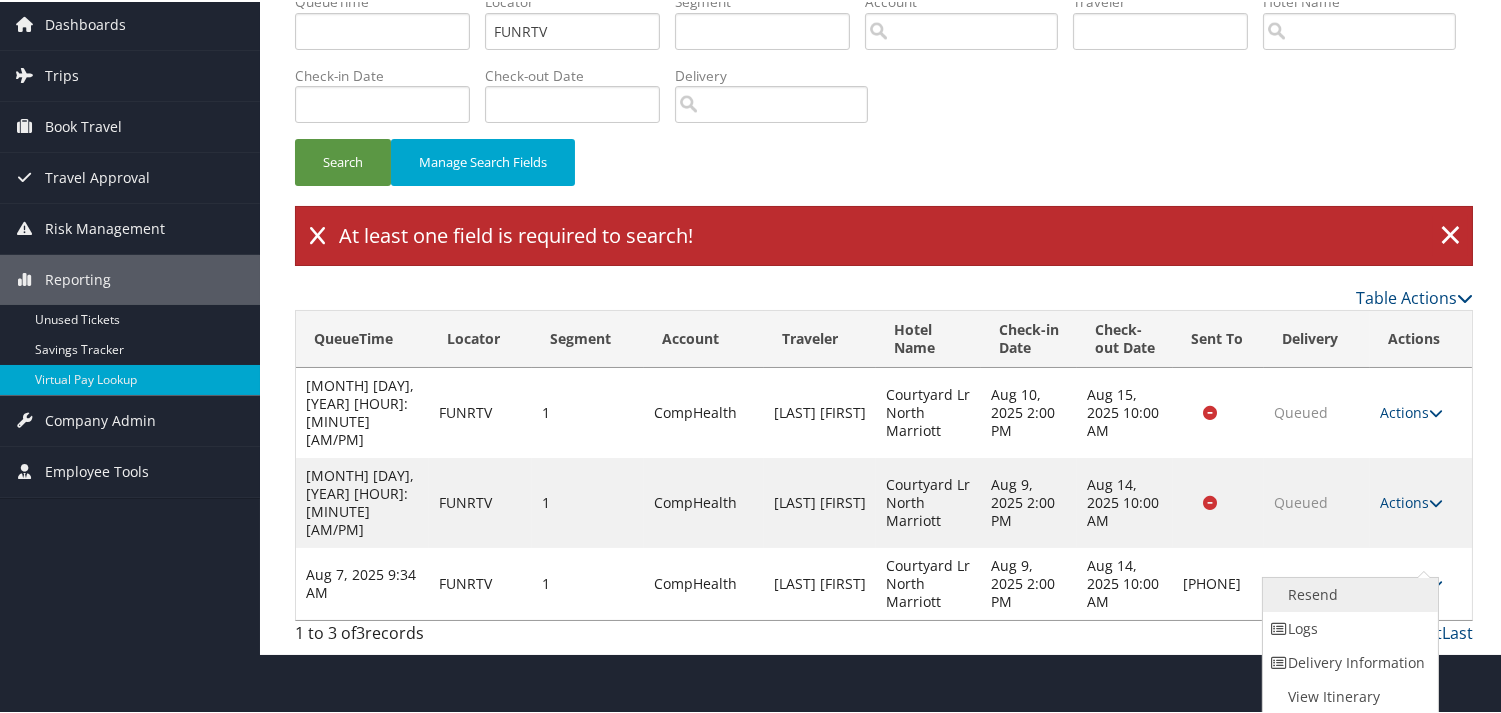 click on "Resend" at bounding box center (1348, 593) 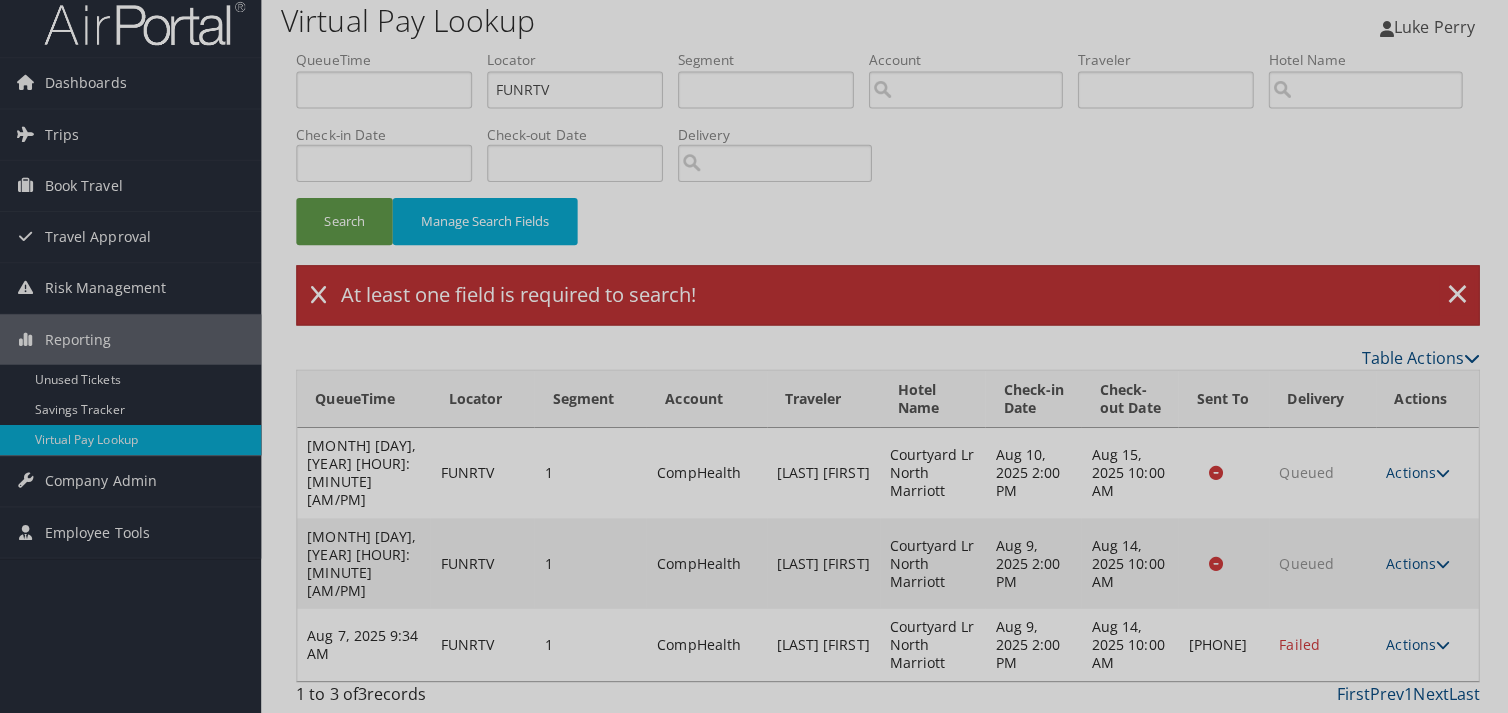 scroll, scrollTop: 0, scrollLeft: 0, axis: both 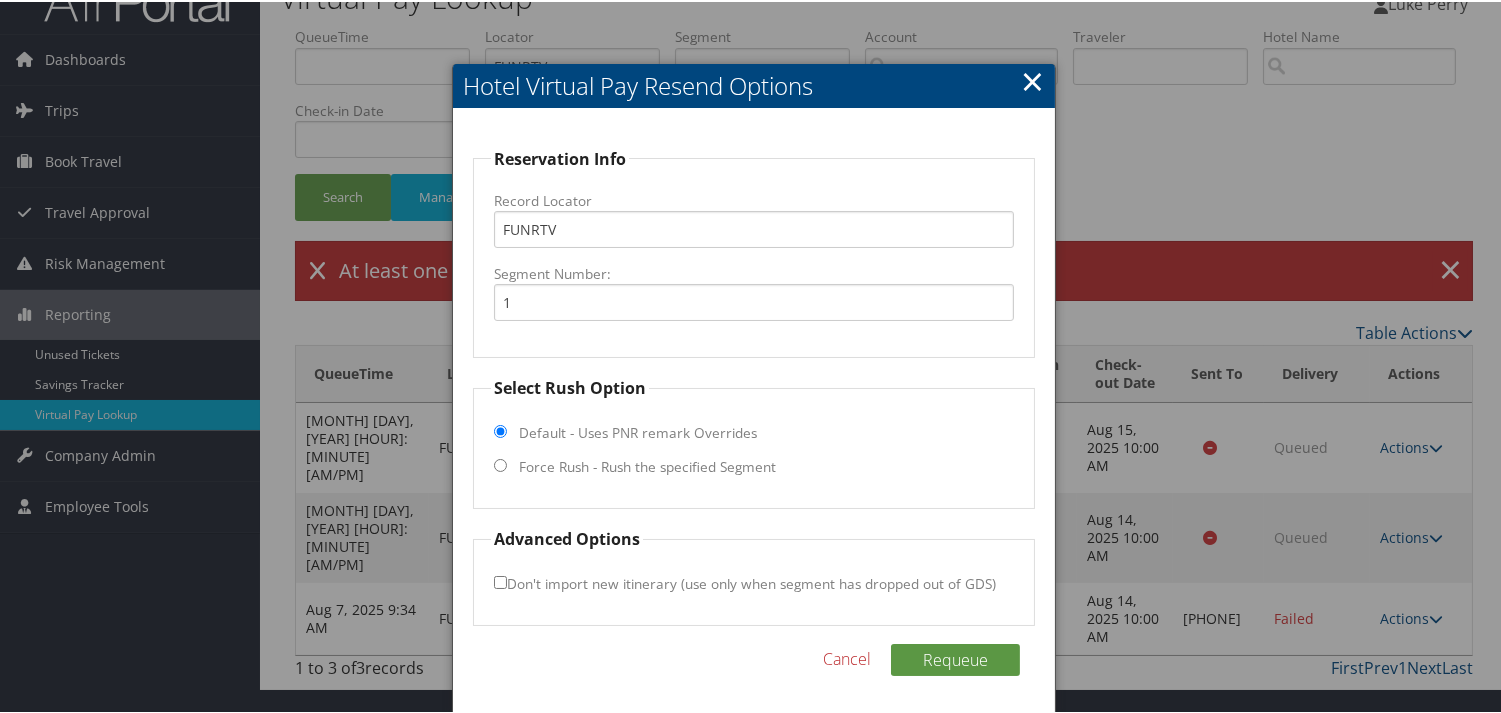 click on "Force Rush - Rush the specified Segment" at bounding box center [647, 465] 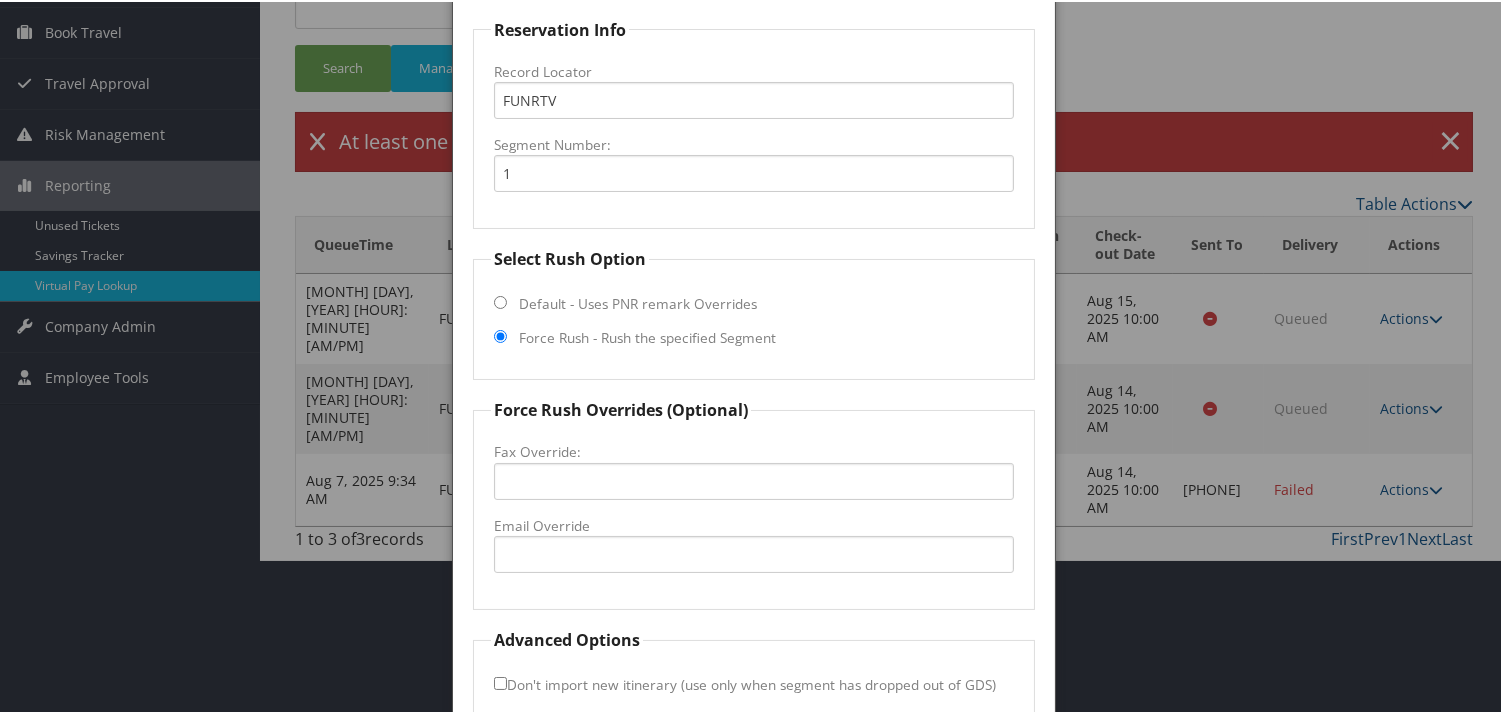 scroll, scrollTop: 268, scrollLeft: 0, axis: vertical 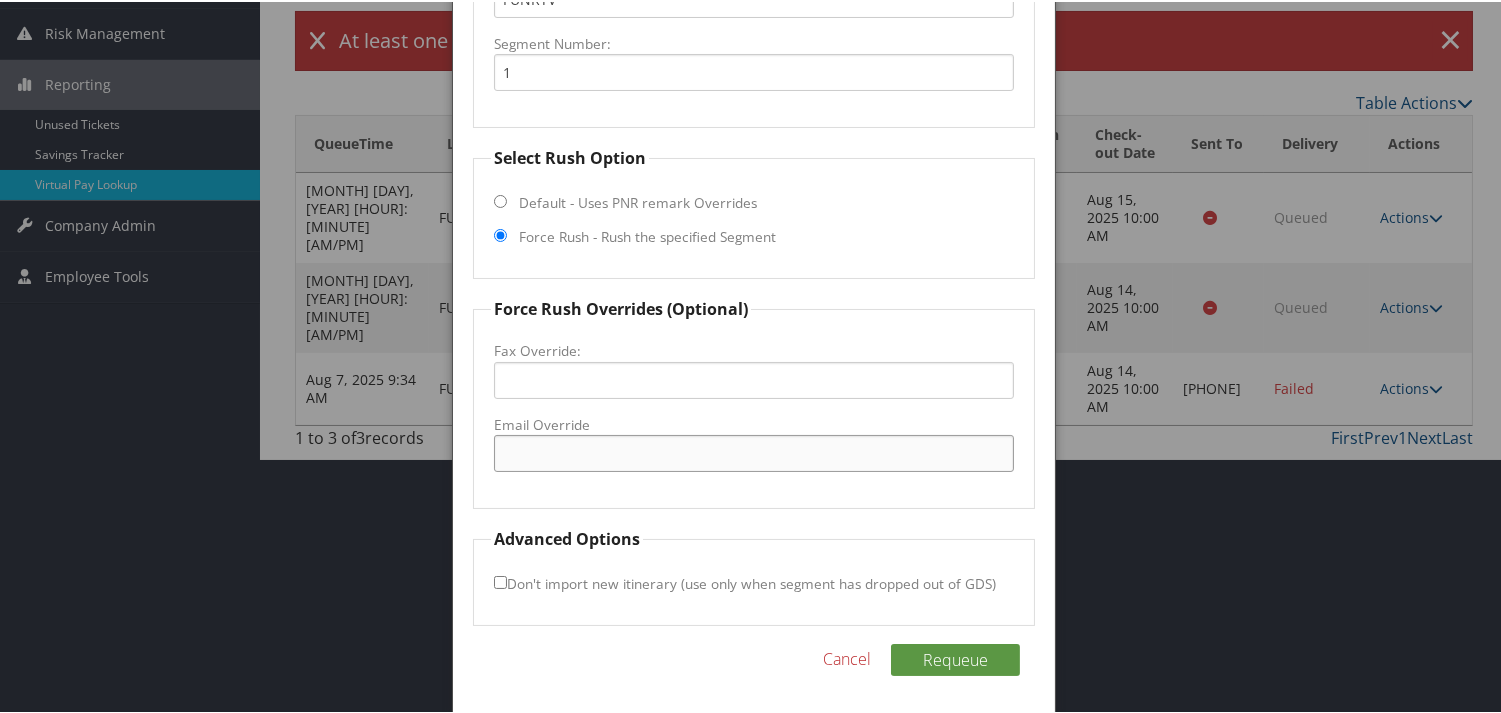 click on "Email Override" at bounding box center (753, 451) 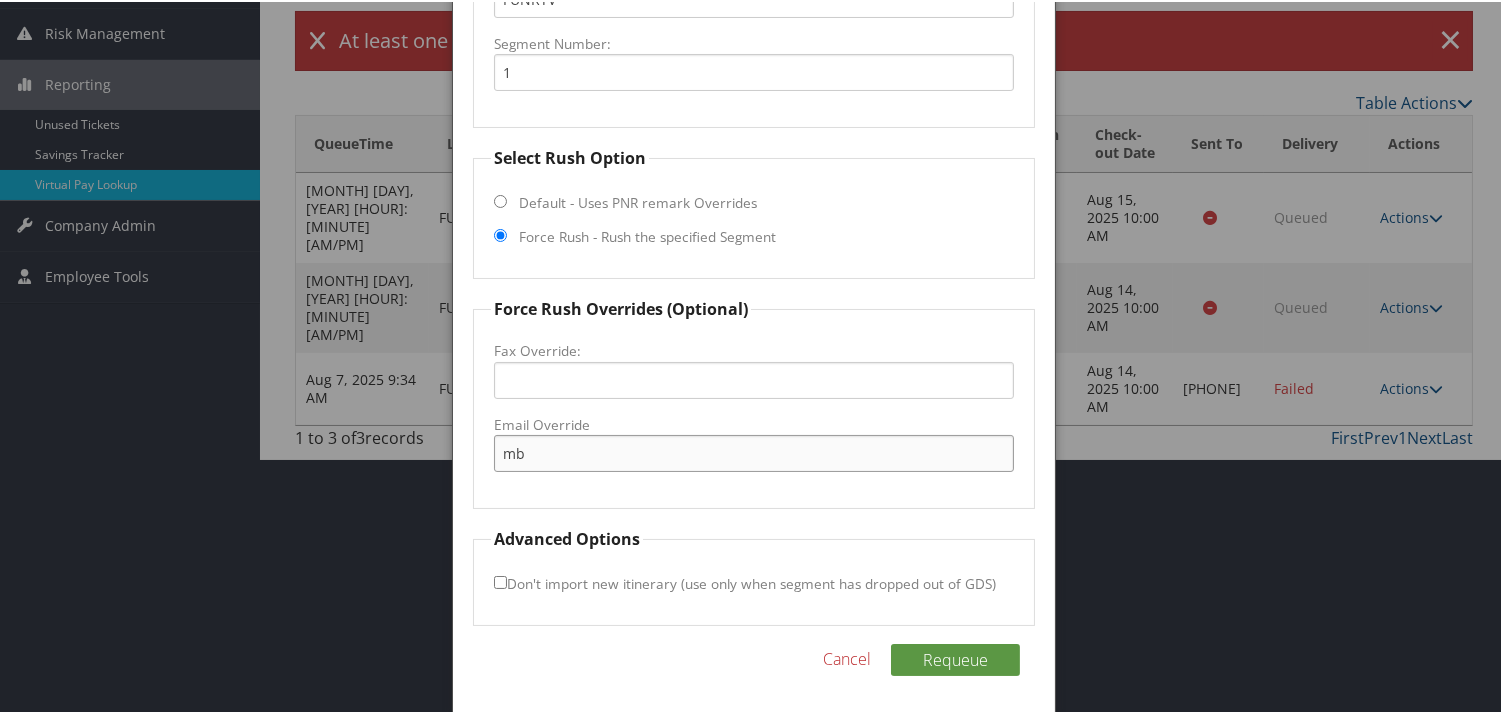 type on "m" 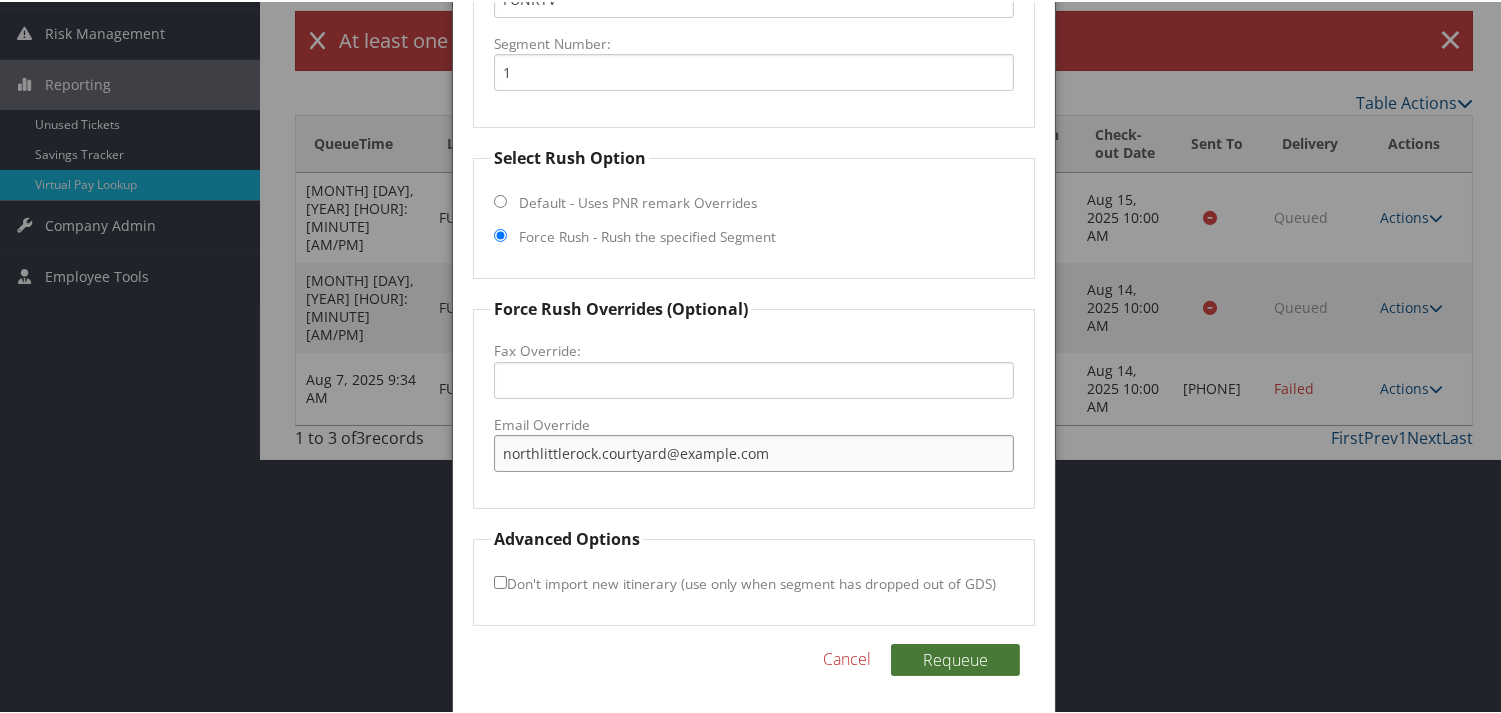 type on "northlittlerock.courtyard@gmail.com" 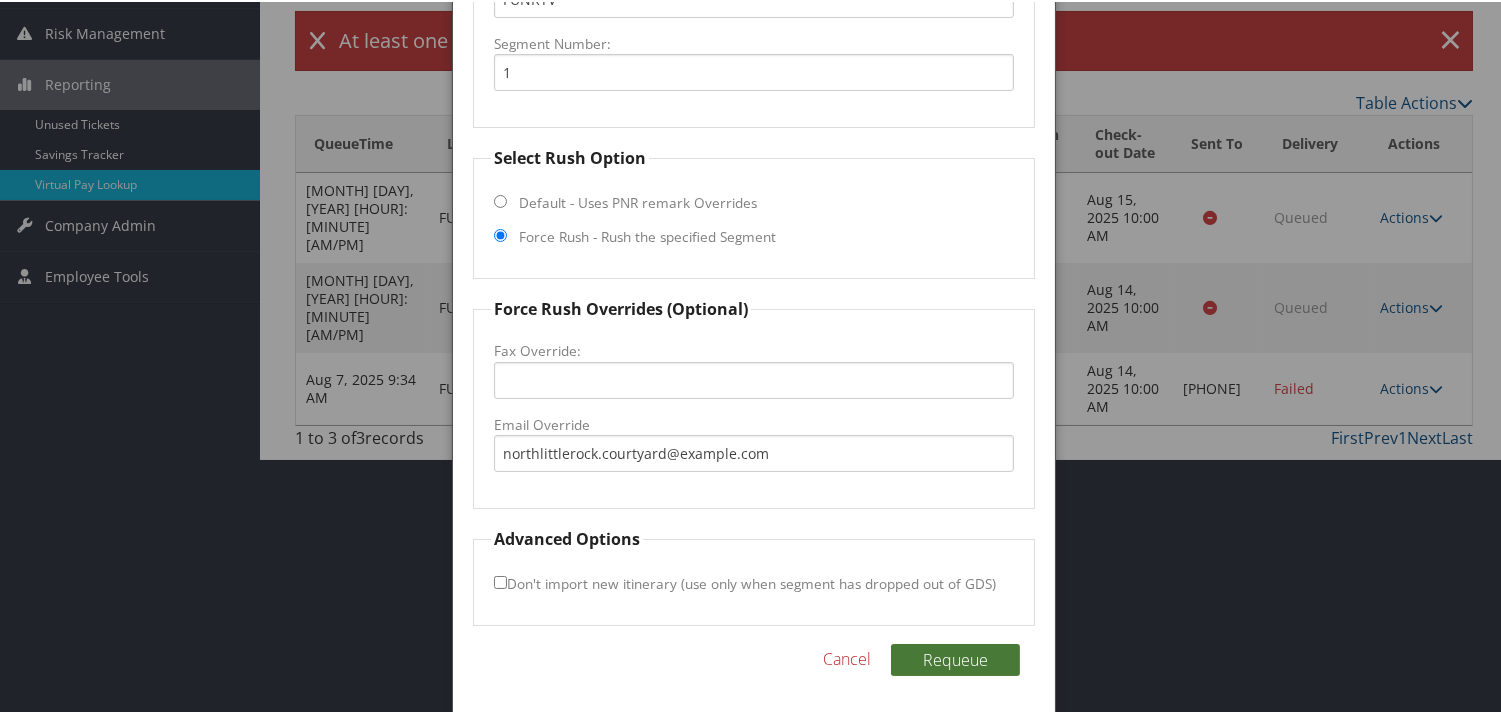 click on "Requeue" at bounding box center [955, 658] 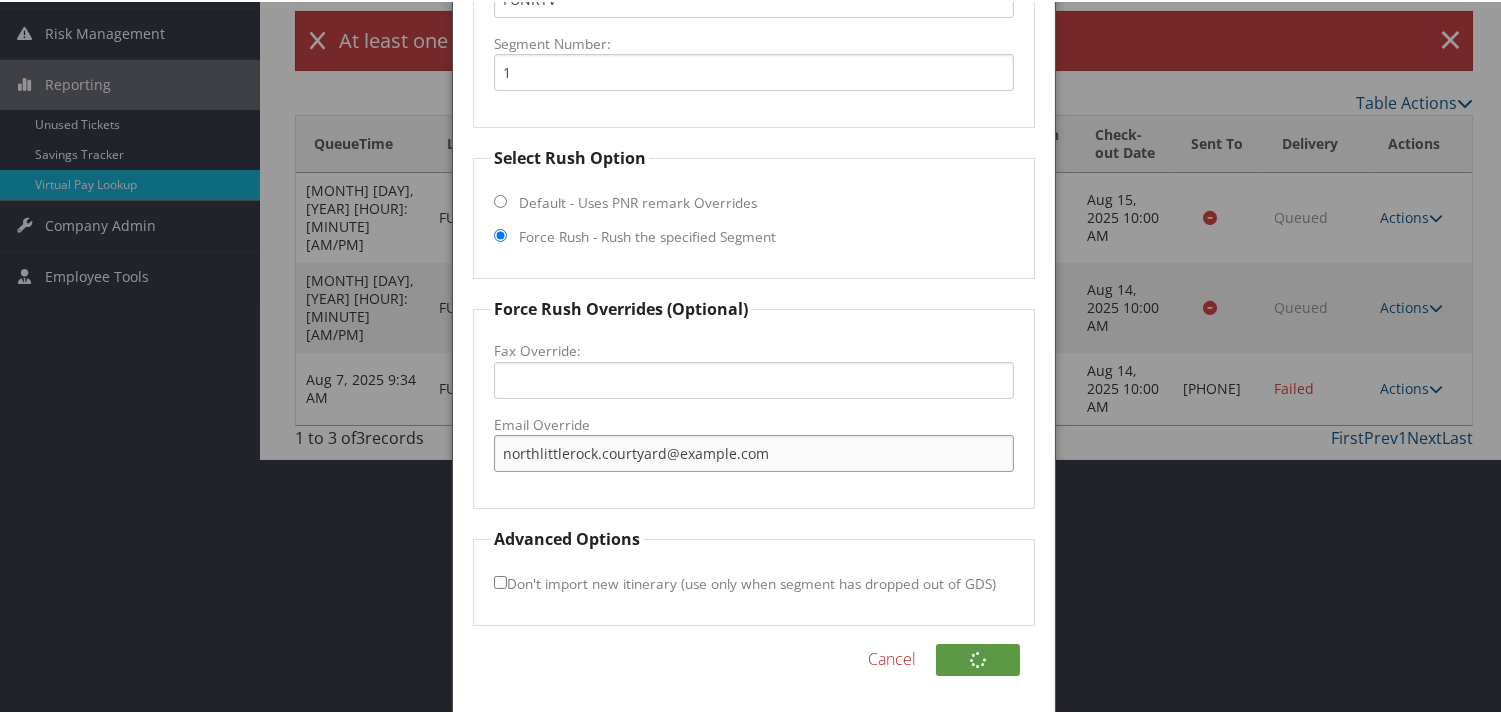 drag, startPoint x: 765, startPoint y: 454, endPoint x: 293, endPoint y: 456, distance: 472.00424 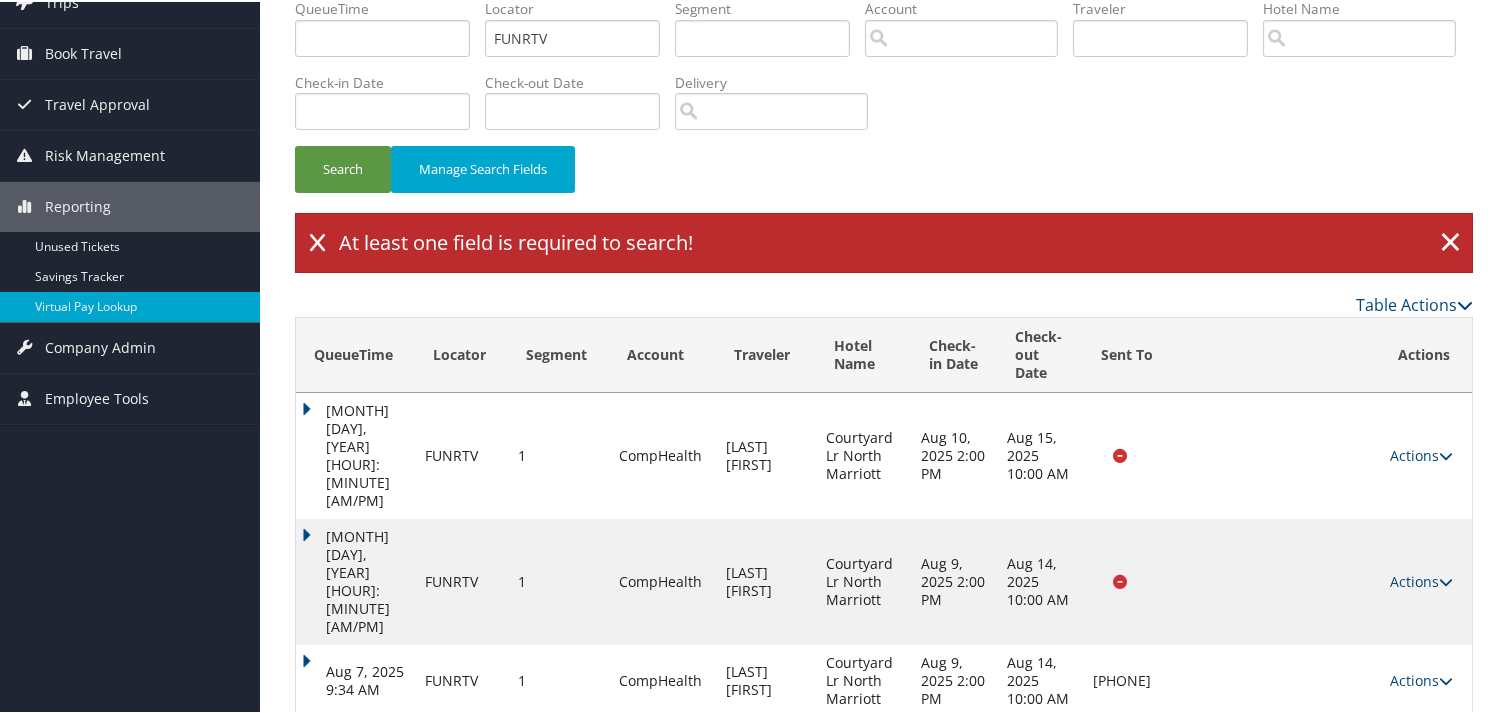 scroll, scrollTop: 66, scrollLeft: 0, axis: vertical 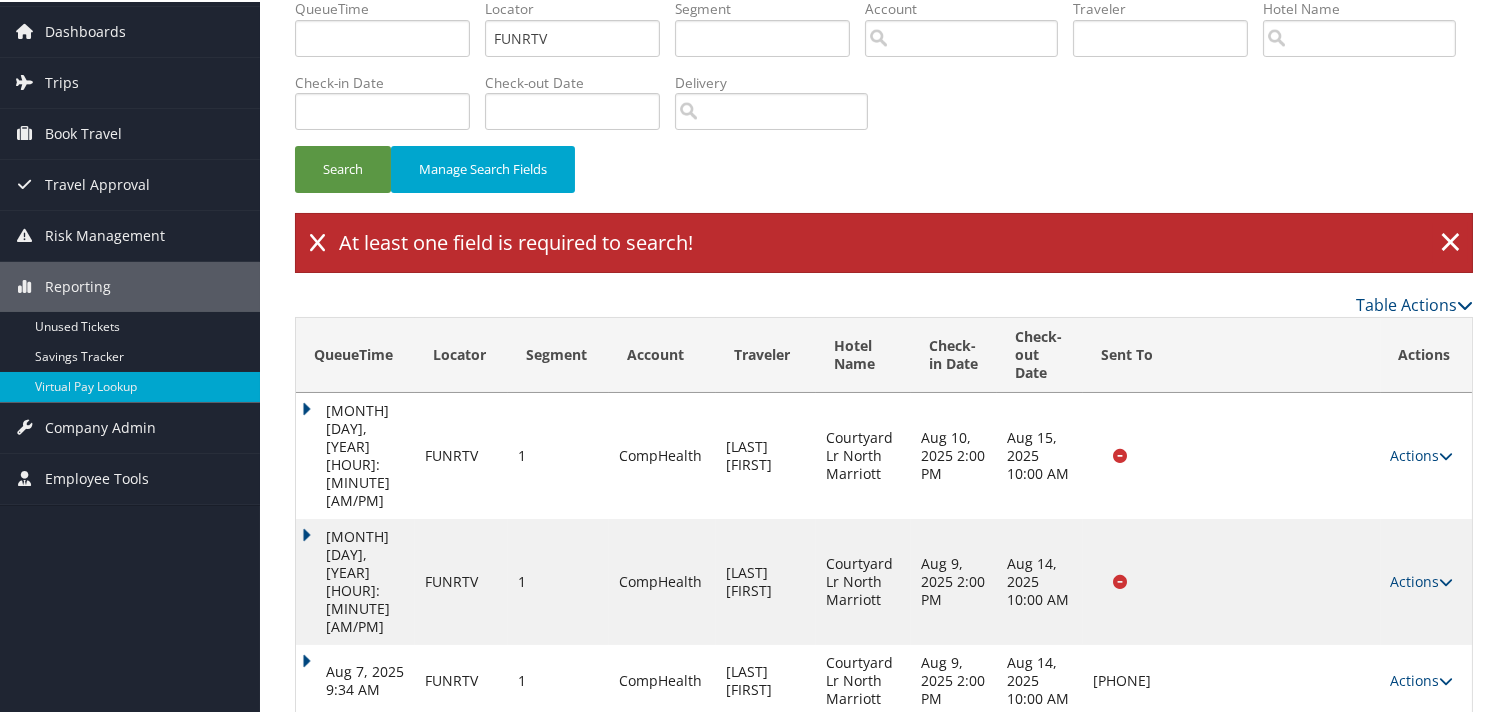click on "Actions" at bounding box center (1422, 777) 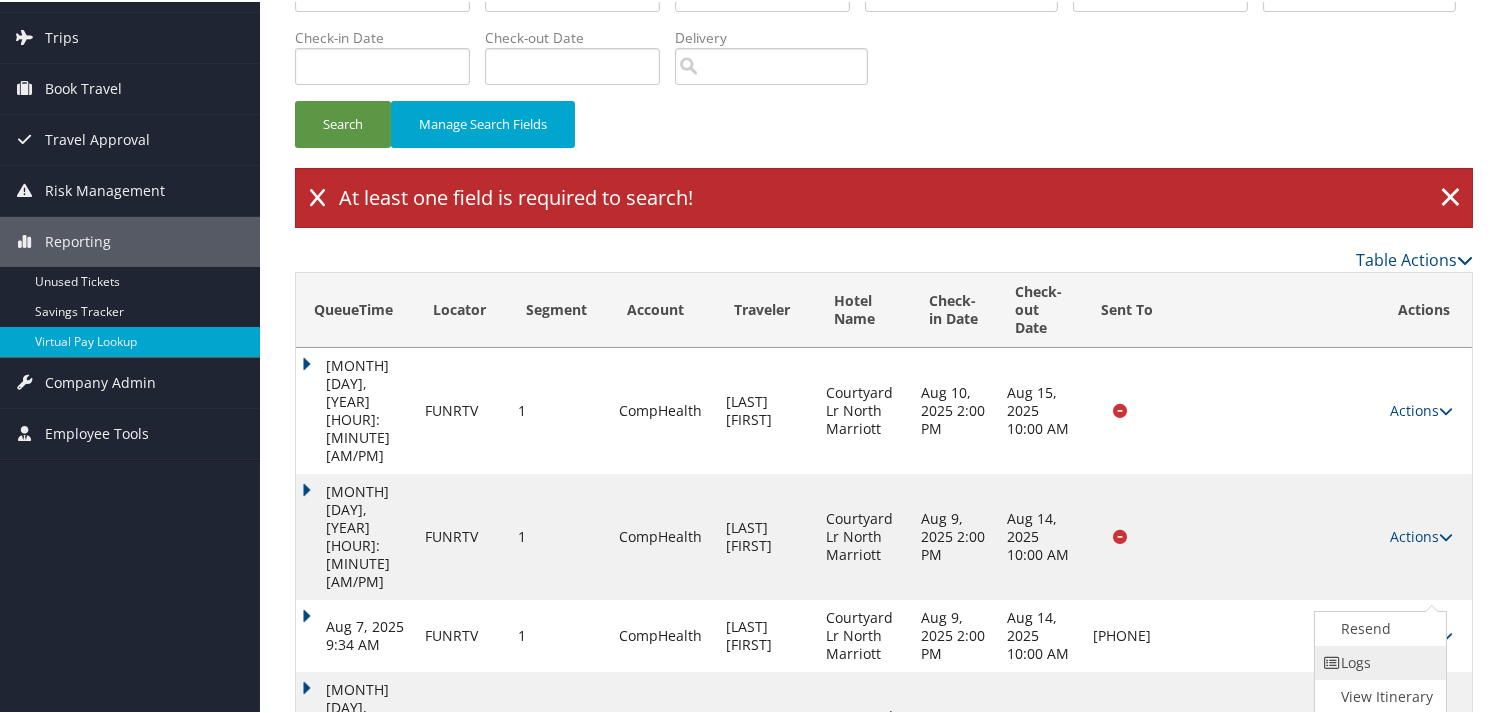 click on "Logs" at bounding box center (1378, 661) 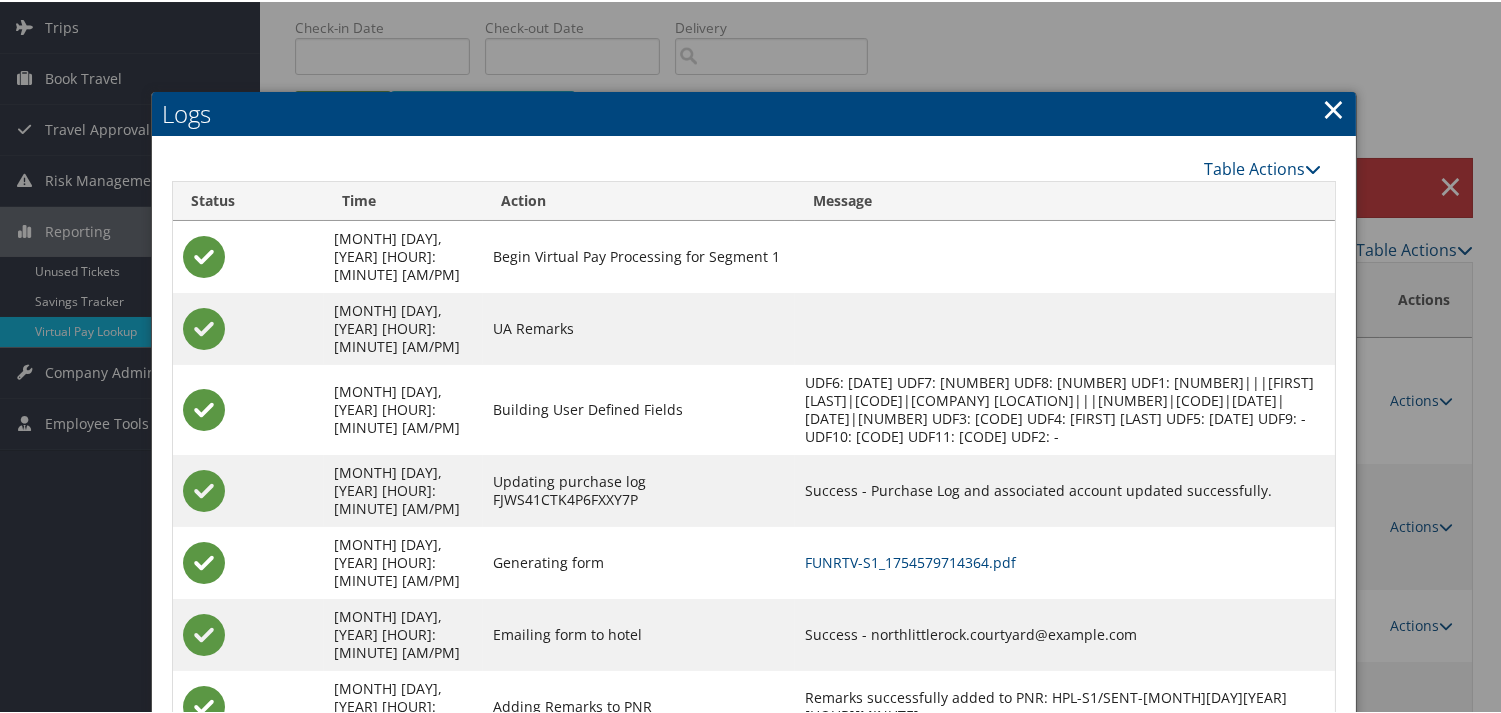 scroll, scrollTop: 151, scrollLeft: 0, axis: vertical 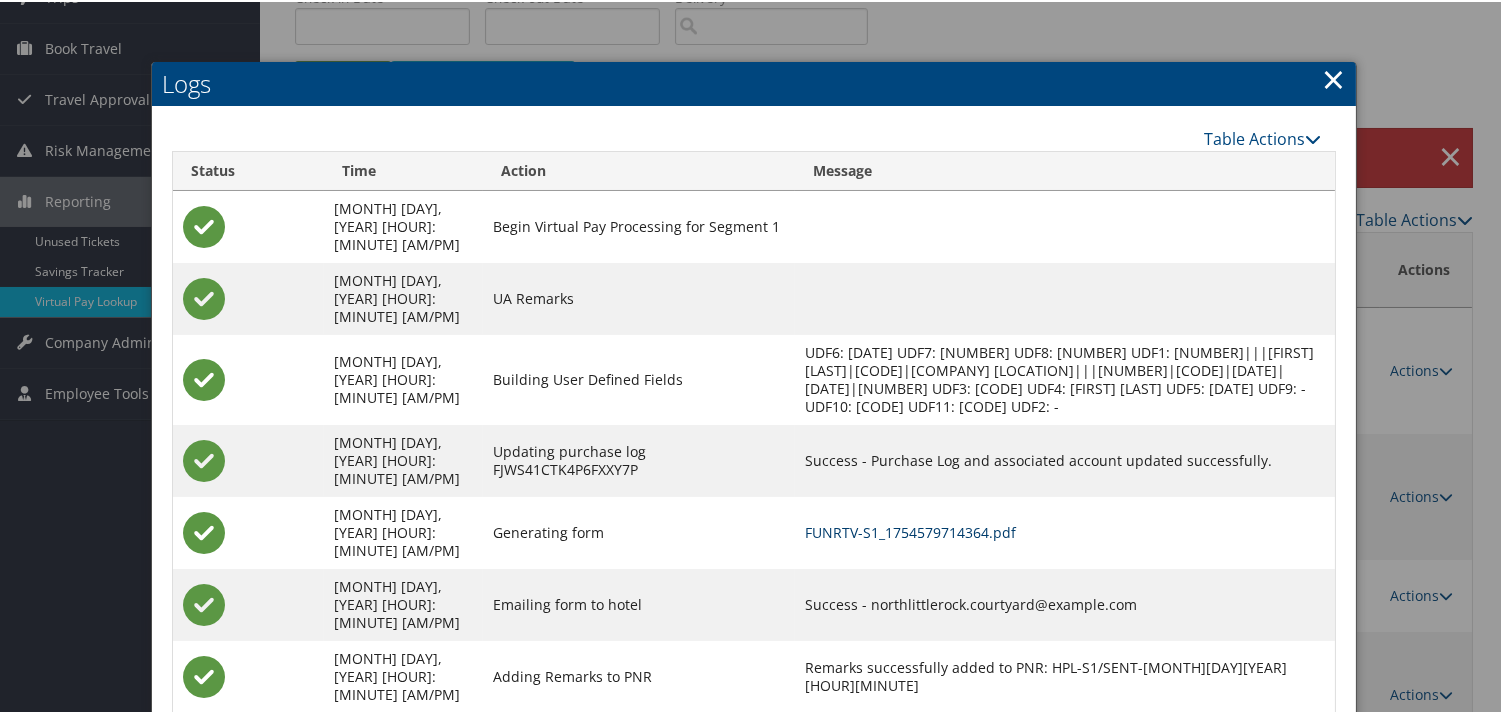 click on "FUNRTV-S1_1754579714364.pdf" at bounding box center (910, 530) 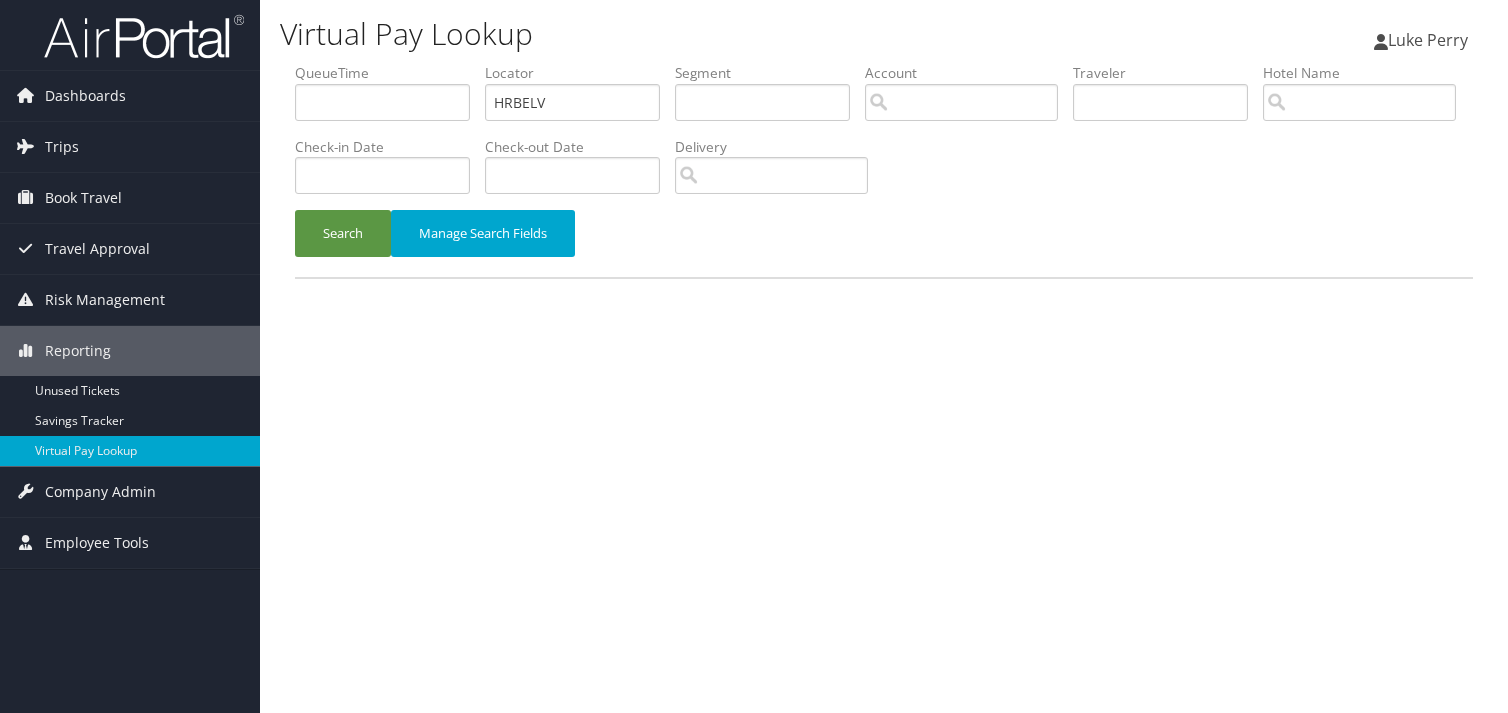 scroll, scrollTop: 0, scrollLeft: 0, axis: both 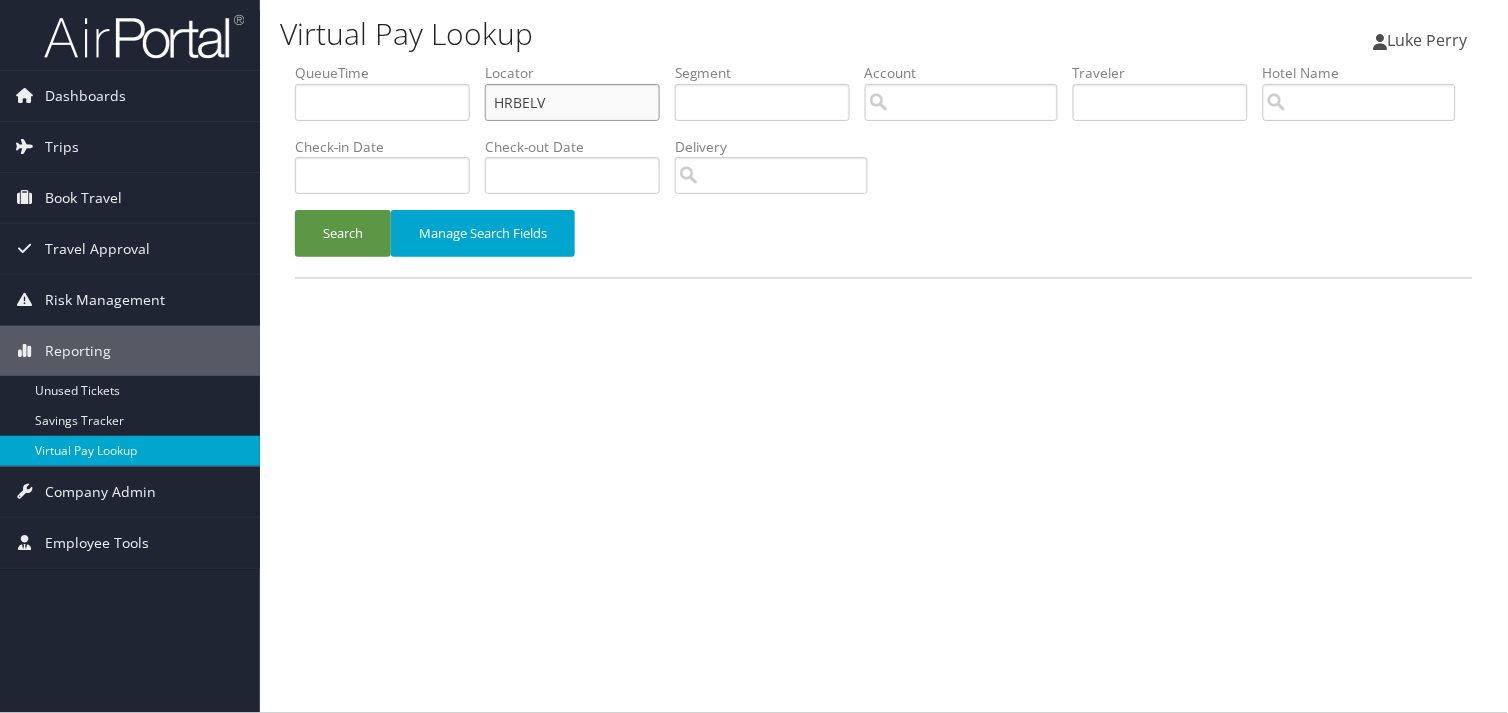 drag, startPoint x: 563, startPoint y: 98, endPoint x: 350, endPoint y: 98, distance: 213 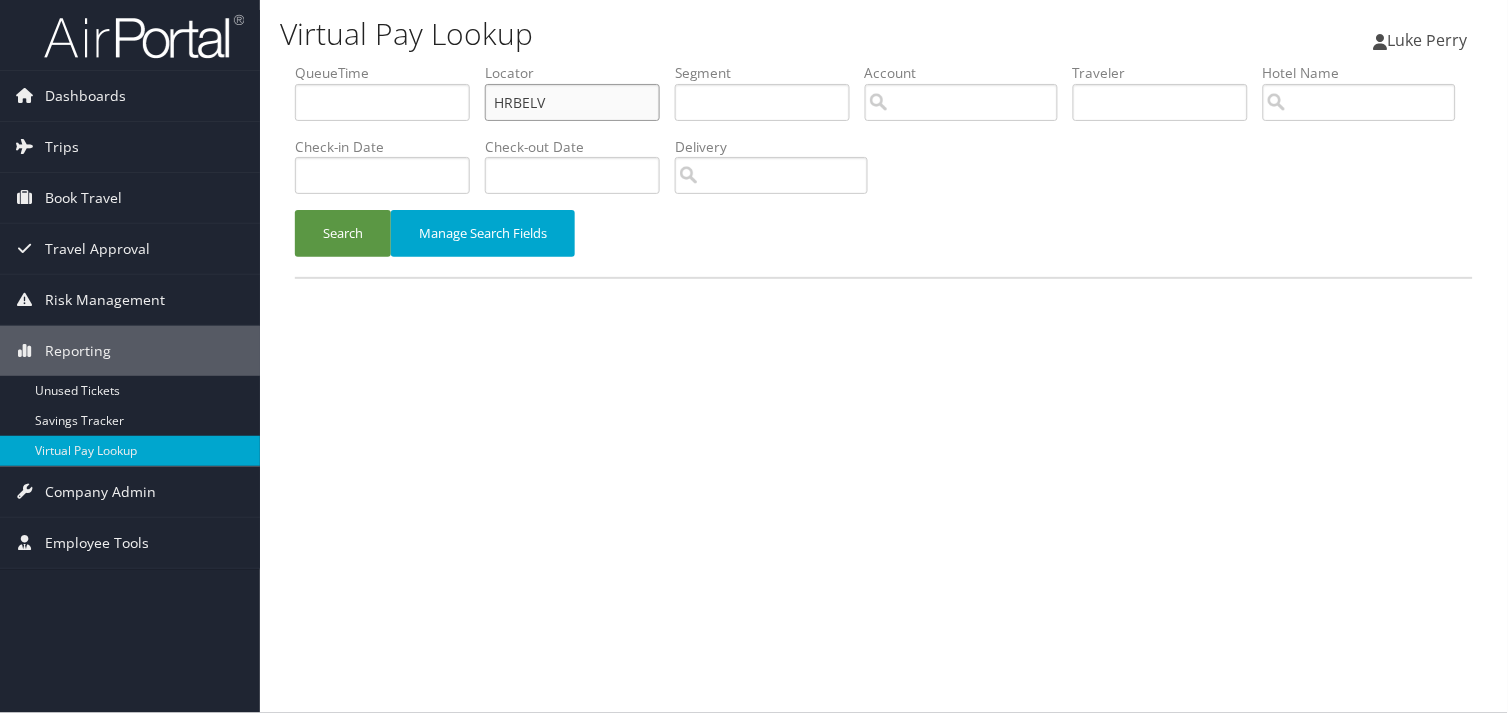 click on "QueueTime Locator HRBELV Segment Account Traveler Hotel Name Check-in Date Check-out Date Delivery" at bounding box center [884, 63] 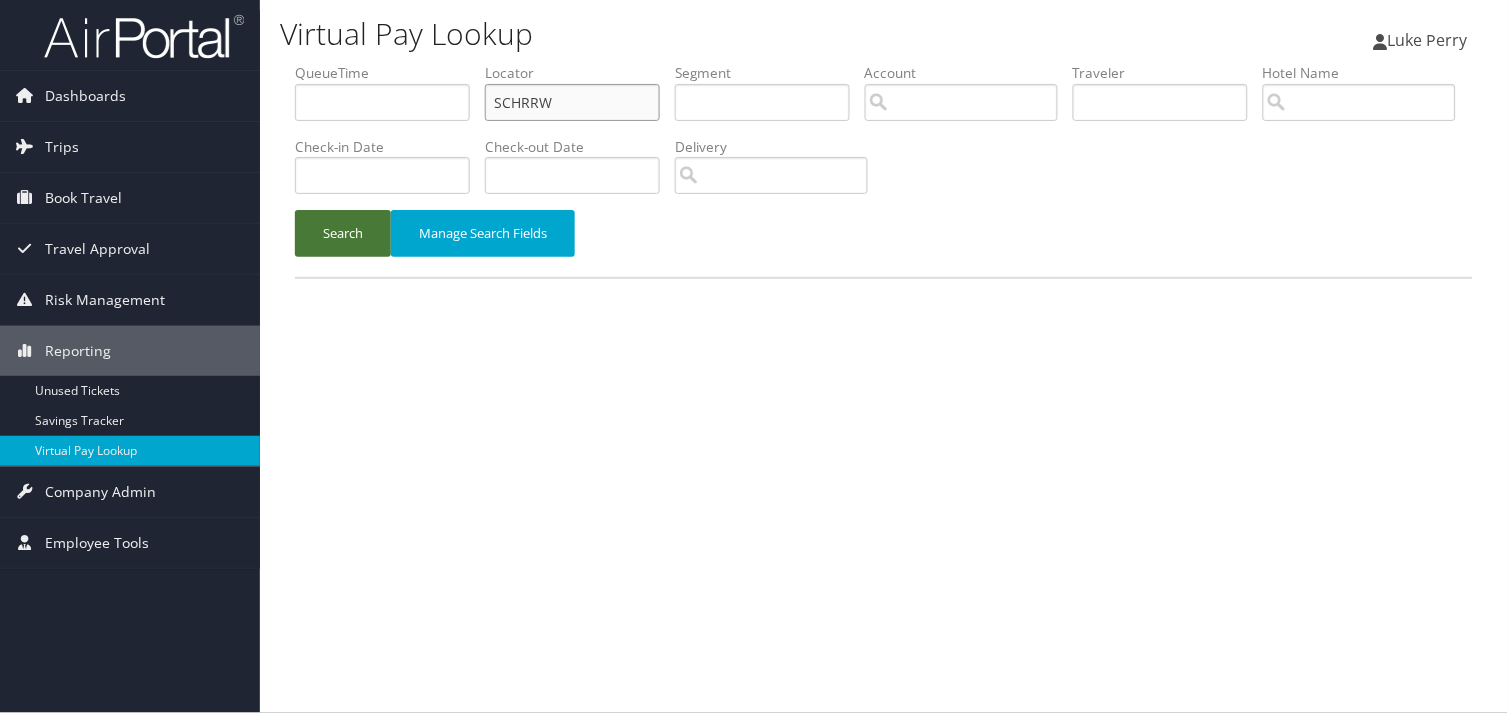 type on "SCHRRW" 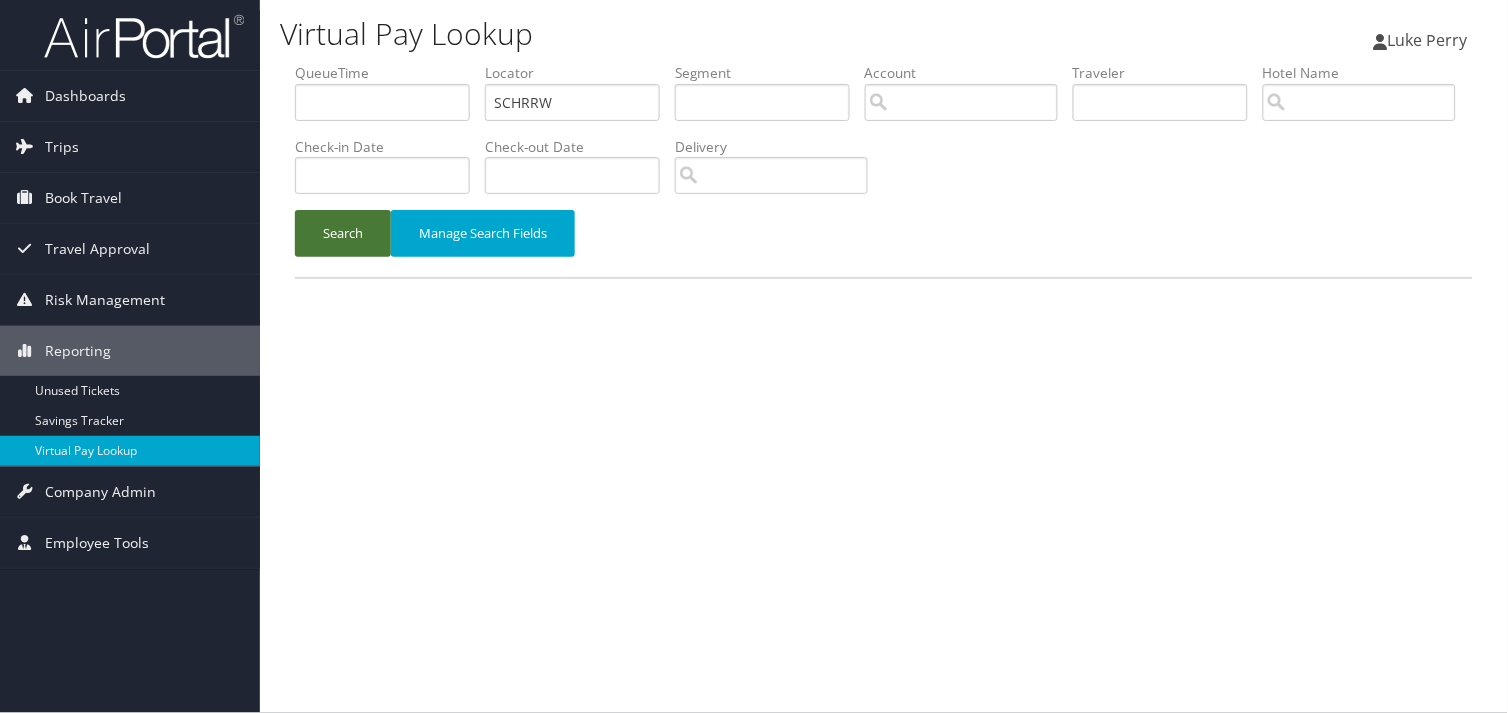 click on "Search" at bounding box center [343, 233] 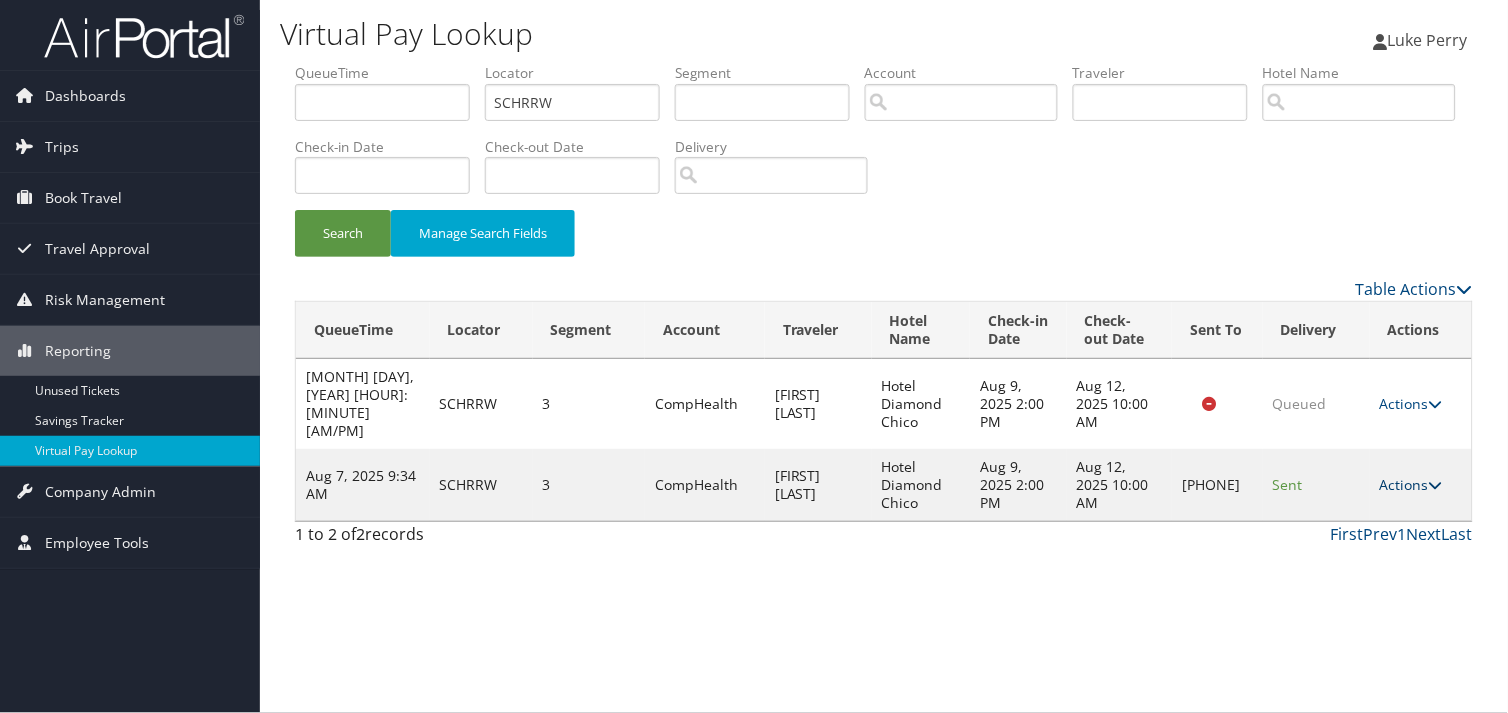 click on "Actions" at bounding box center [1411, 484] 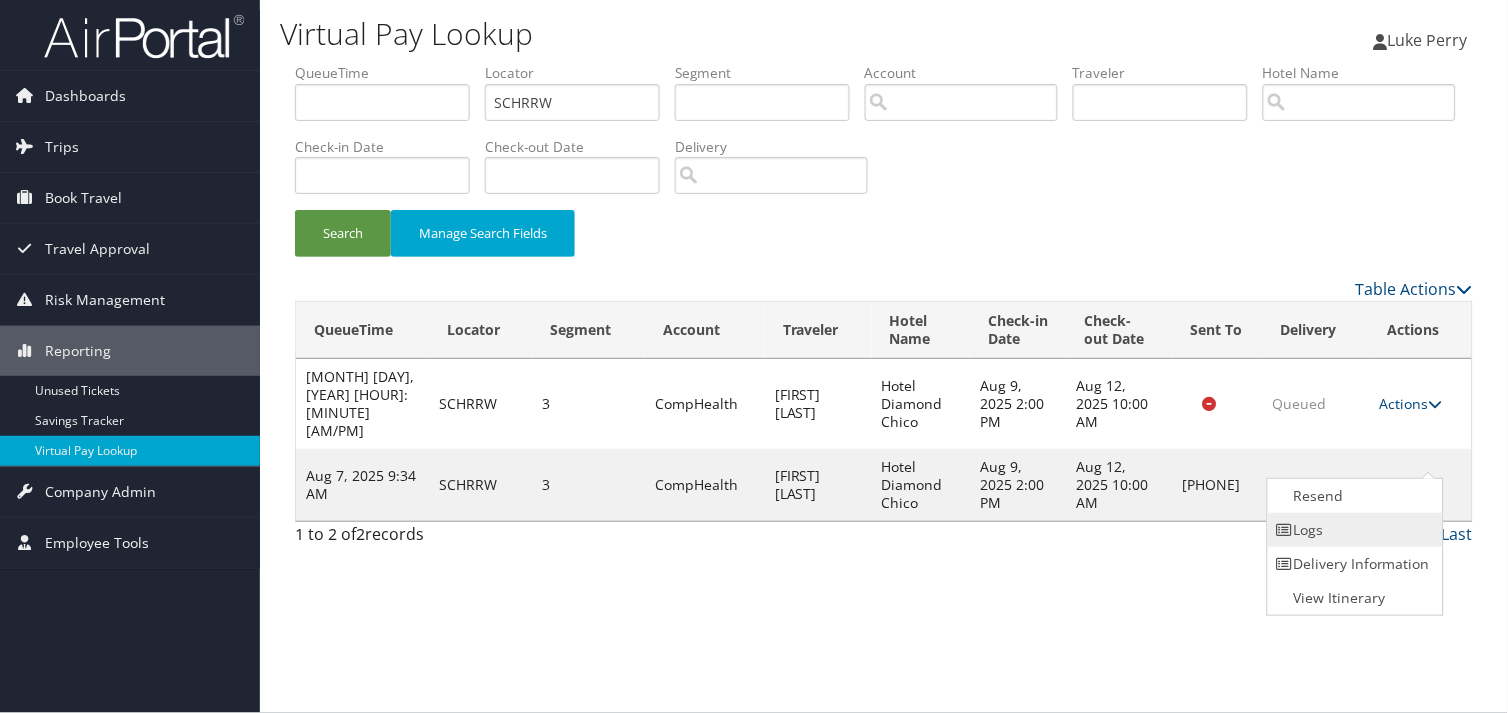 click on "Logs" at bounding box center (1353, 530) 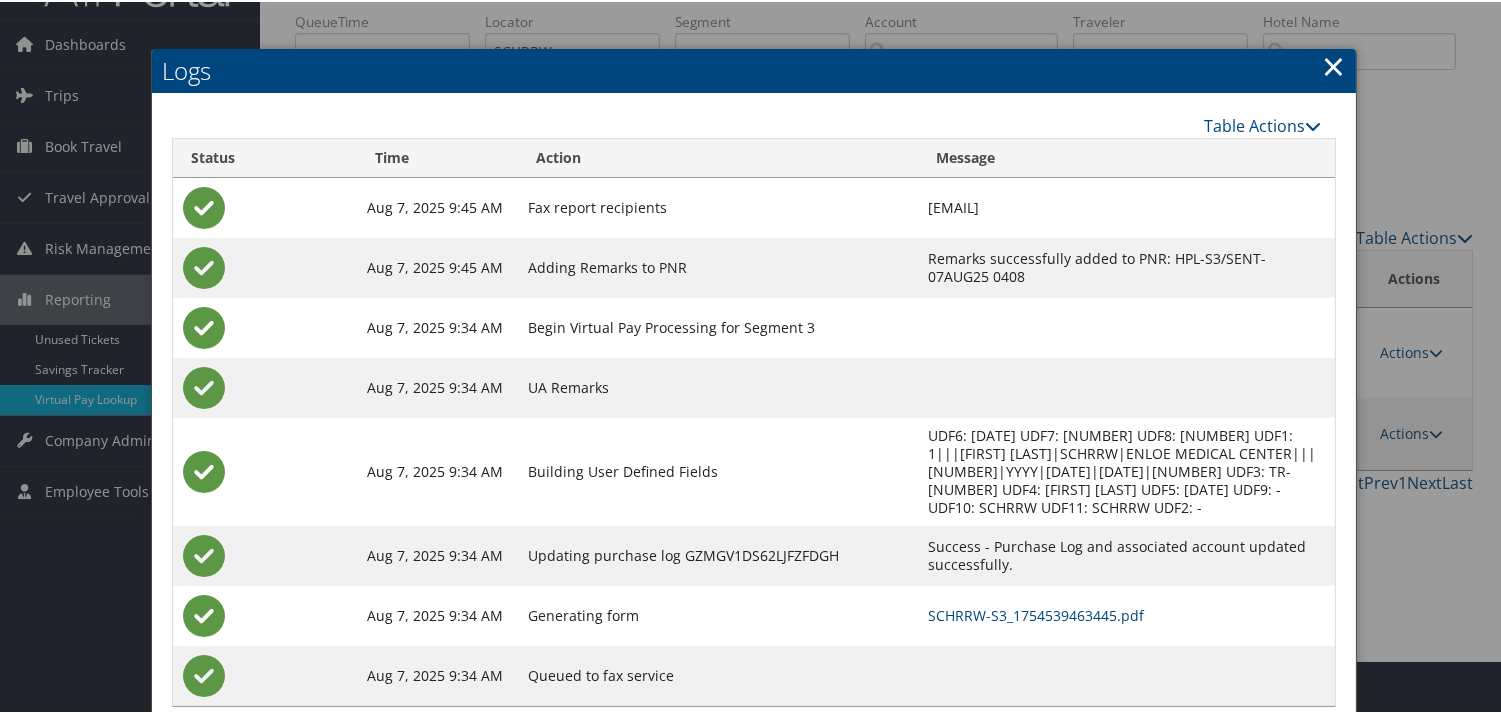 scroll, scrollTop: 82, scrollLeft: 0, axis: vertical 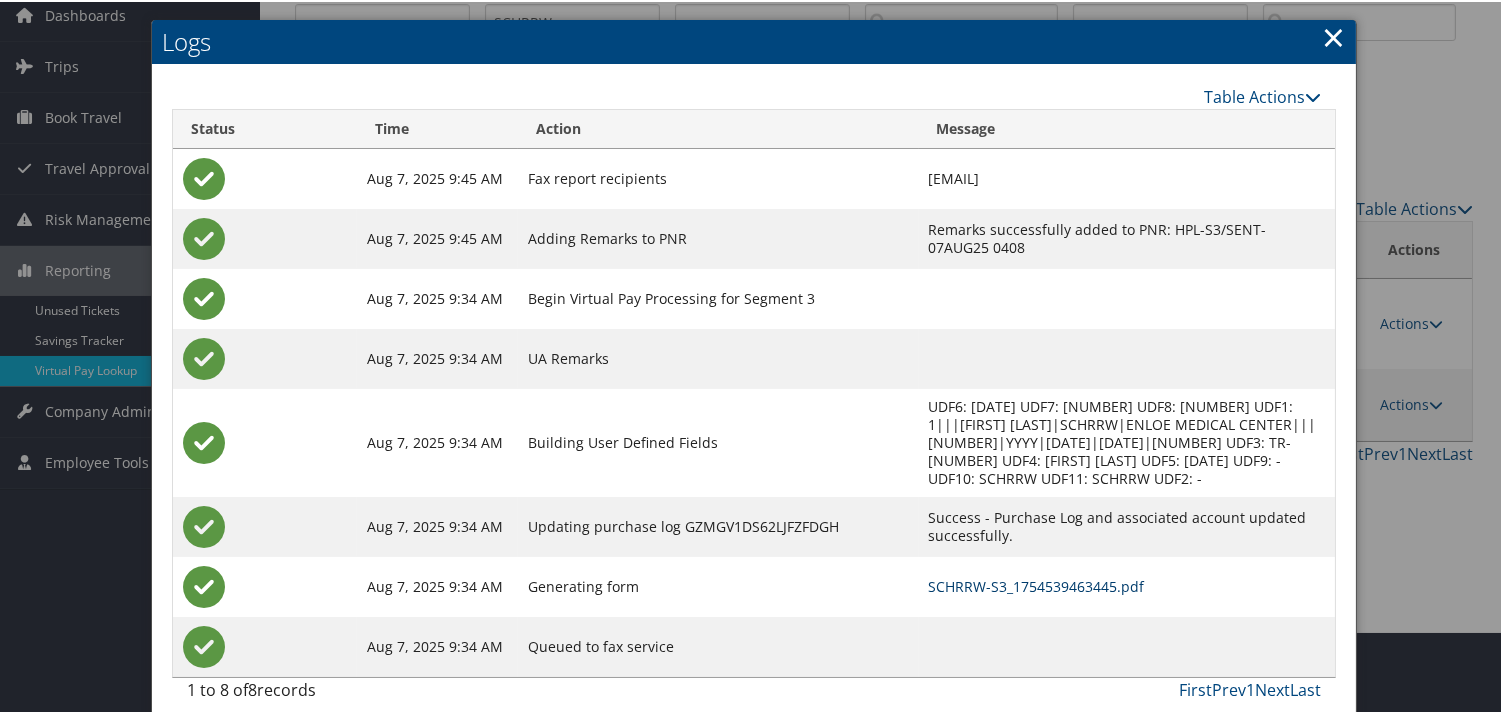 click on "SCHRRW-S3_1754539463445.pdf" at bounding box center [1037, 584] 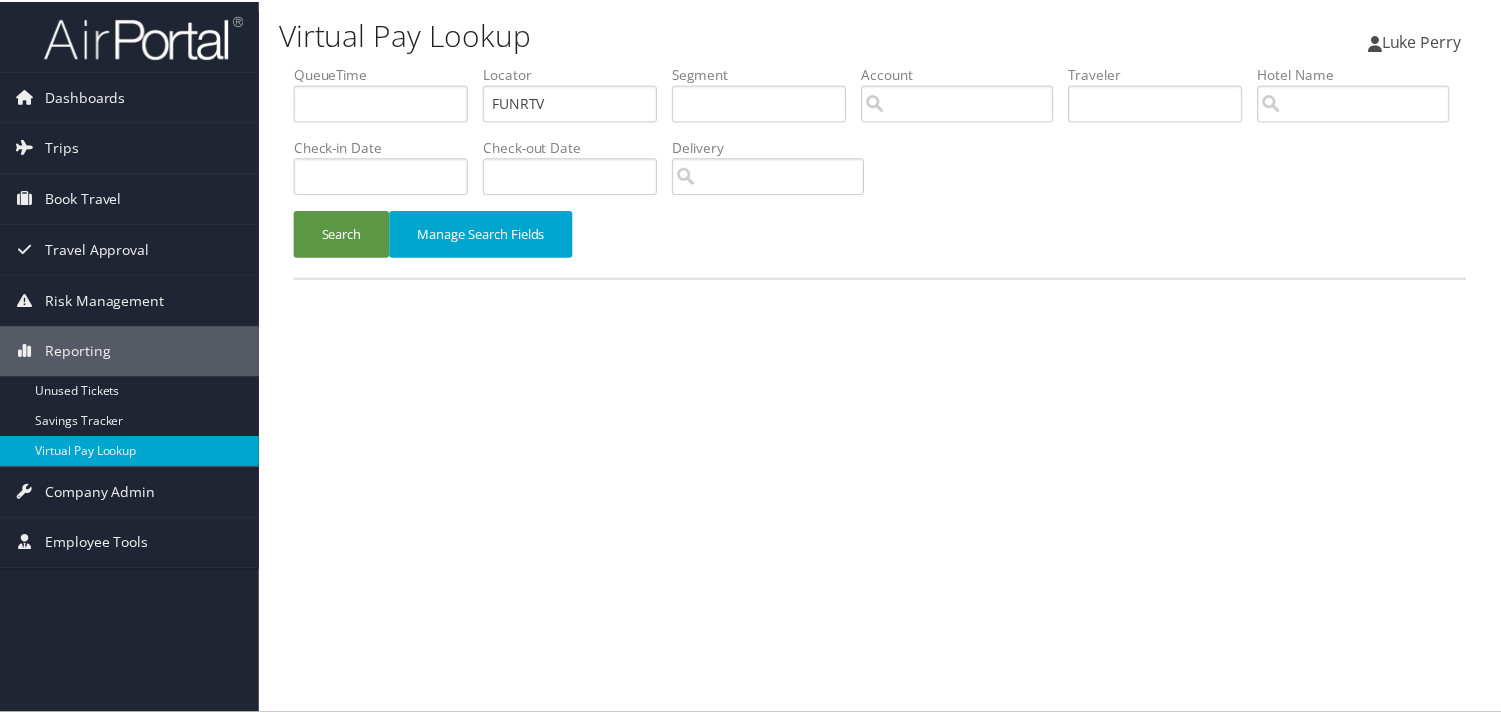 scroll, scrollTop: 0, scrollLeft: 0, axis: both 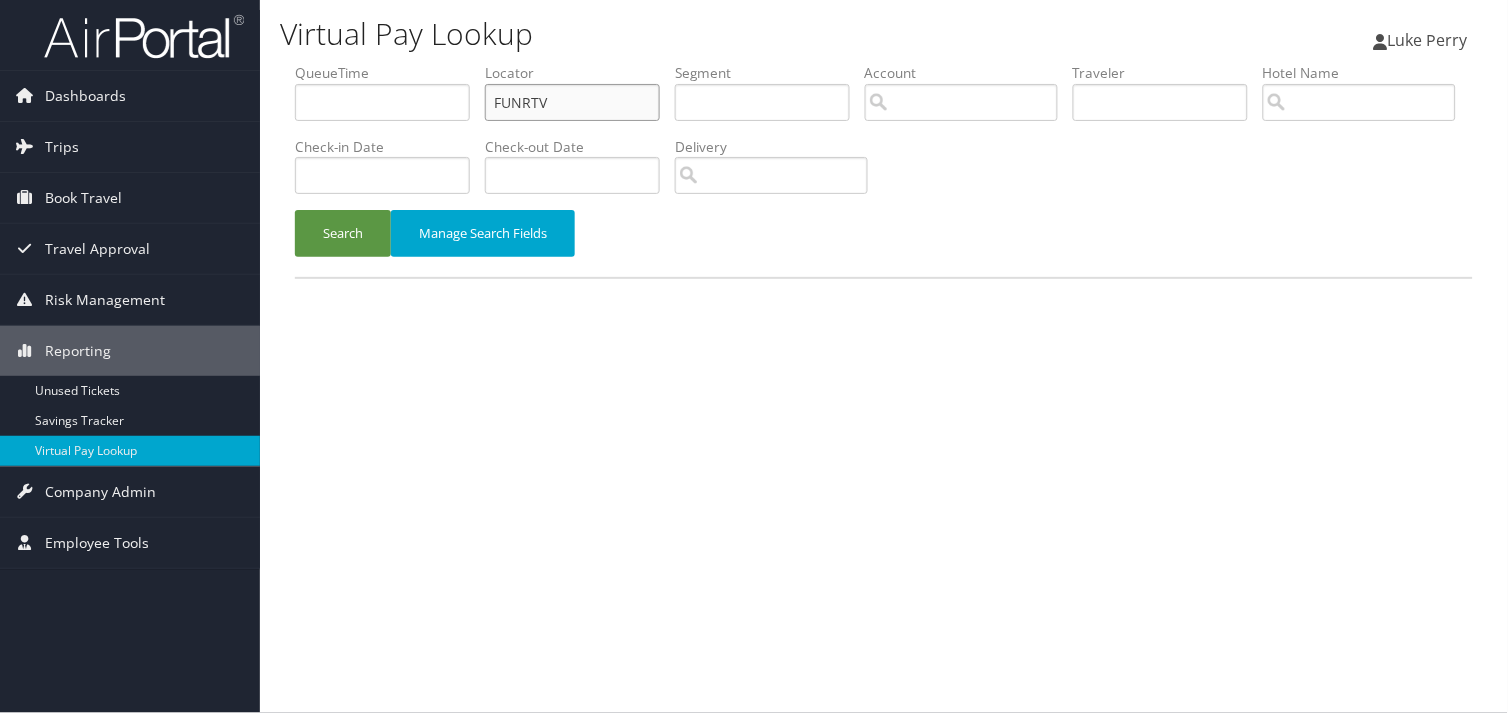 drag, startPoint x: 560, startPoint y: 97, endPoint x: 412, endPoint y: 105, distance: 148.21606 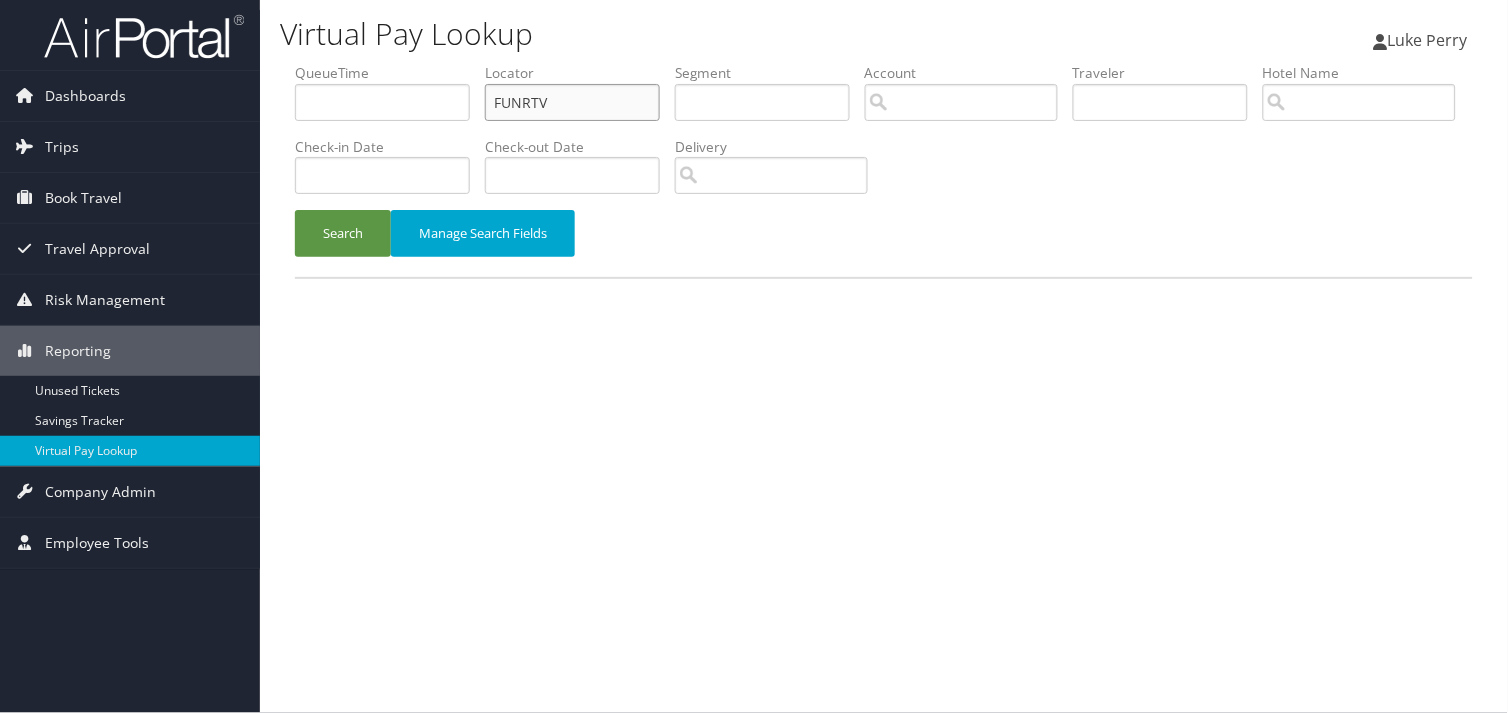 click on "QueueTime Locator FUNRTV Segment Account Traveler Hotel Name Check-in Date Check-out Date Delivery" at bounding box center [884, 63] 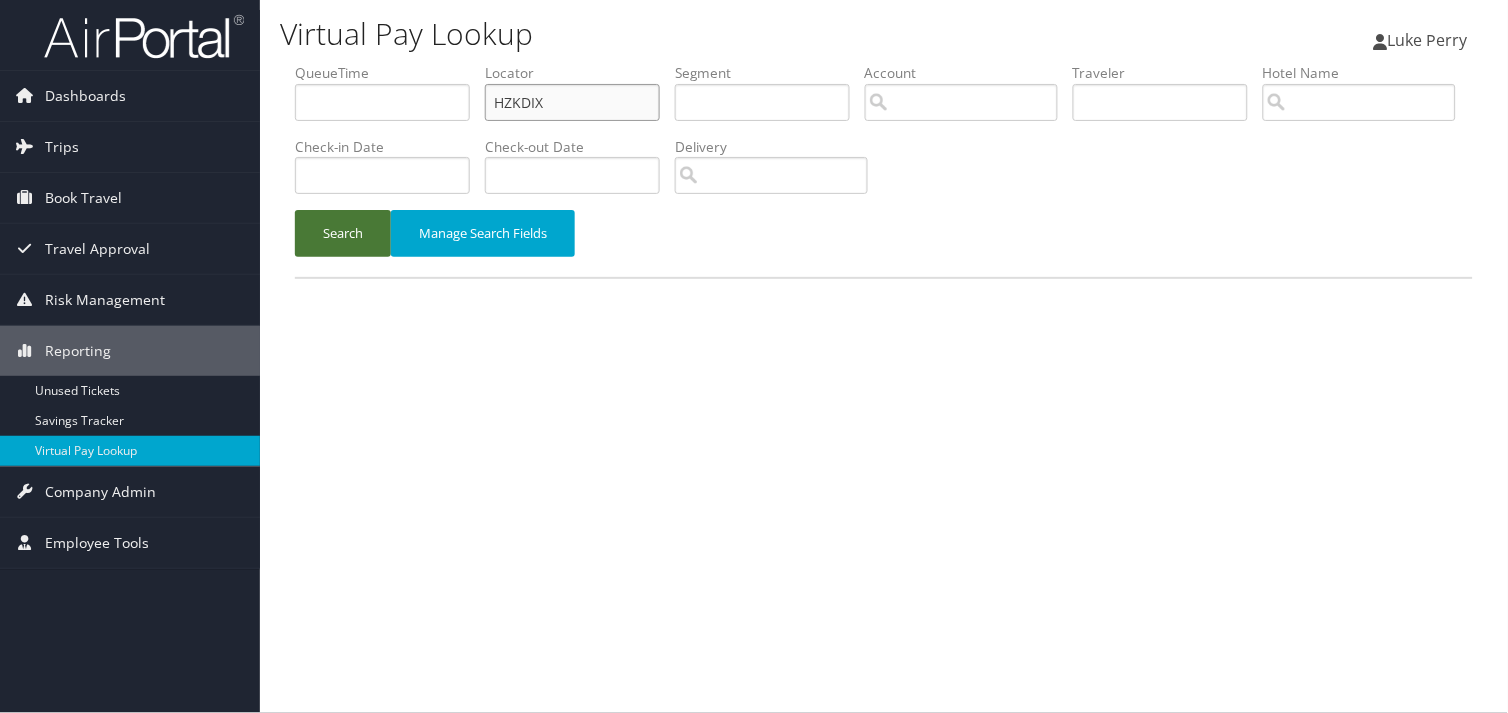 type on "HZKDIX" 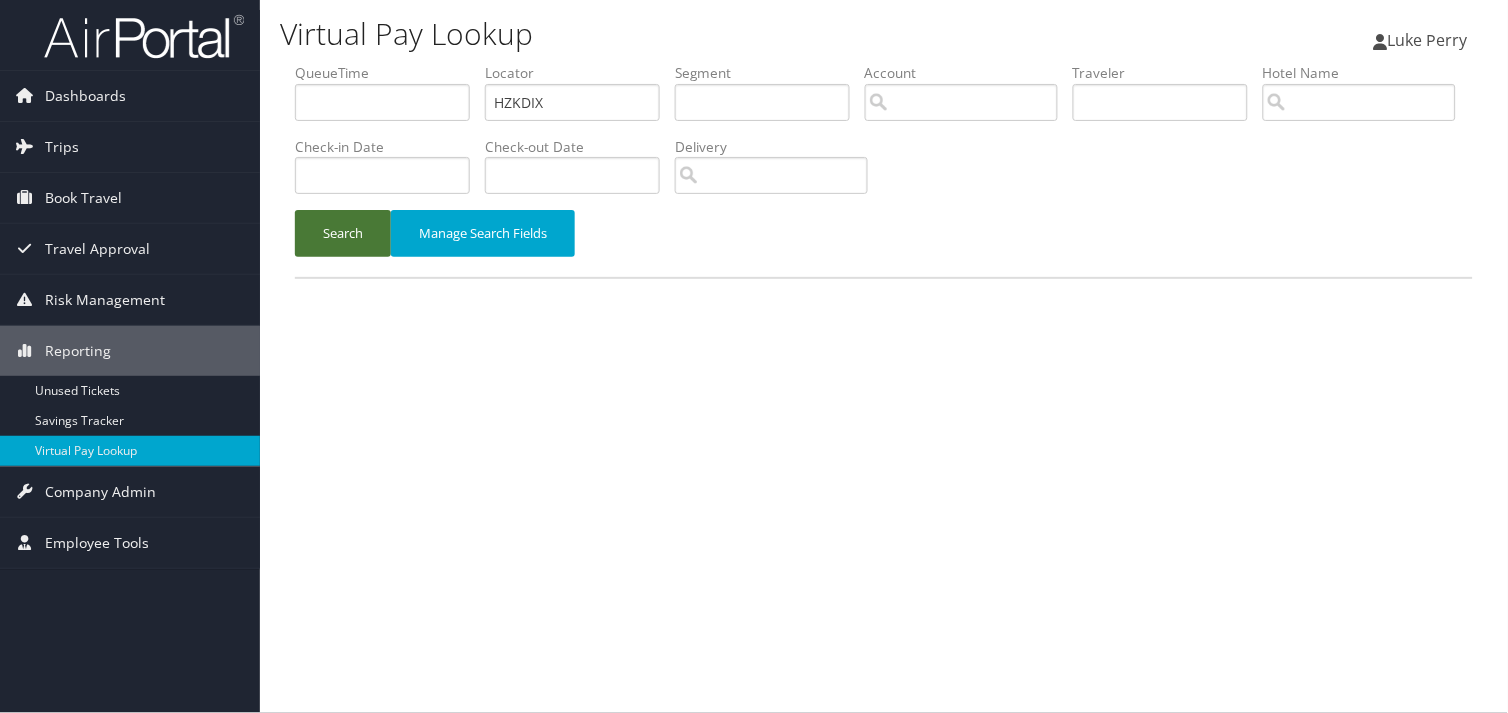 click on "Search" at bounding box center (343, 233) 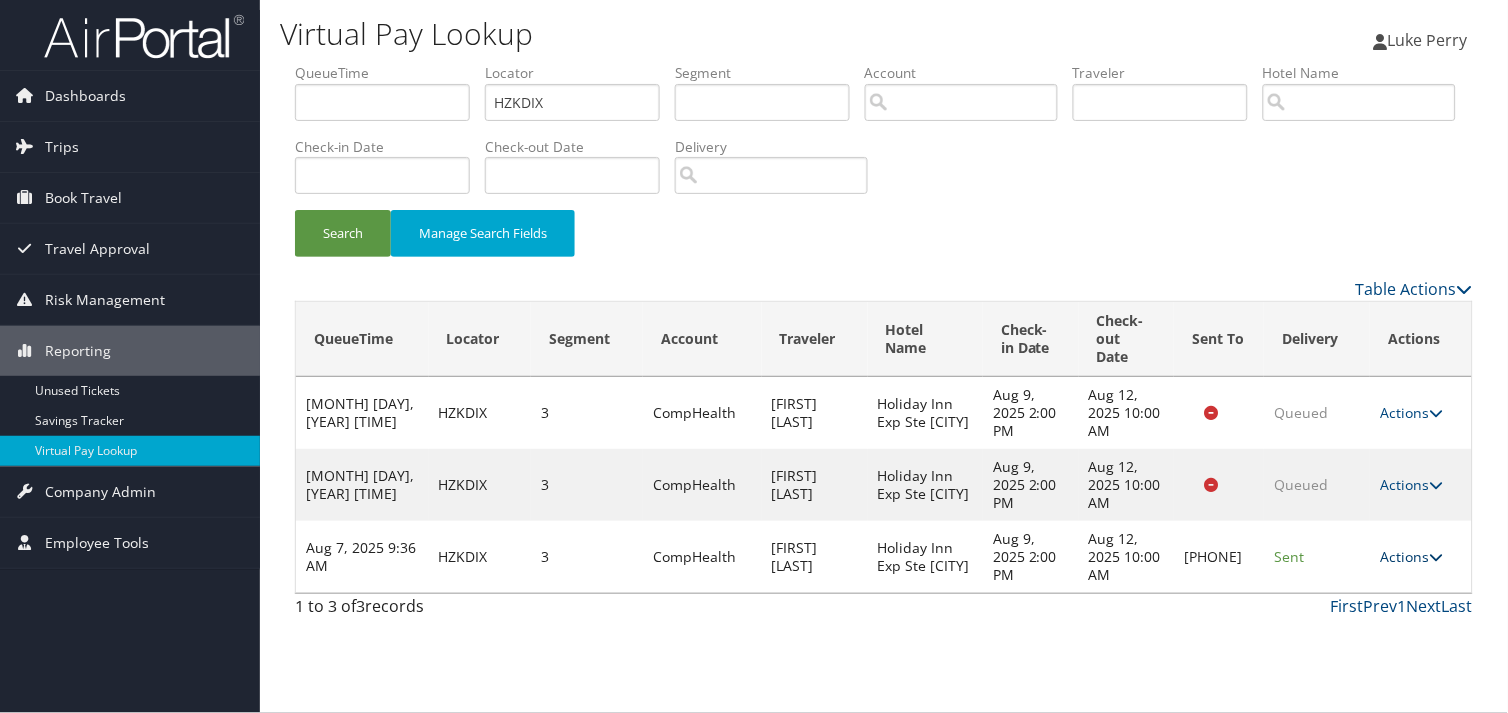 click on "Actions" at bounding box center (1411, 556) 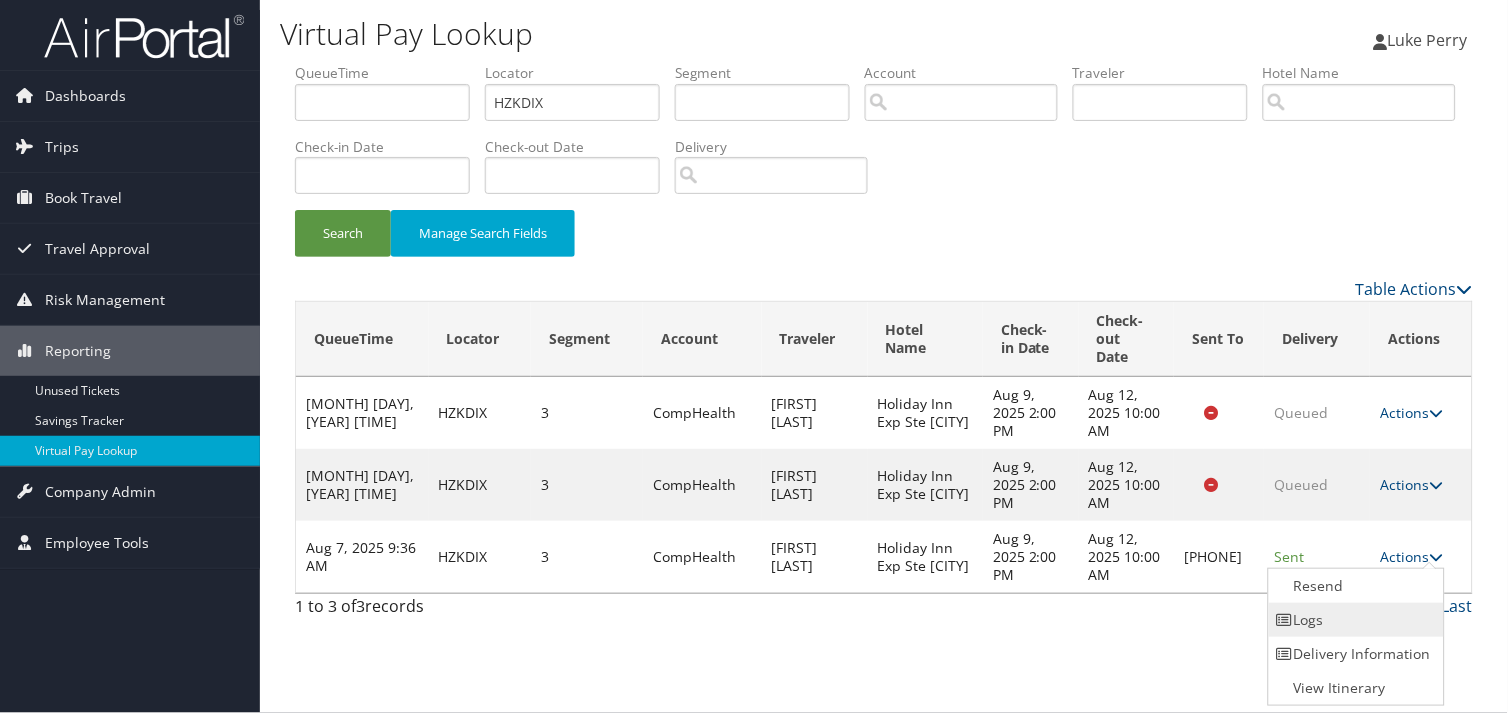 click on "Logs" at bounding box center [1354, 620] 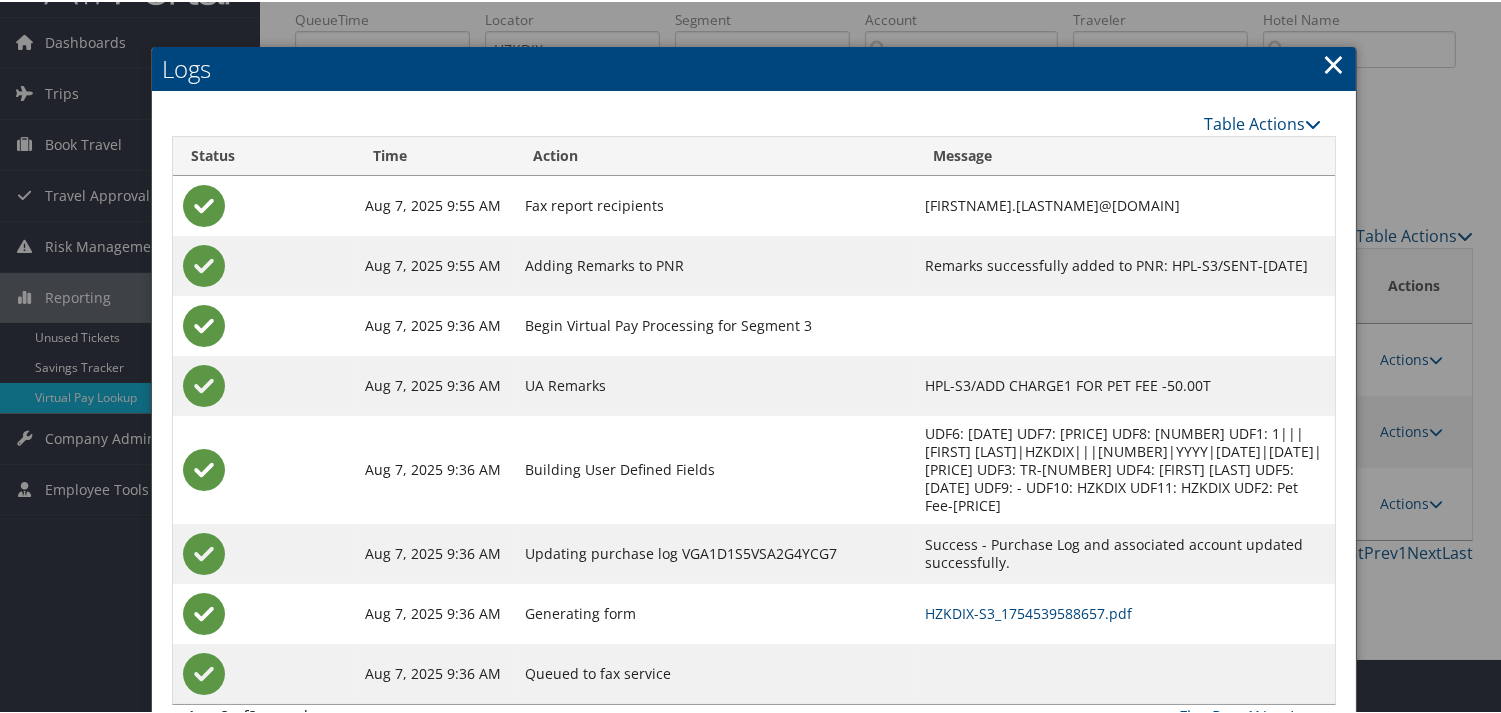 scroll, scrollTop: 82, scrollLeft: 0, axis: vertical 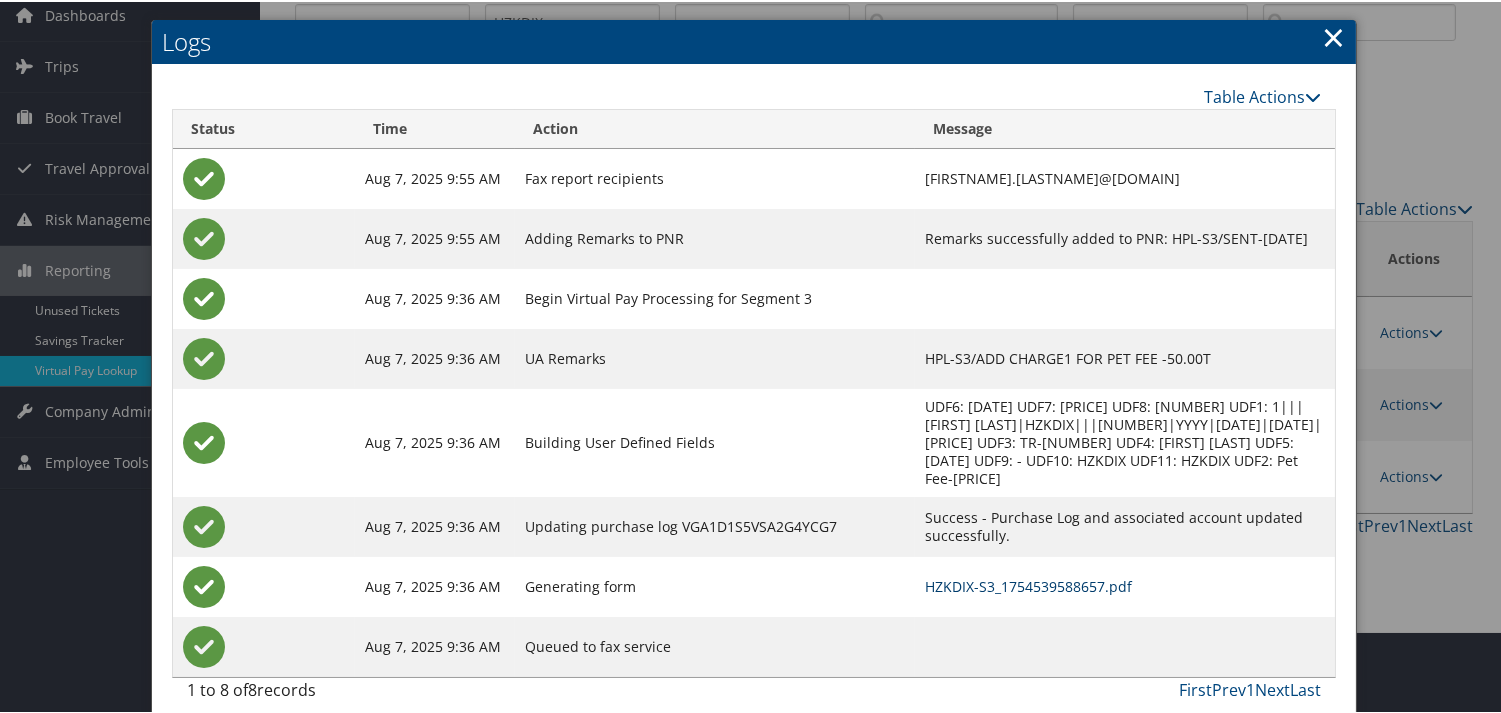 click on "HZKDIX-S3_1754539588657.pdf" at bounding box center [1028, 584] 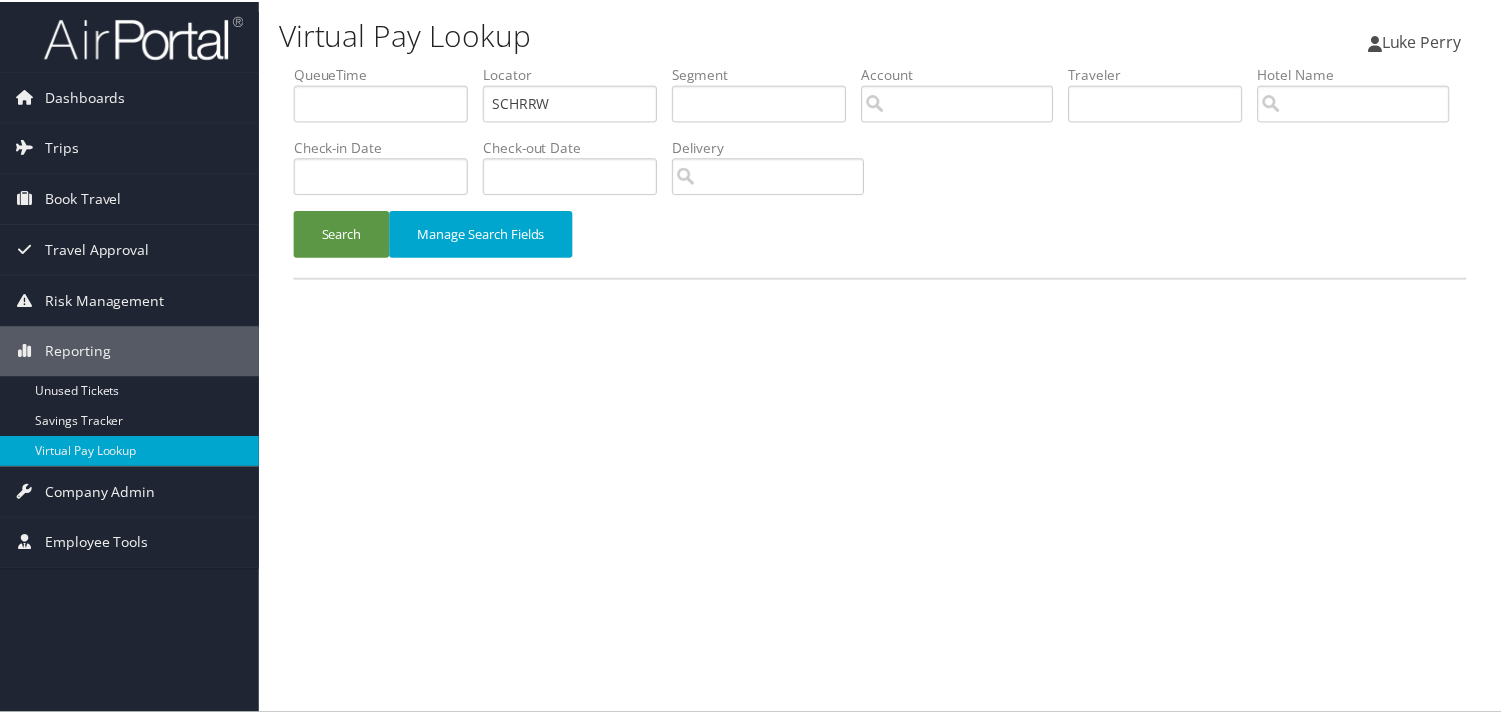 scroll, scrollTop: 0, scrollLeft: 0, axis: both 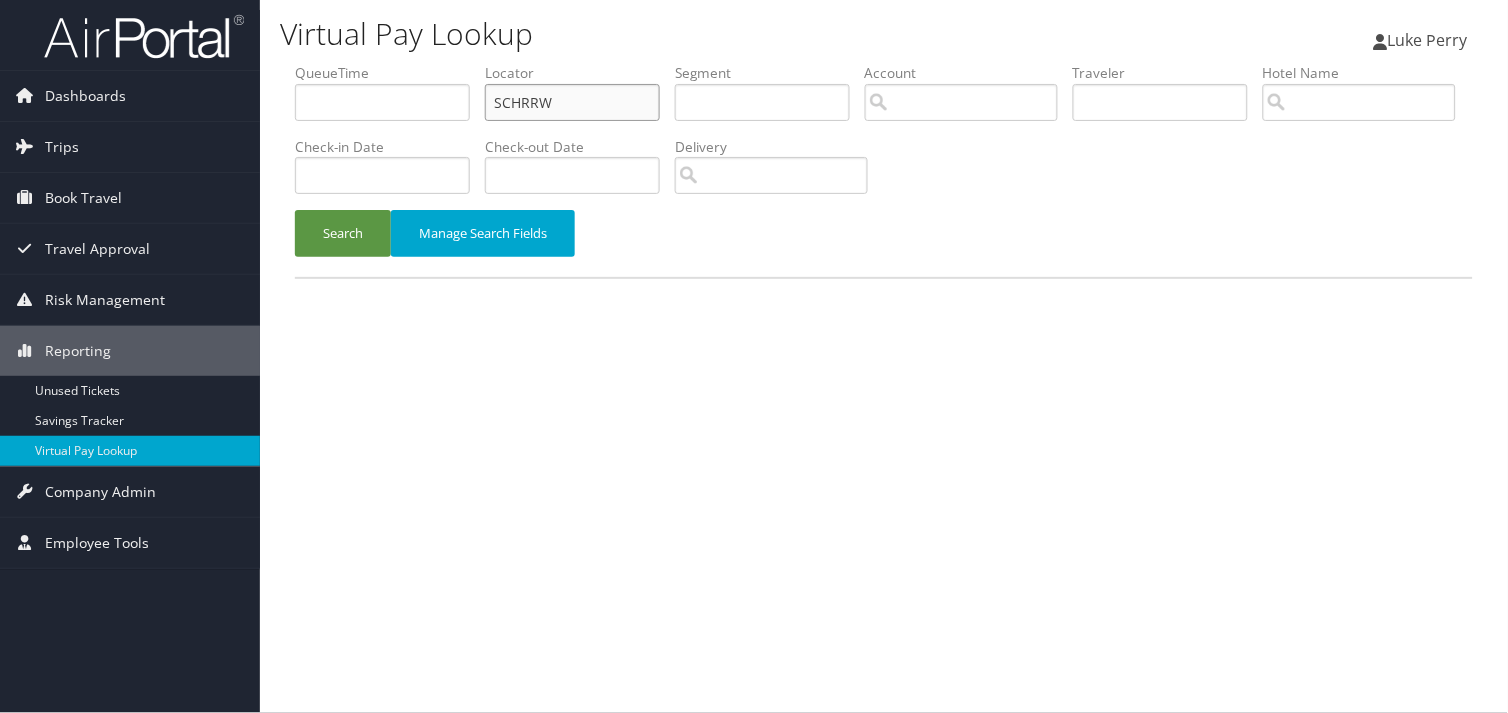 drag, startPoint x: 557, startPoint y: 102, endPoint x: 462, endPoint y: 101, distance: 95.005264 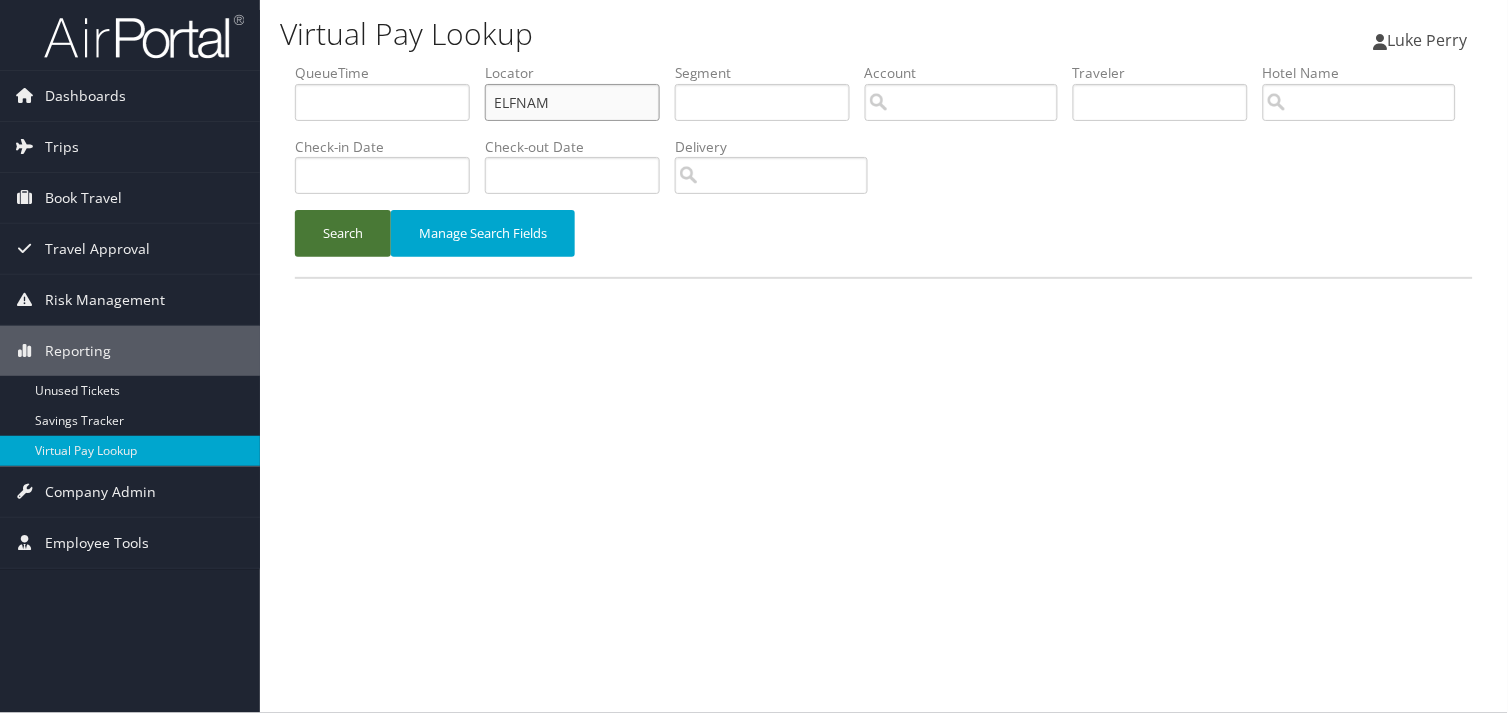 type on "ELFNAM" 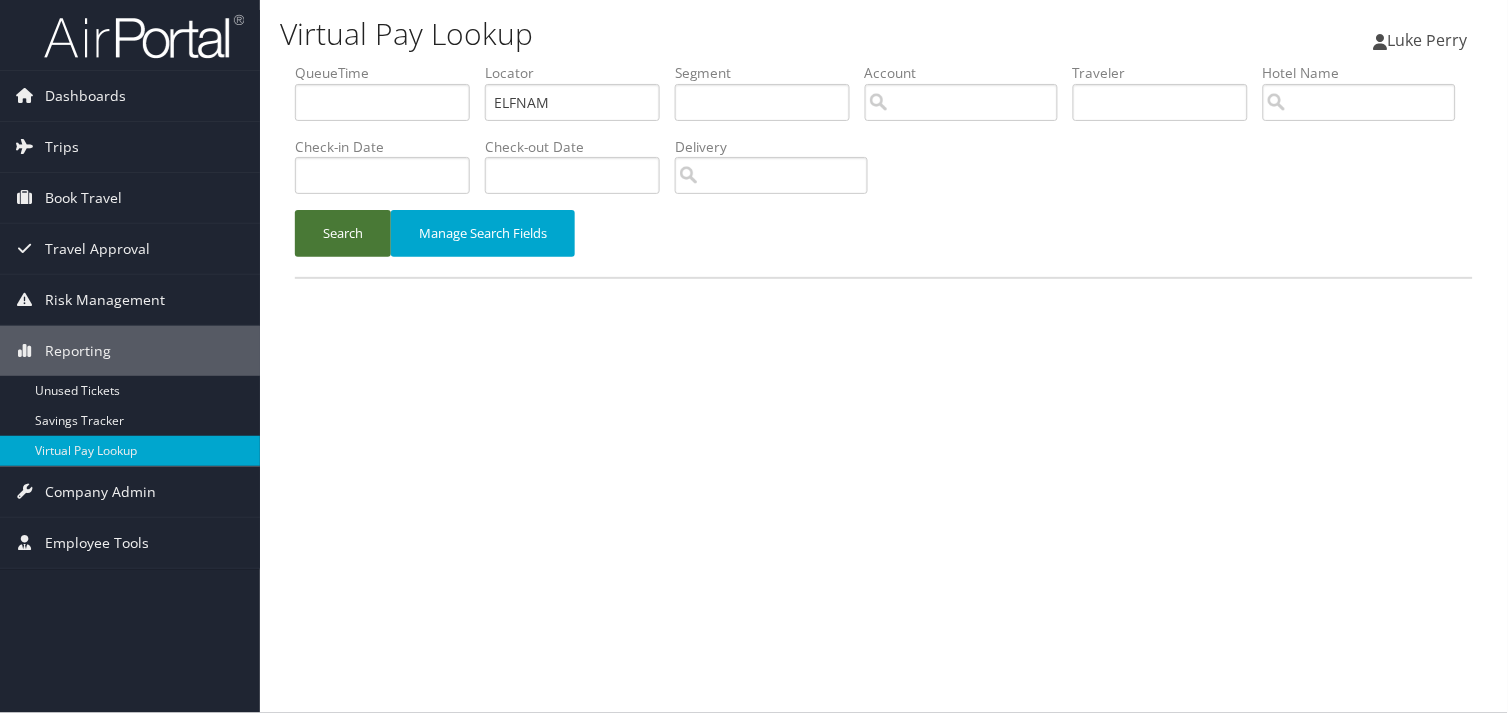 click on "Search" at bounding box center (343, 233) 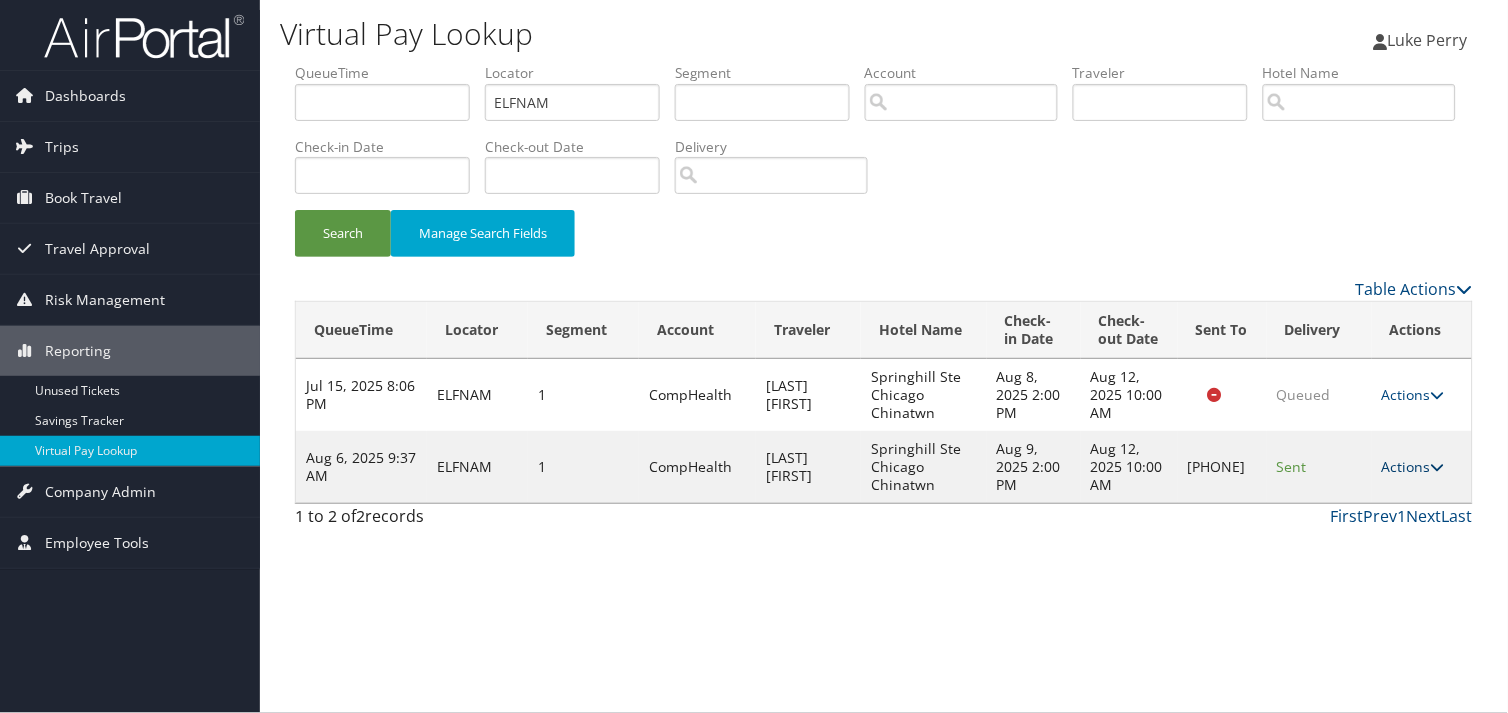 click on "Actions" at bounding box center [1413, 466] 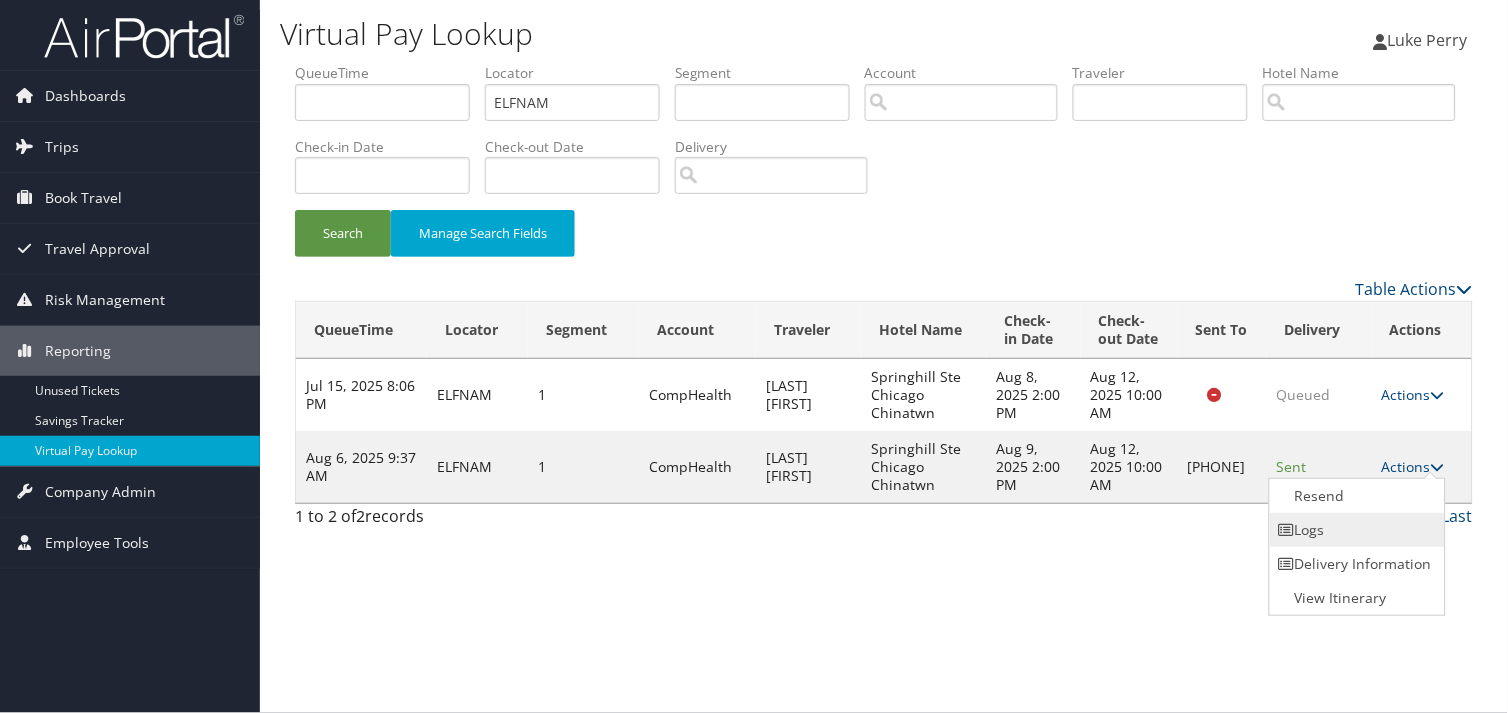 click on "Logs" at bounding box center (1355, 530) 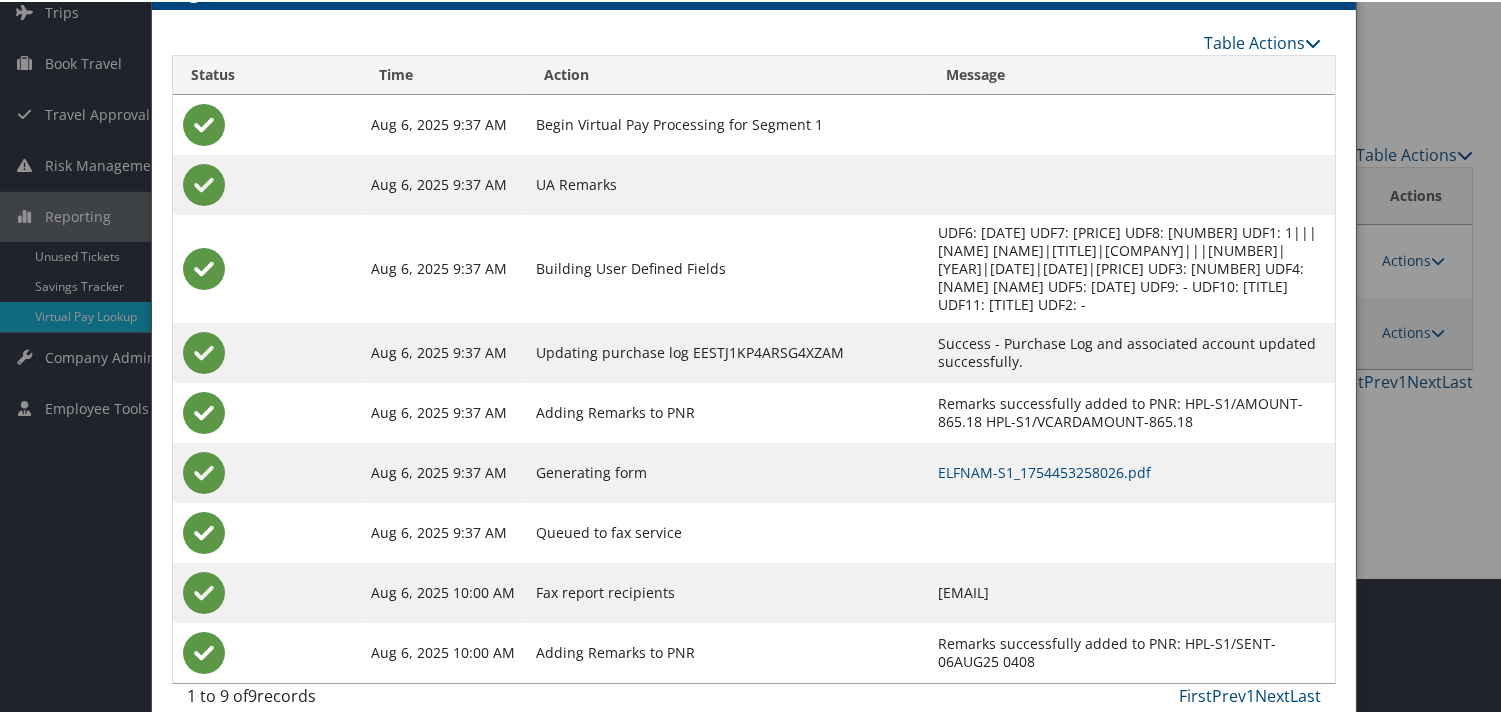 scroll, scrollTop: 142, scrollLeft: 0, axis: vertical 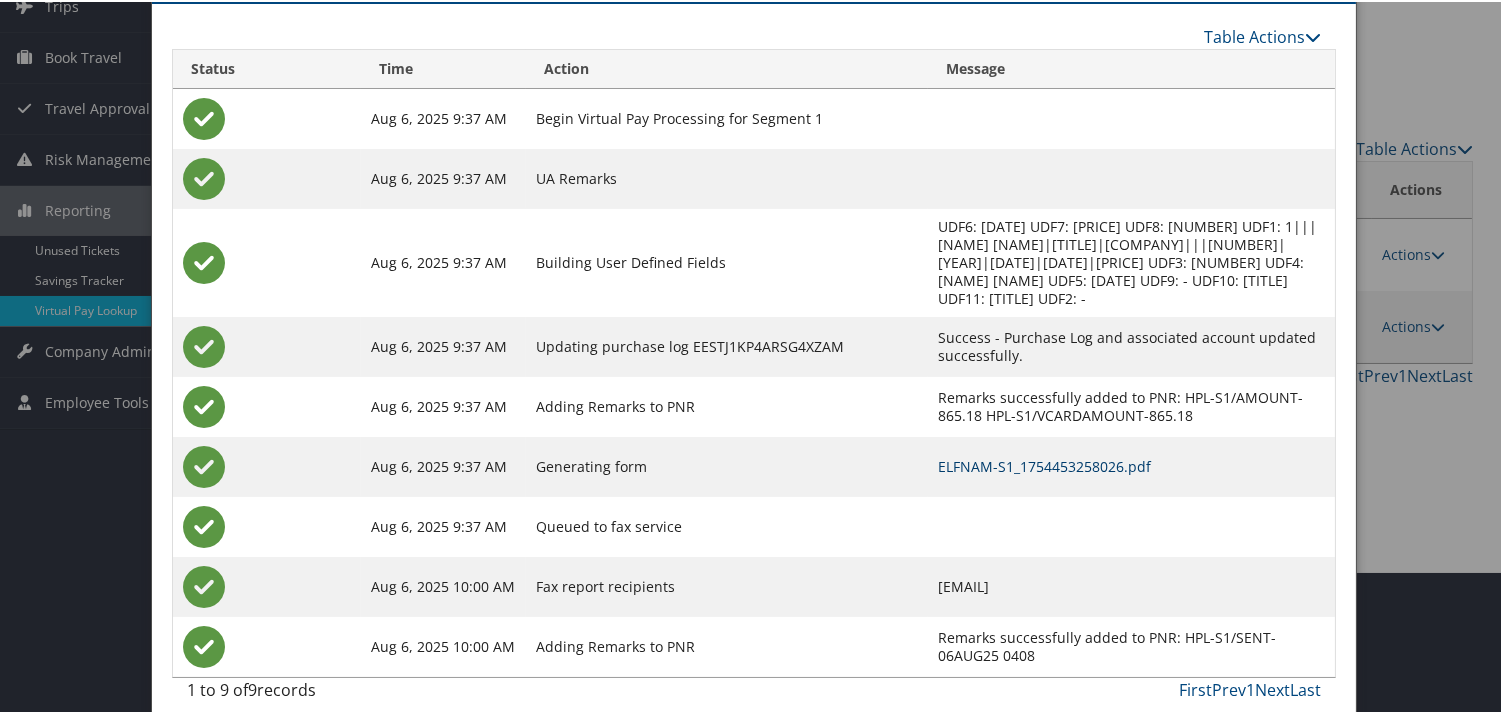 click on "ELFNAM-S1_1754453258026.pdf" at bounding box center (1044, 464) 